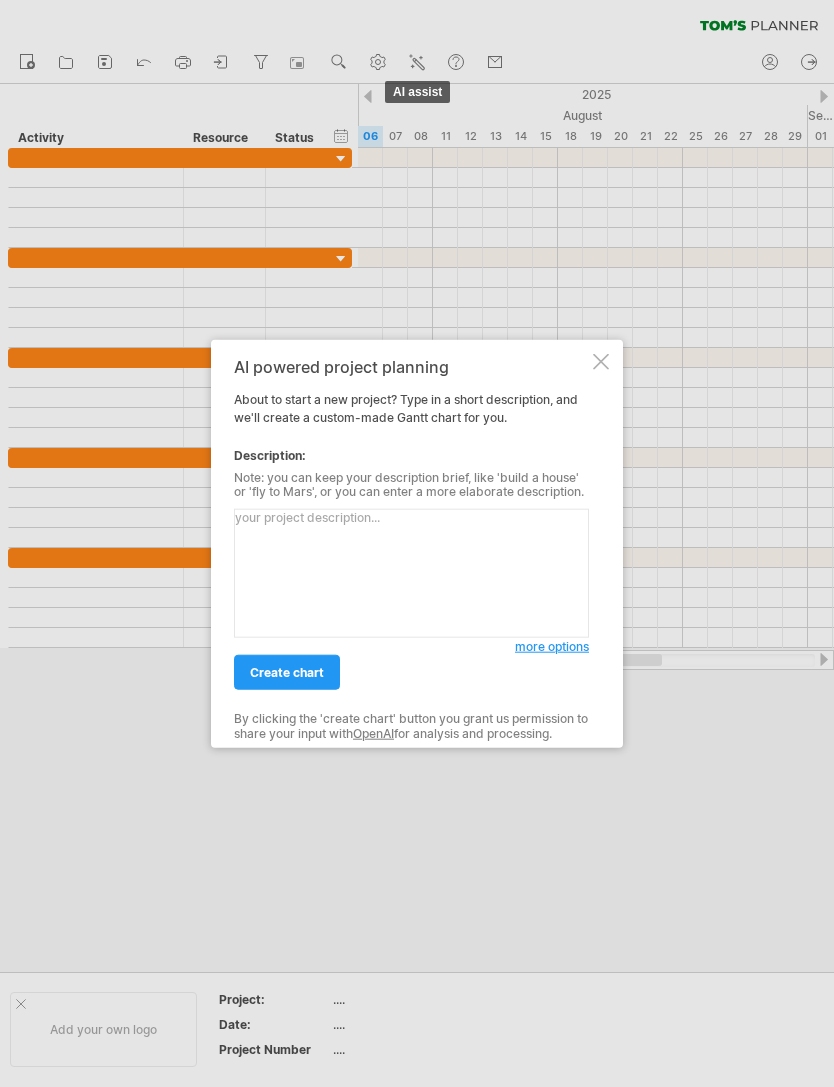 scroll, scrollTop: 0, scrollLeft: 0, axis: both 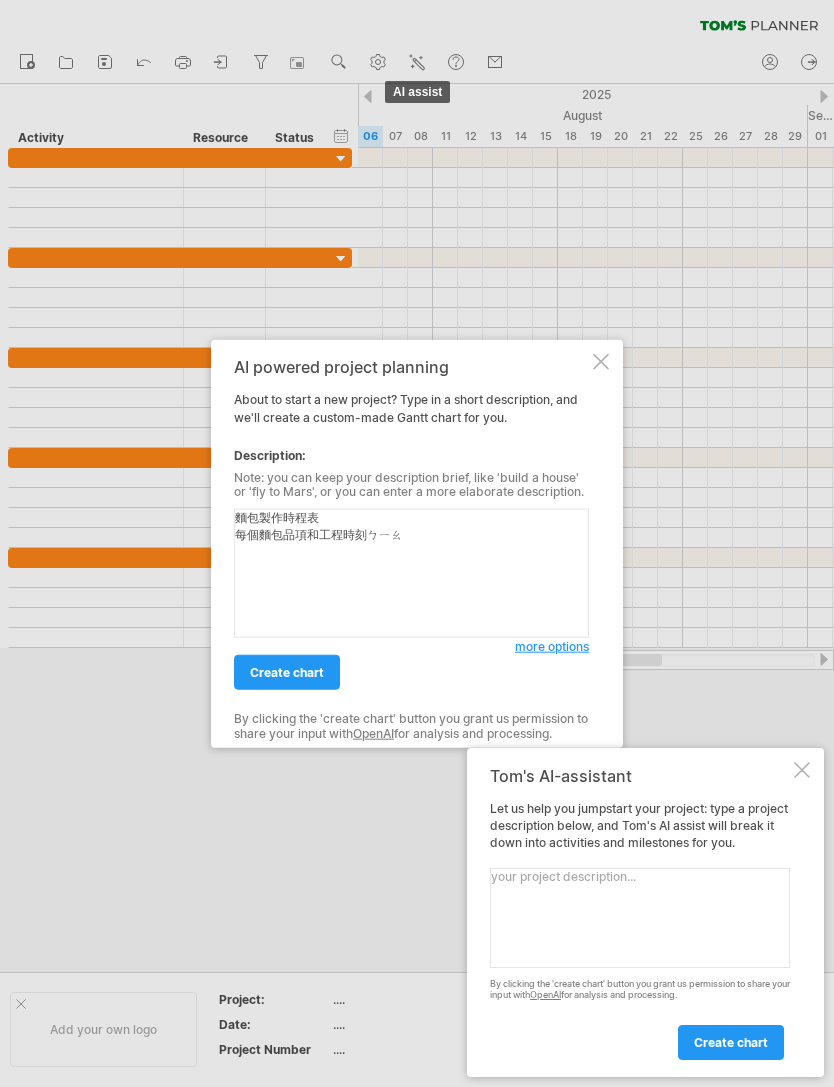 type on "麵包製作時程表
每個麵包品項和工程時刻表" 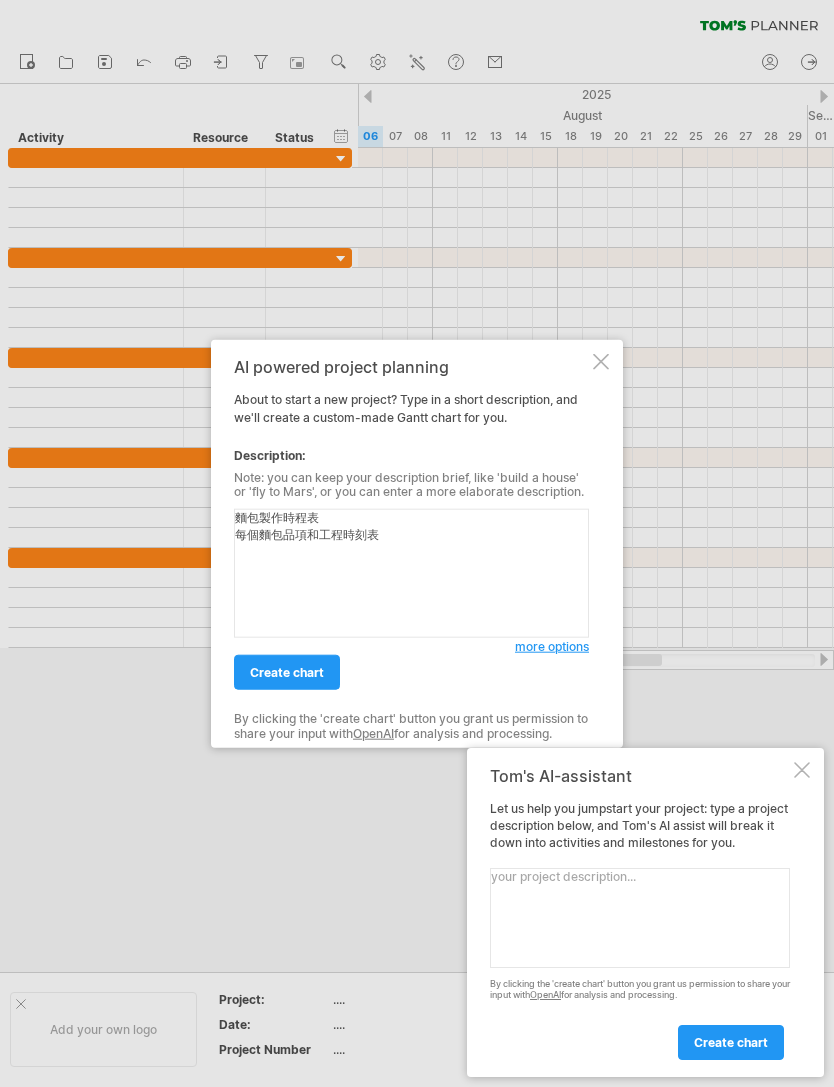 click on "create chart" at bounding box center (287, 672) 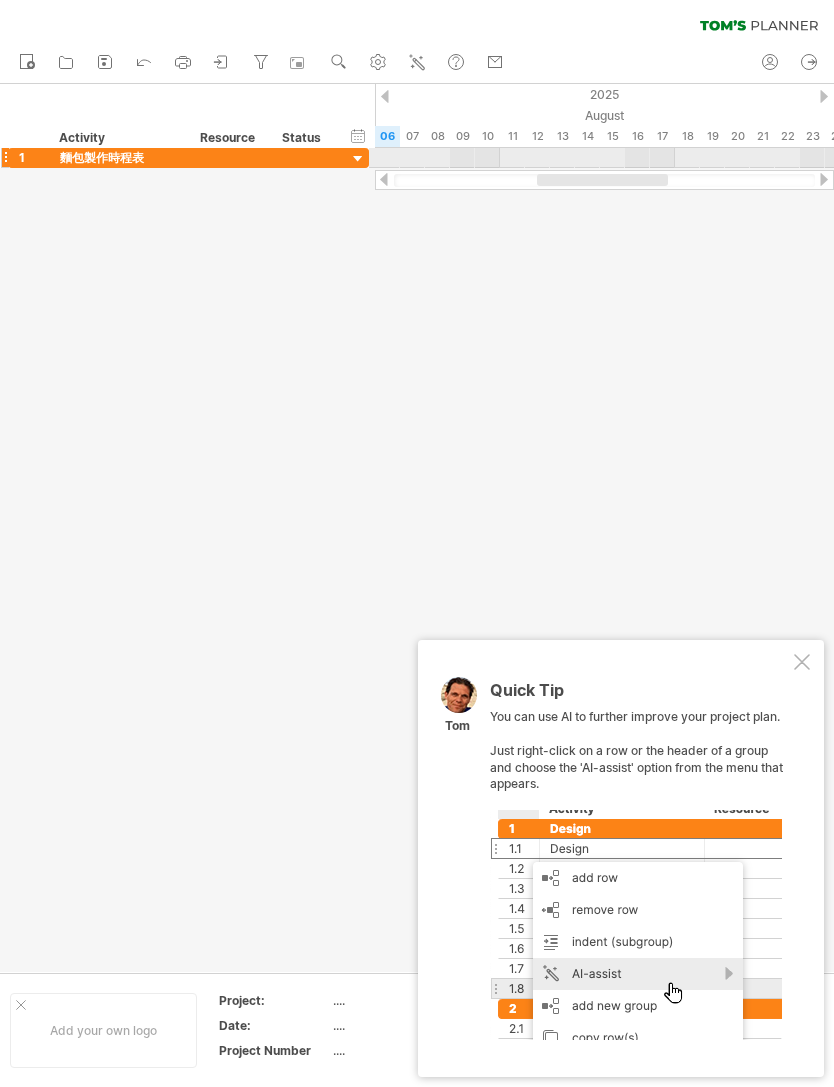 click at bounding box center [358, 159] 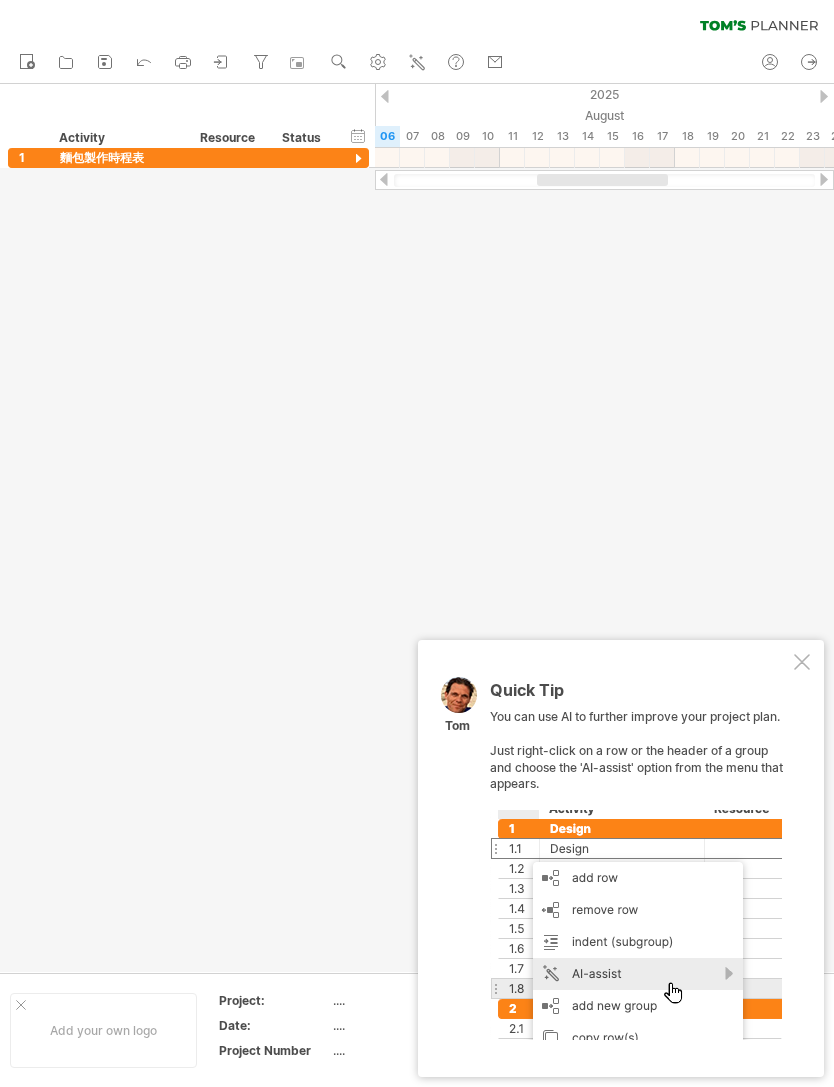 click on "AI assist" at bounding box center [418, 63] 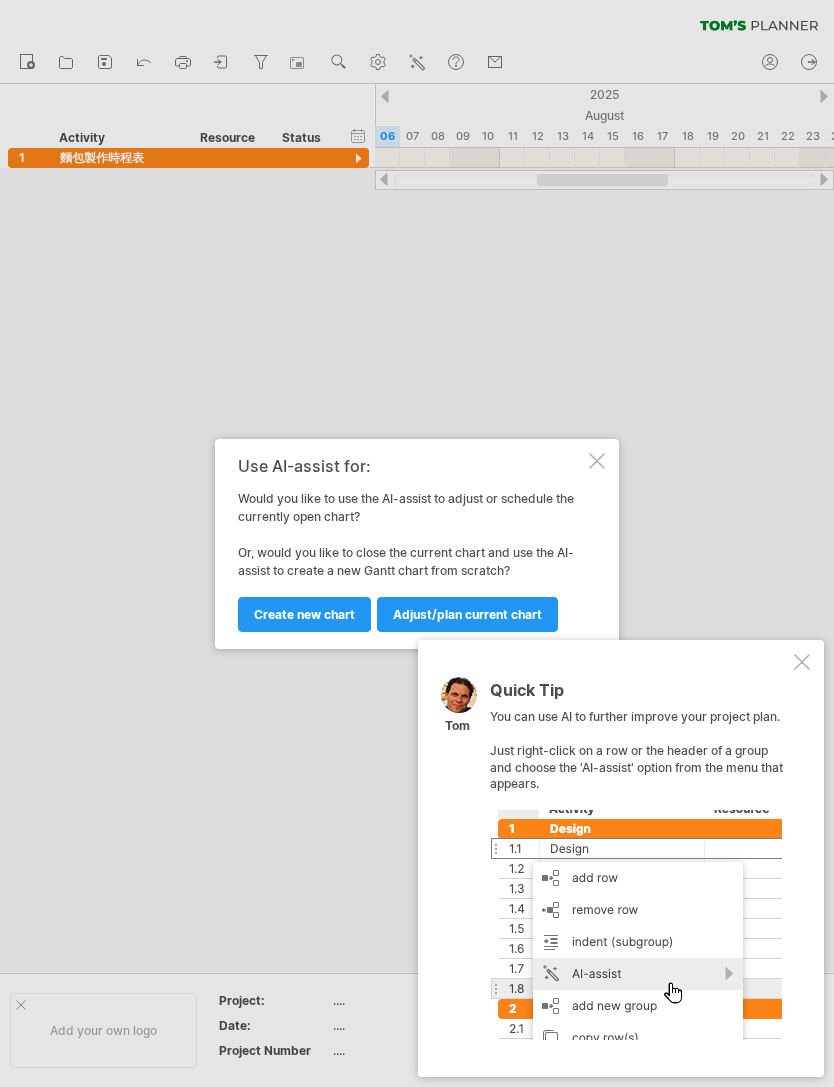 click on "Adjust/plan current chart" at bounding box center (467, 614) 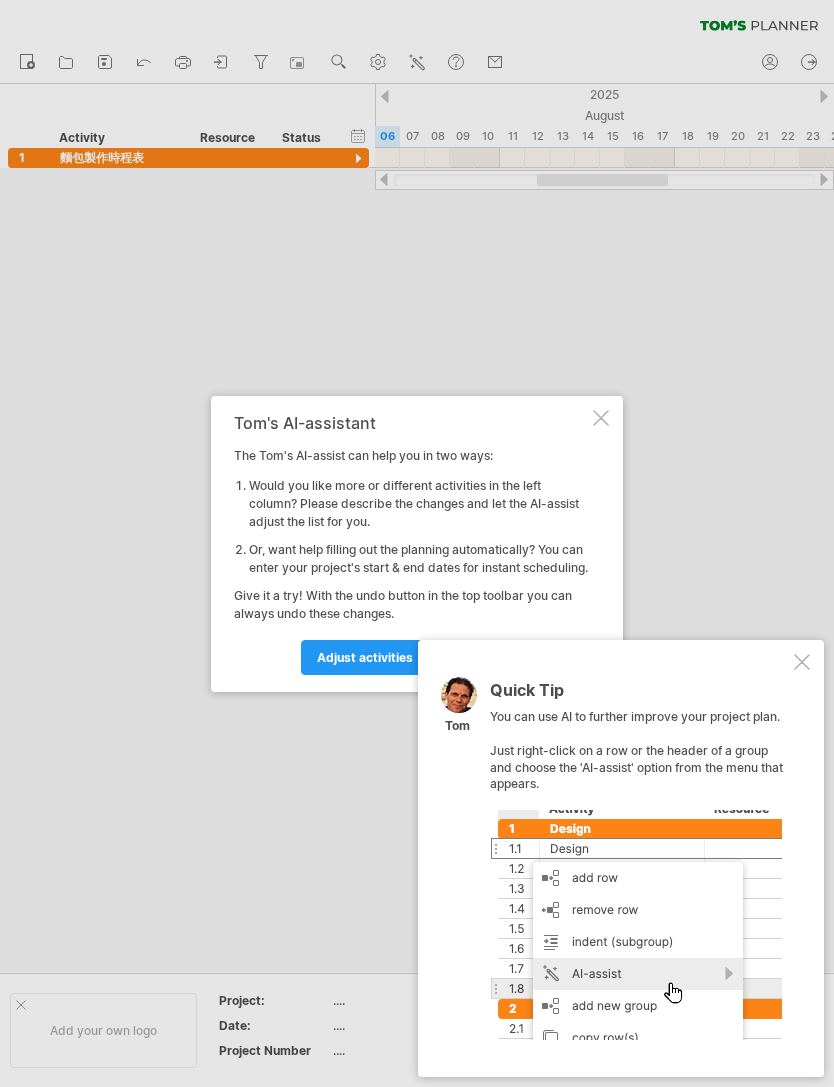 click at bounding box center [417, 543] 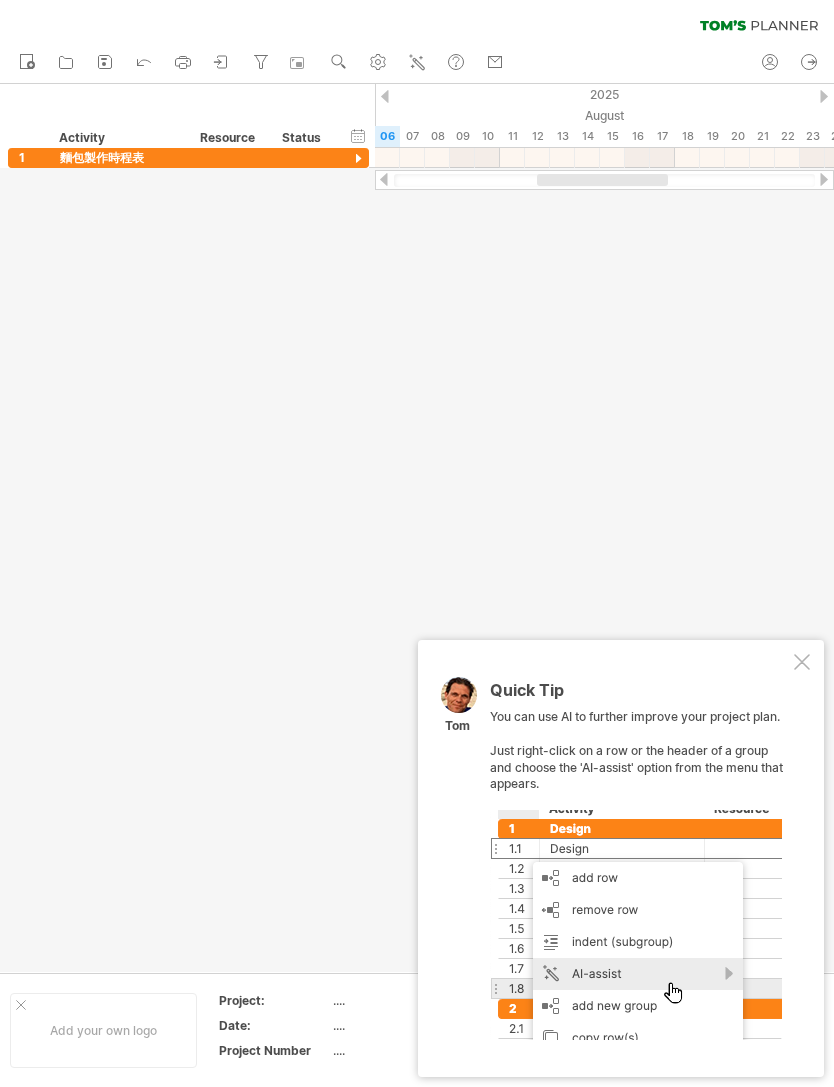 click on "Quick Tip You can use AI to further improve your project plan. Just right-click on a row or the header of a group and choose the 'AI-assist' option from the menu that appears.   [FIRST]" at bounding box center [621, 858] 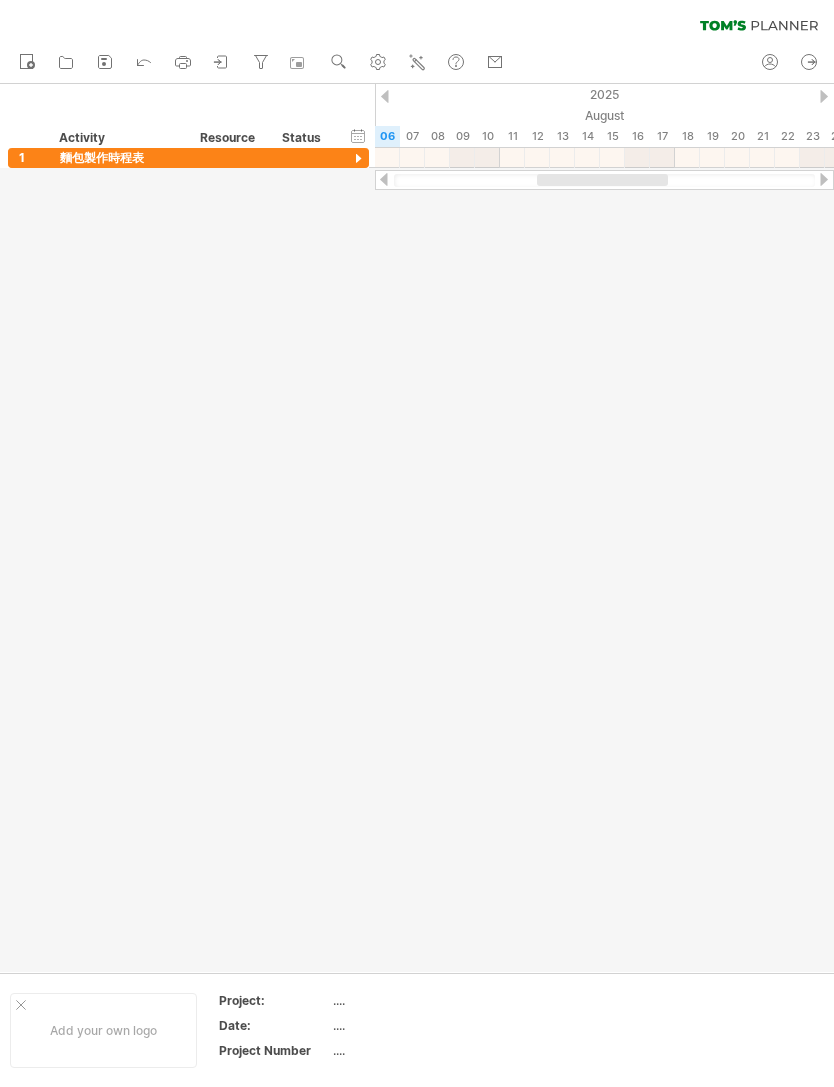 click 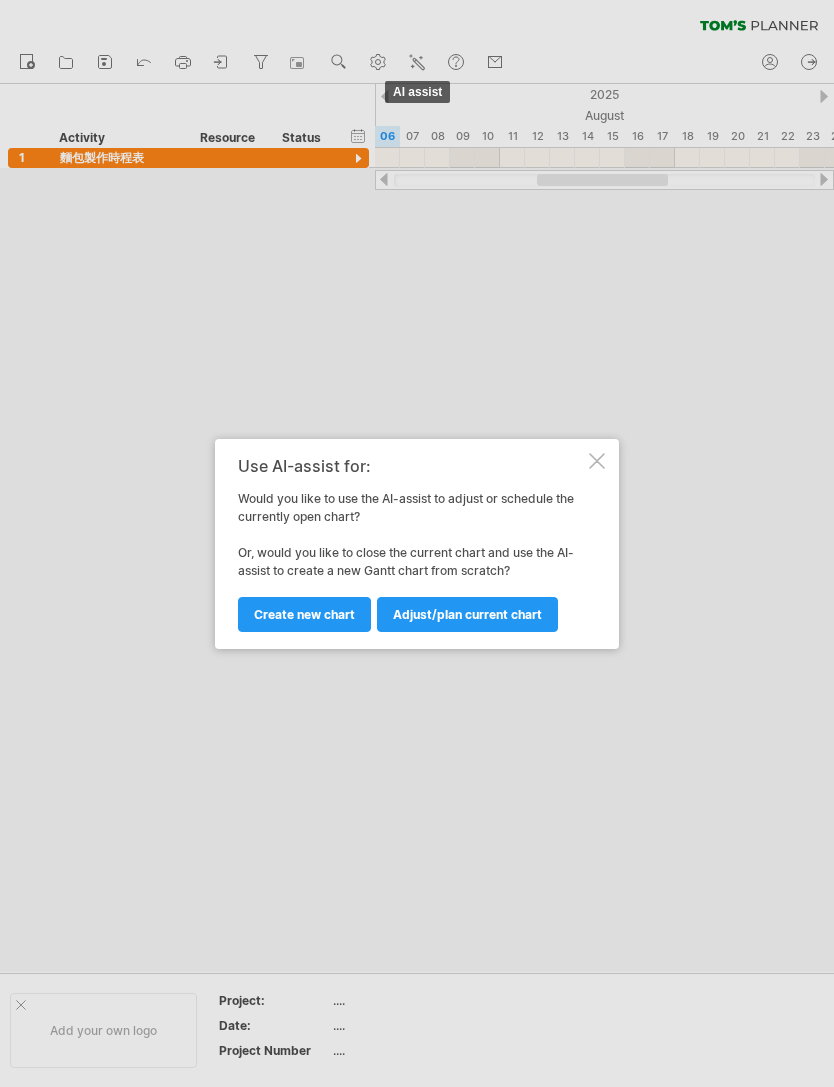 click on "Create new chart" at bounding box center (304, 614) 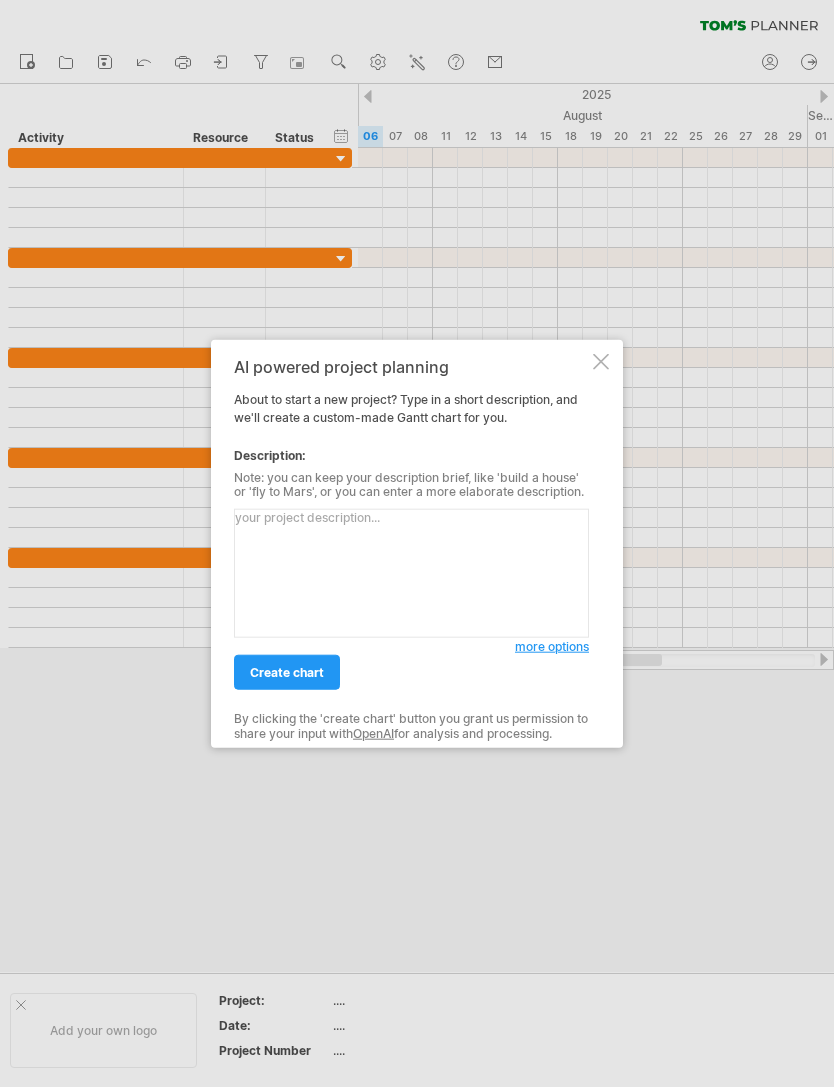 click at bounding box center [411, 573] 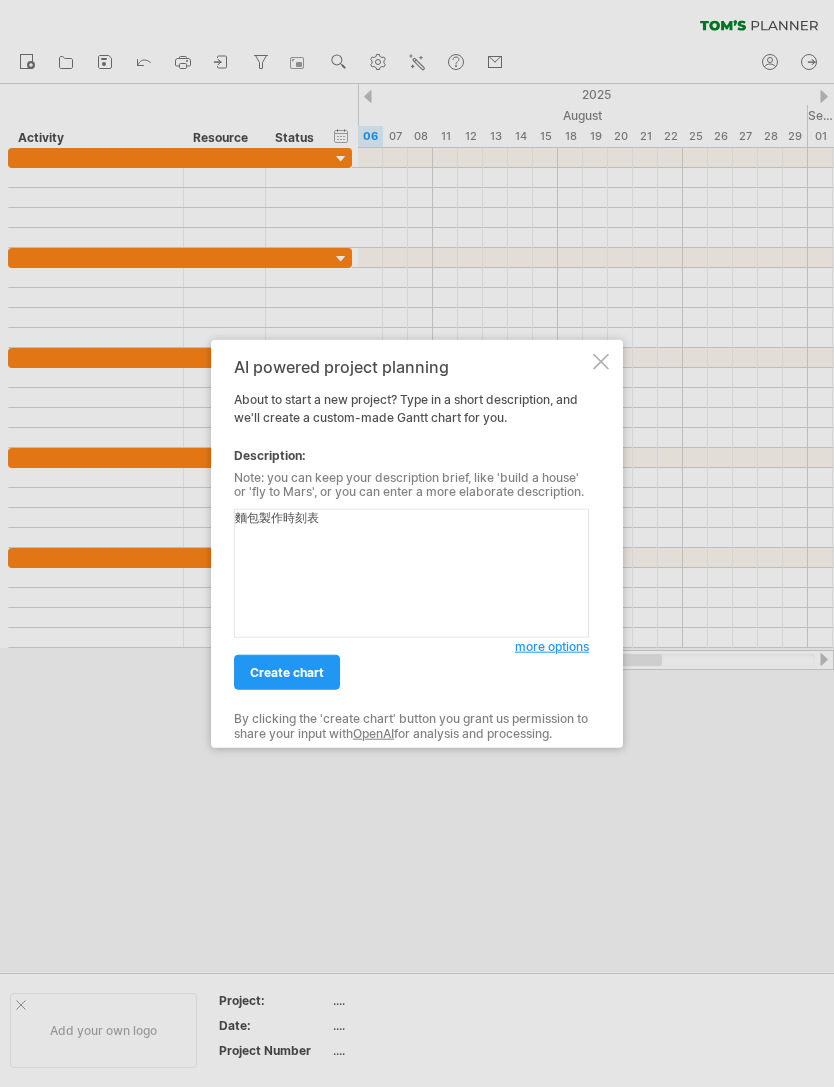 type on "麵包製作時刻表" 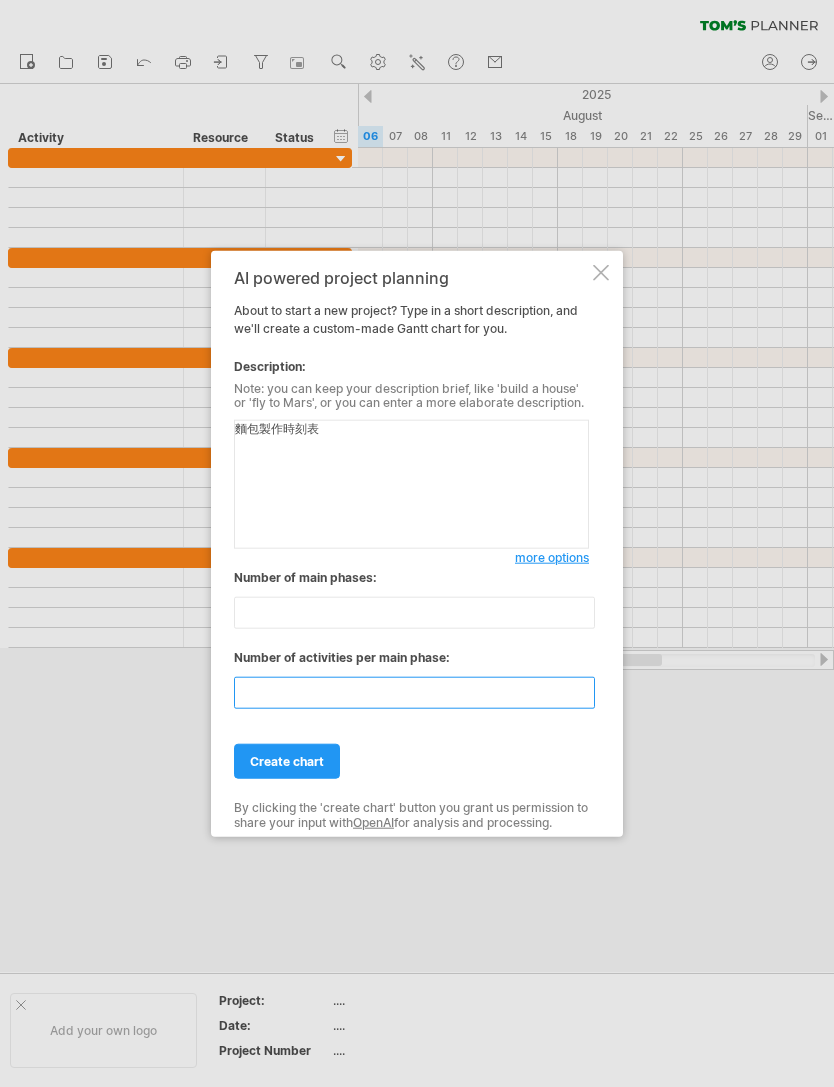 click on "**" at bounding box center (414, 693) 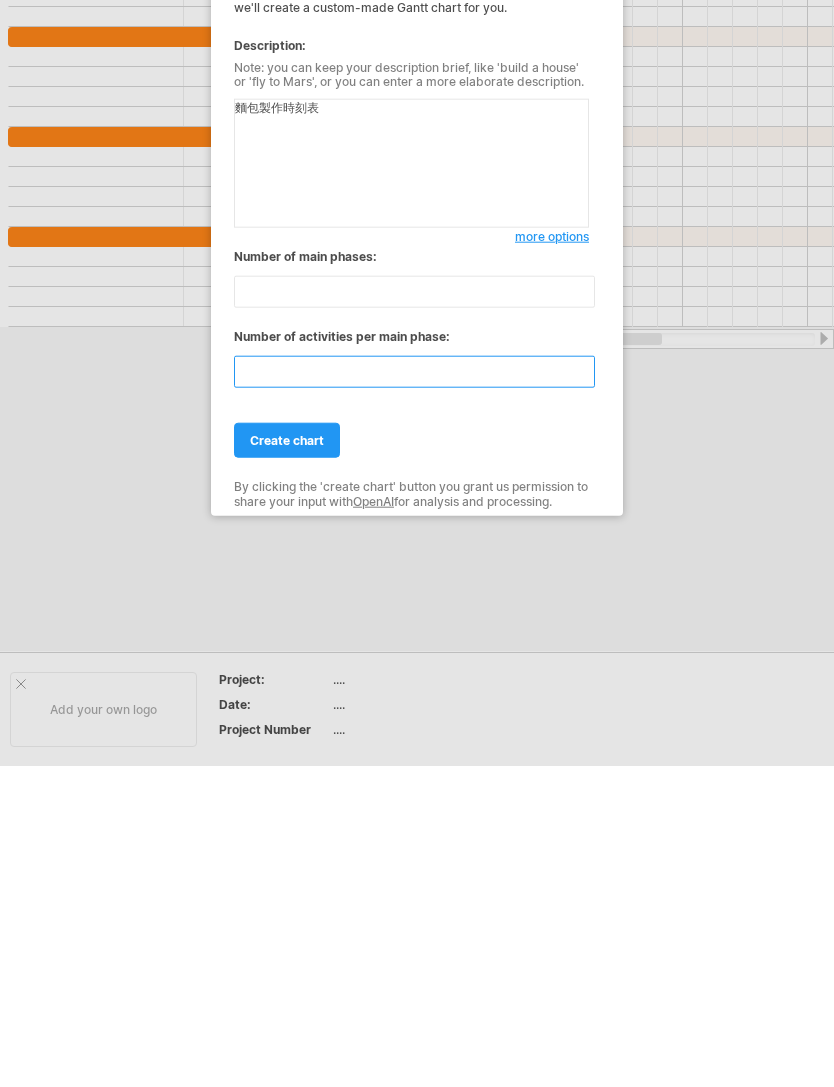 type on "*" 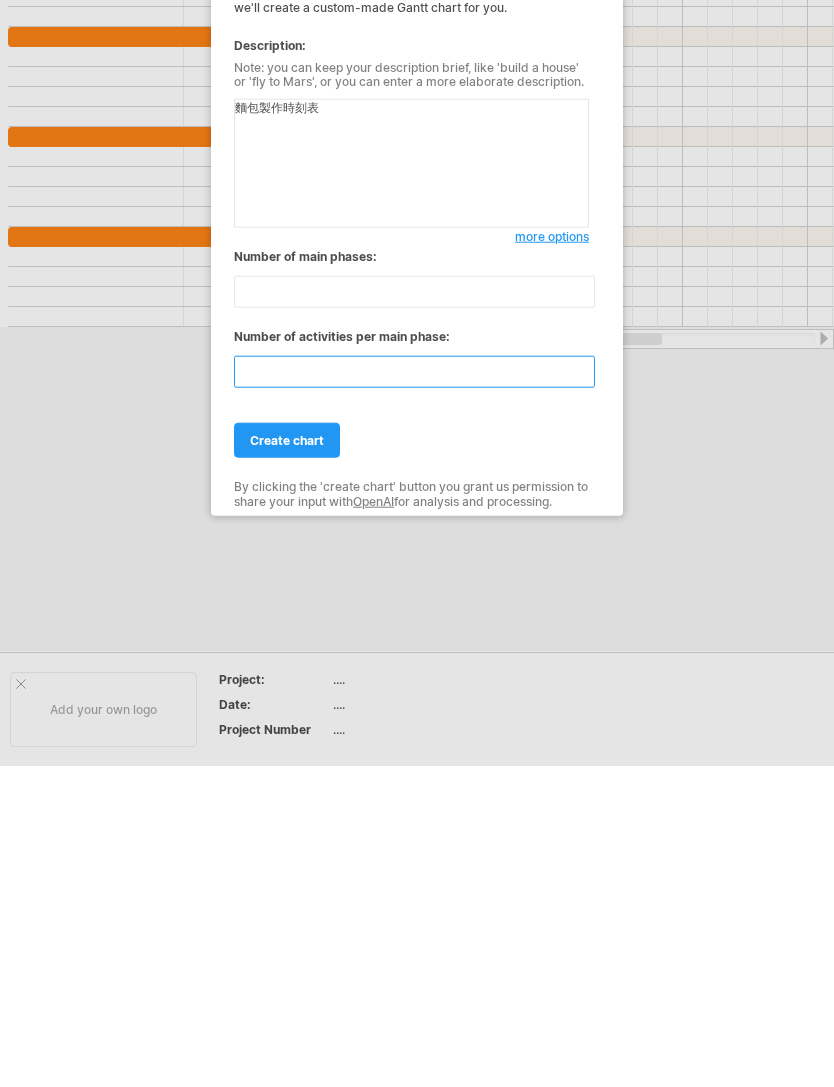 type on "*" 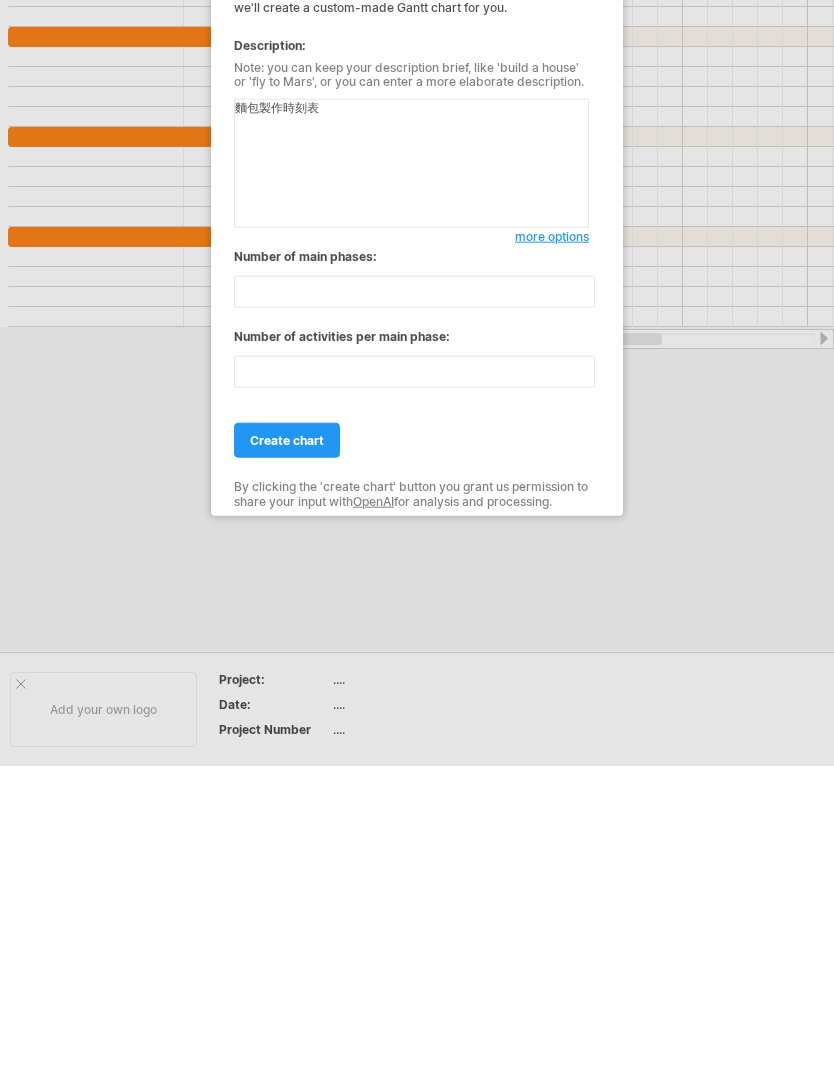 click on "create chart" at bounding box center (287, 761) 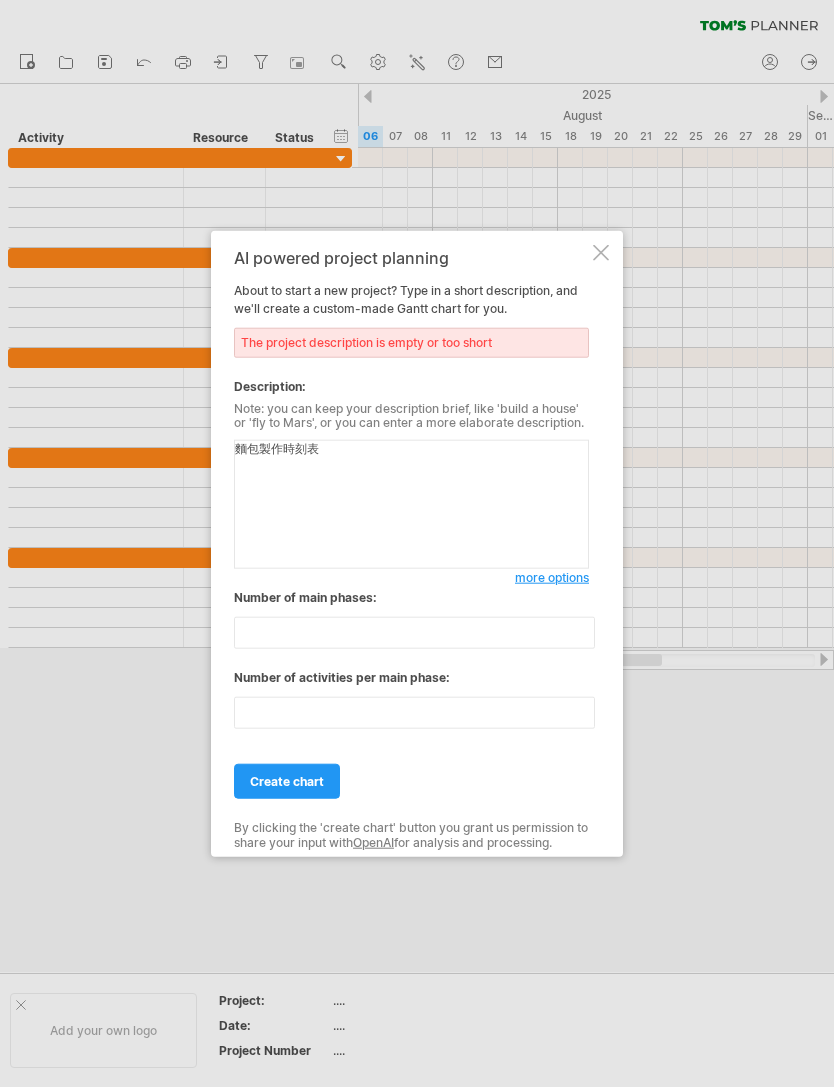 click on "麵包製作時刻表" at bounding box center (411, 504) 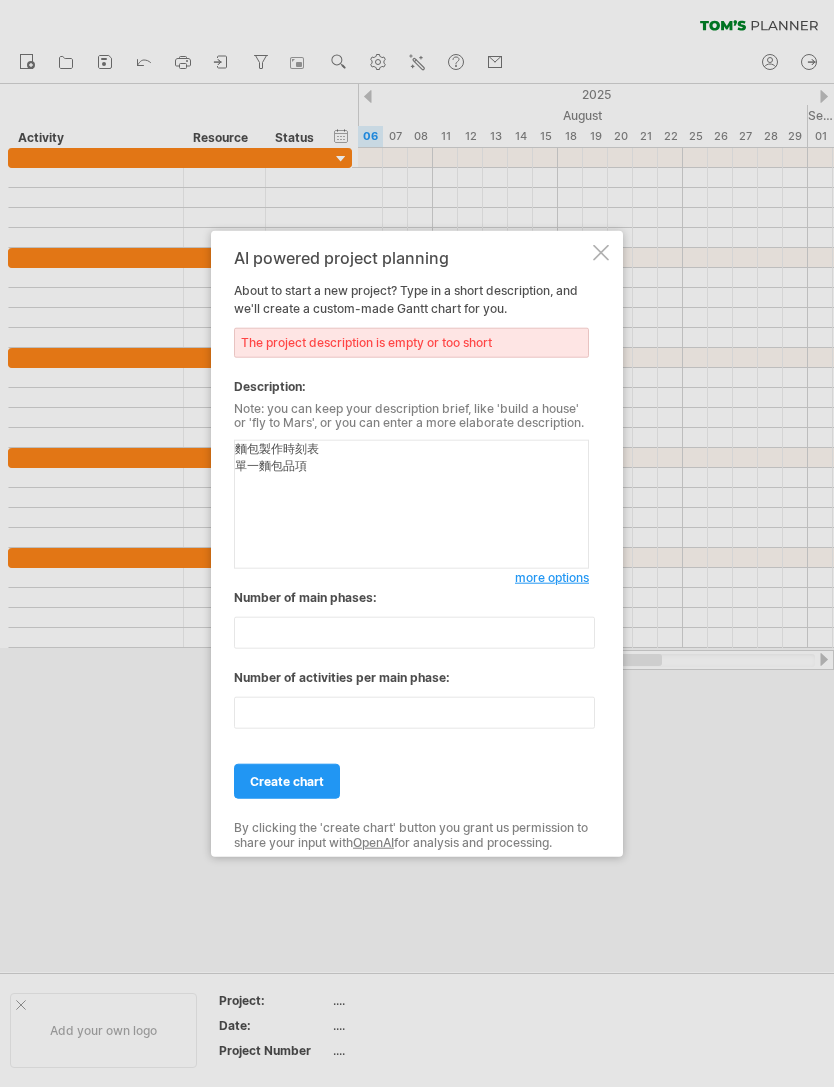 click on "麵包製作時刻表
單一麵包品項" at bounding box center [411, 504] 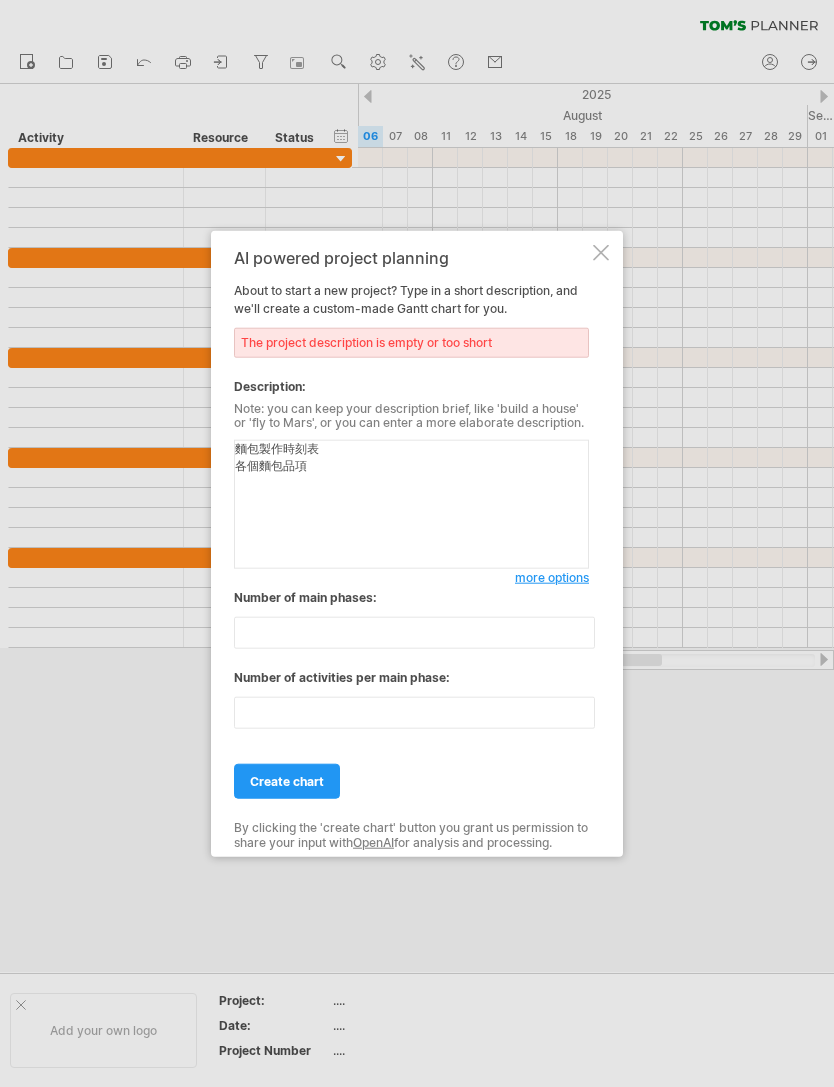 click on "麵包製作時刻表
各個麵包品項" at bounding box center (411, 504) 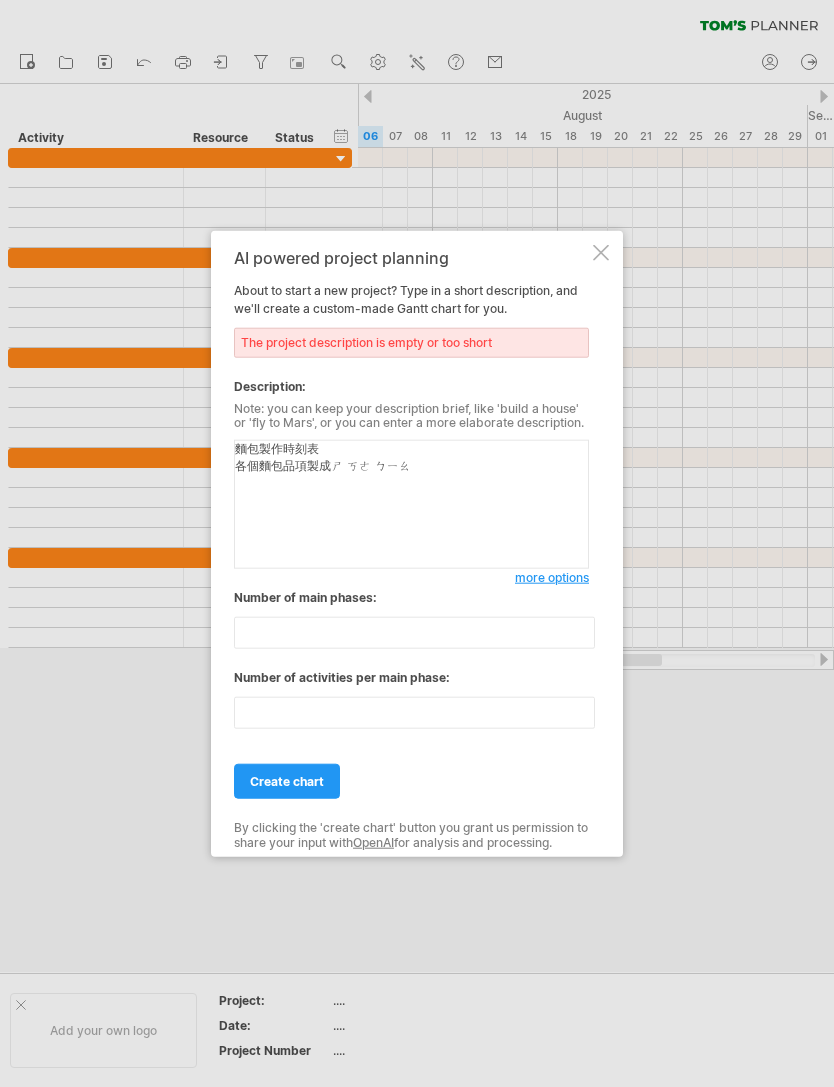 type on "麵包製作時刻表
各個麵包品項製成時刻表" 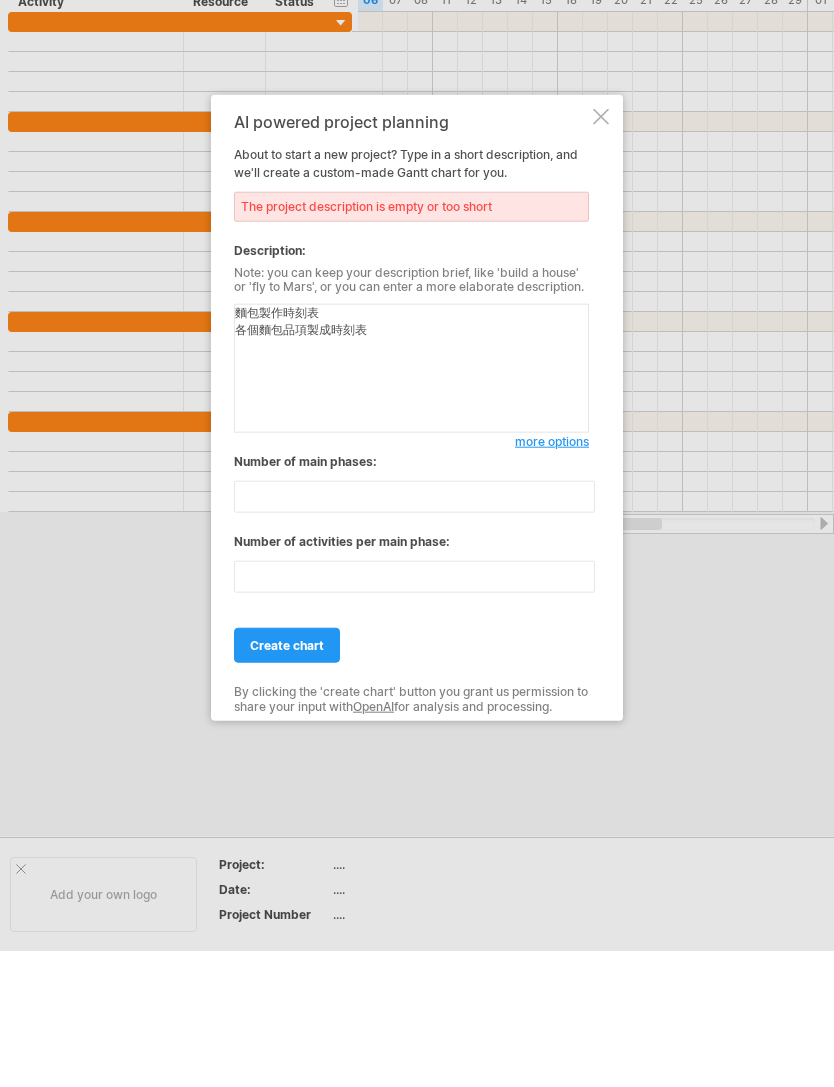click on "create chart" at bounding box center (287, 781) 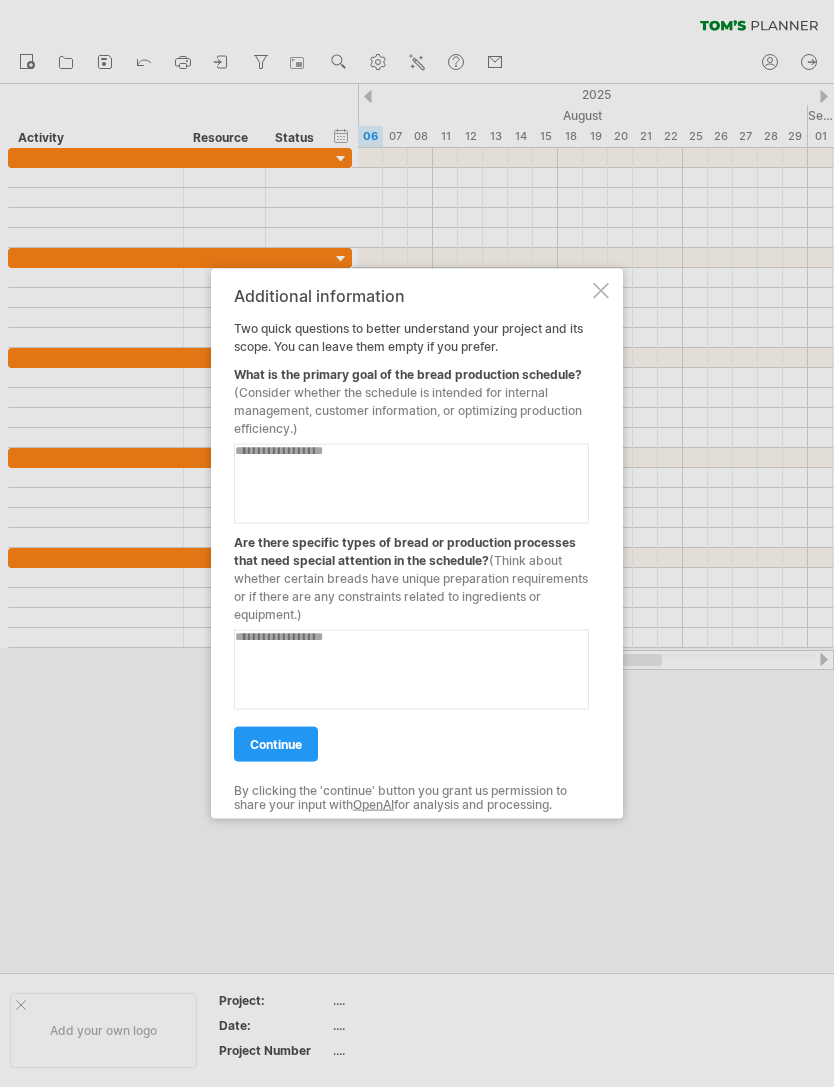 click on "continue" at bounding box center [276, 743] 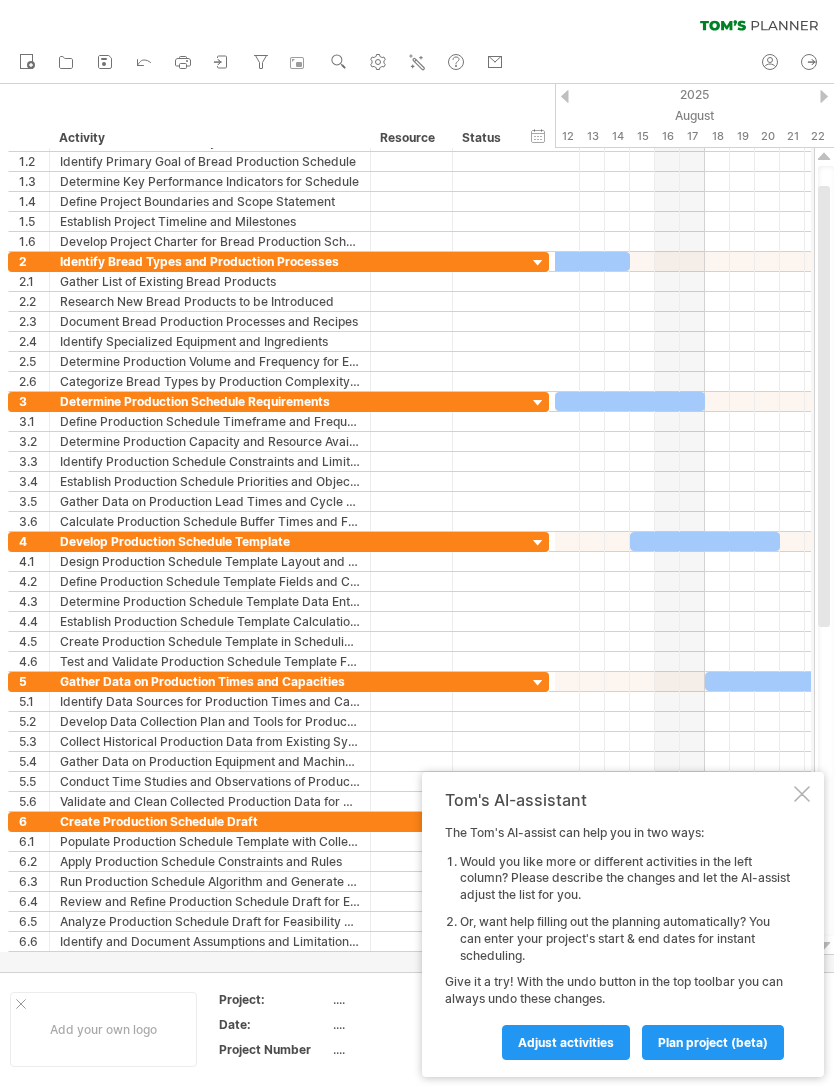 click on "20" at bounding box center (767, 136) 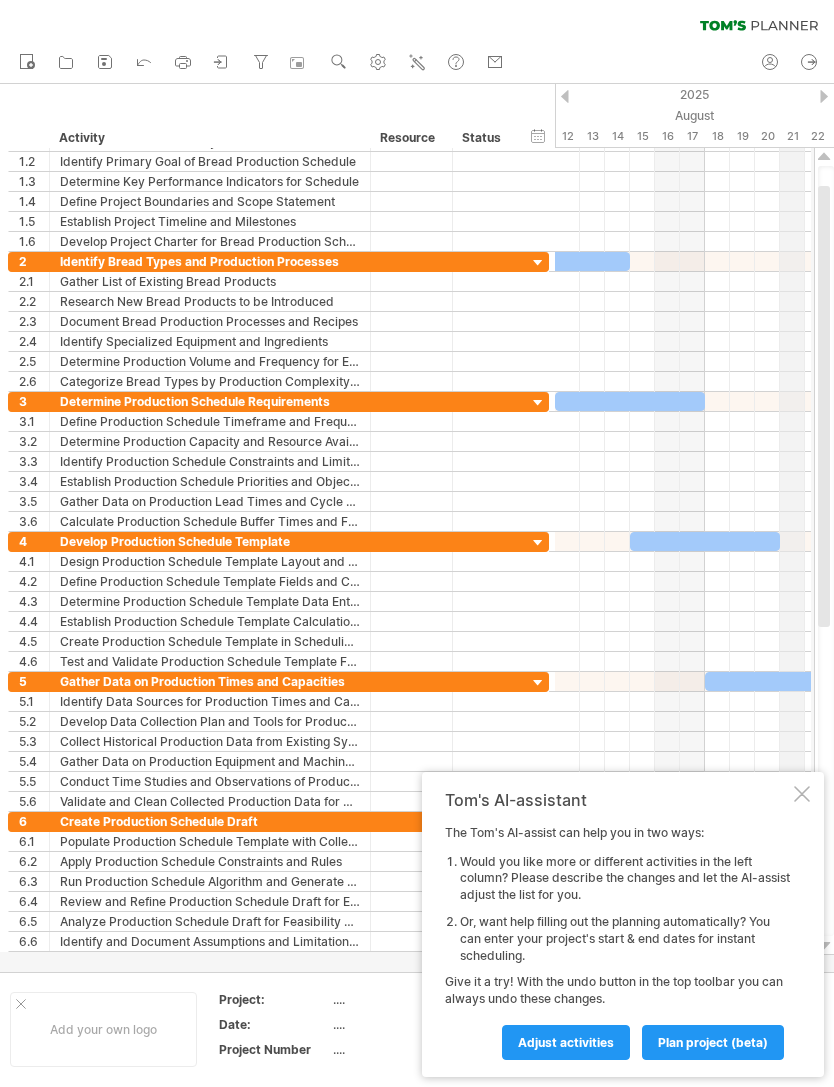 click on "21" at bounding box center [792, 136] 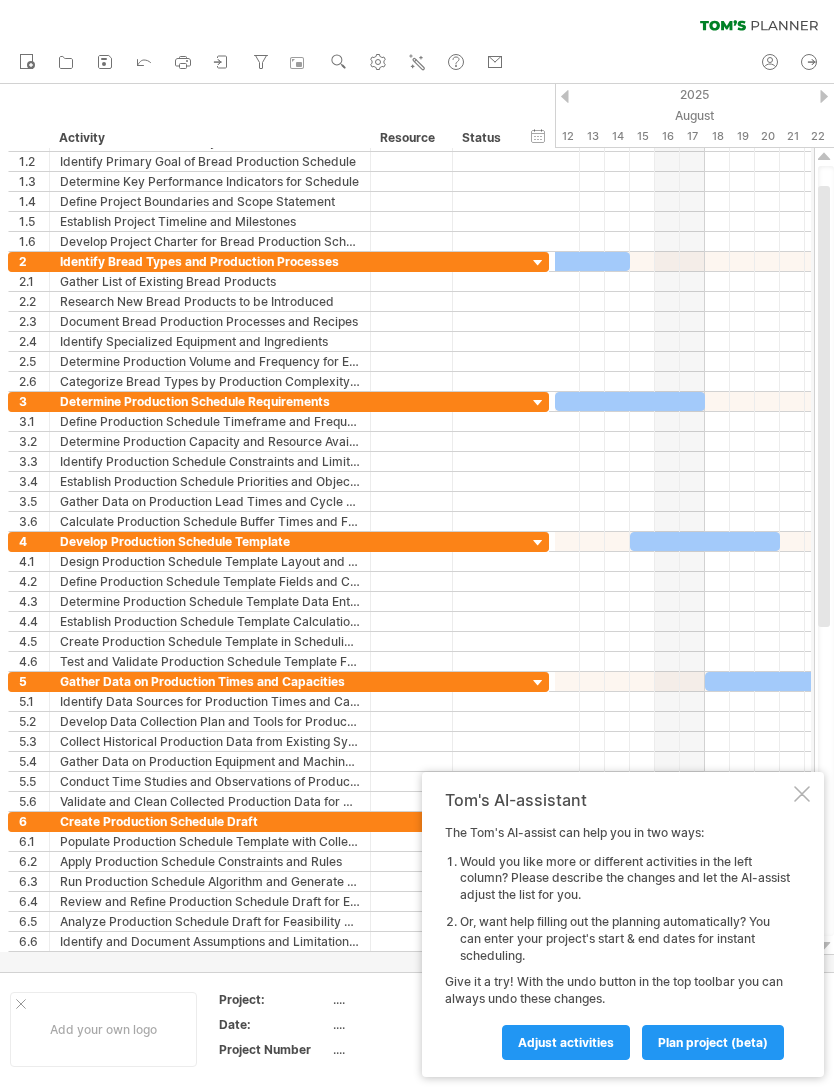 click on "hide start/end/duration show start/end/duration" at bounding box center (538, 135) 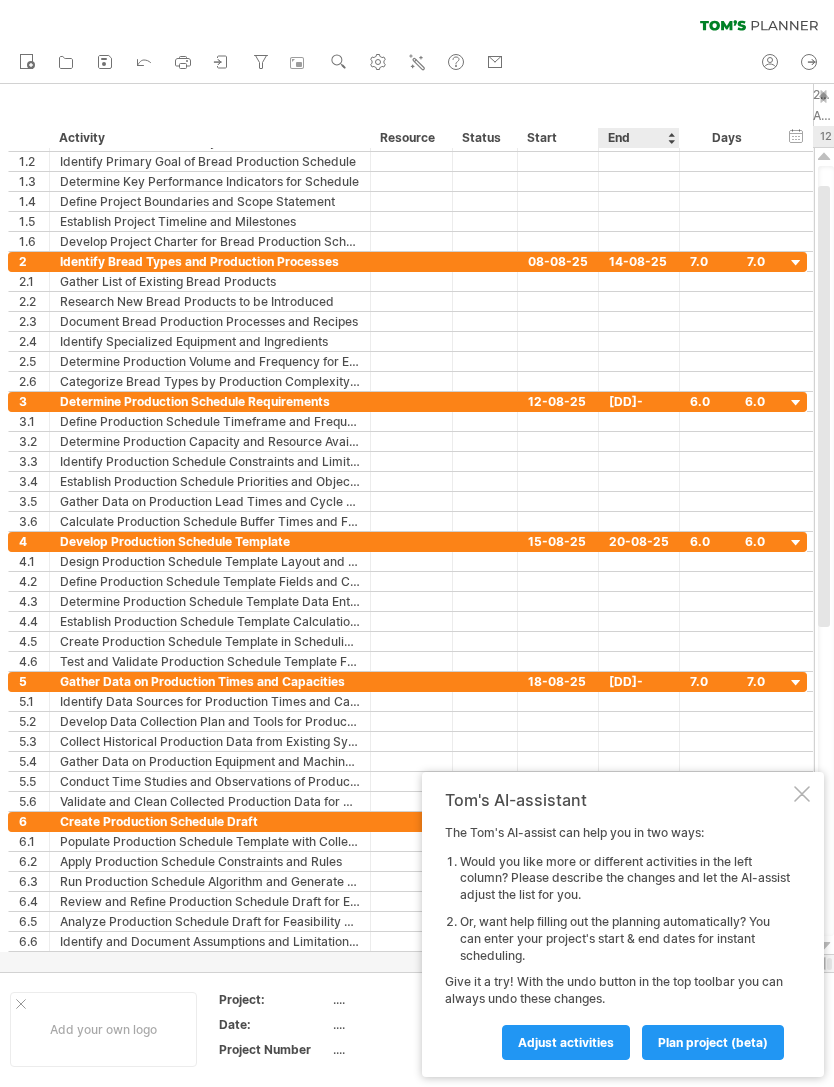 click on "hide start/end/duration show start/end/duration" at bounding box center (796, 135) 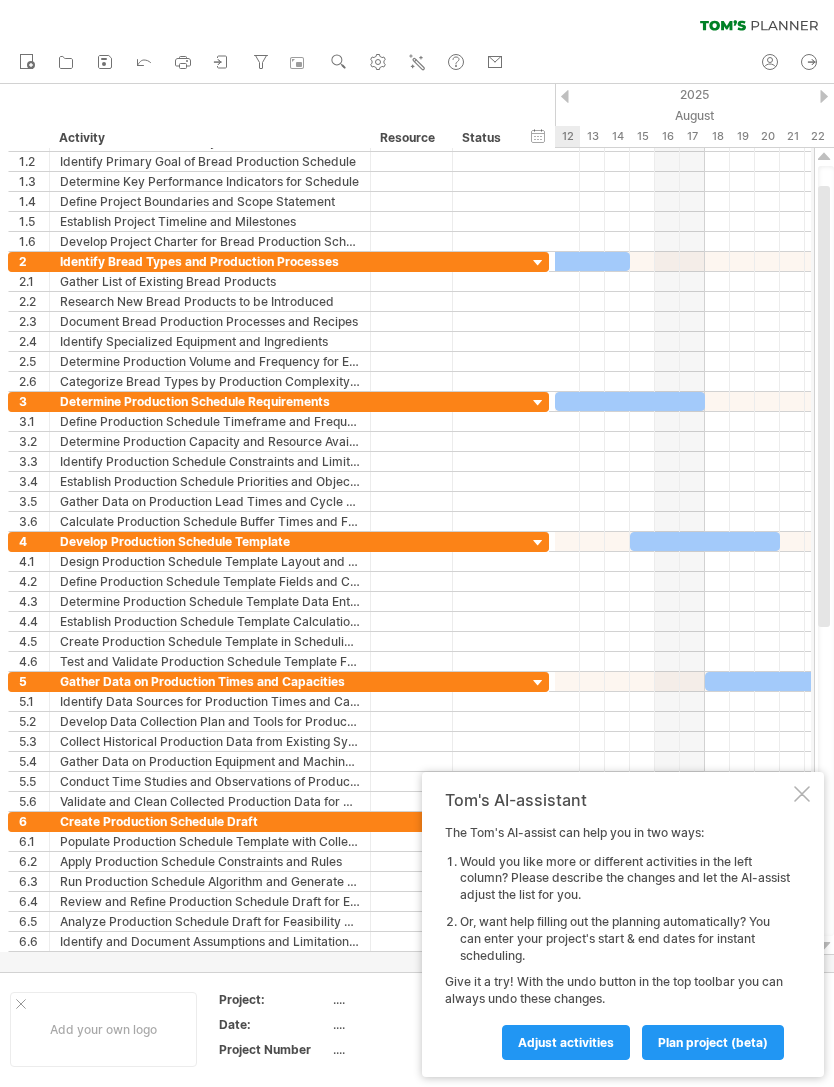 click at bounding box center [802, 794] 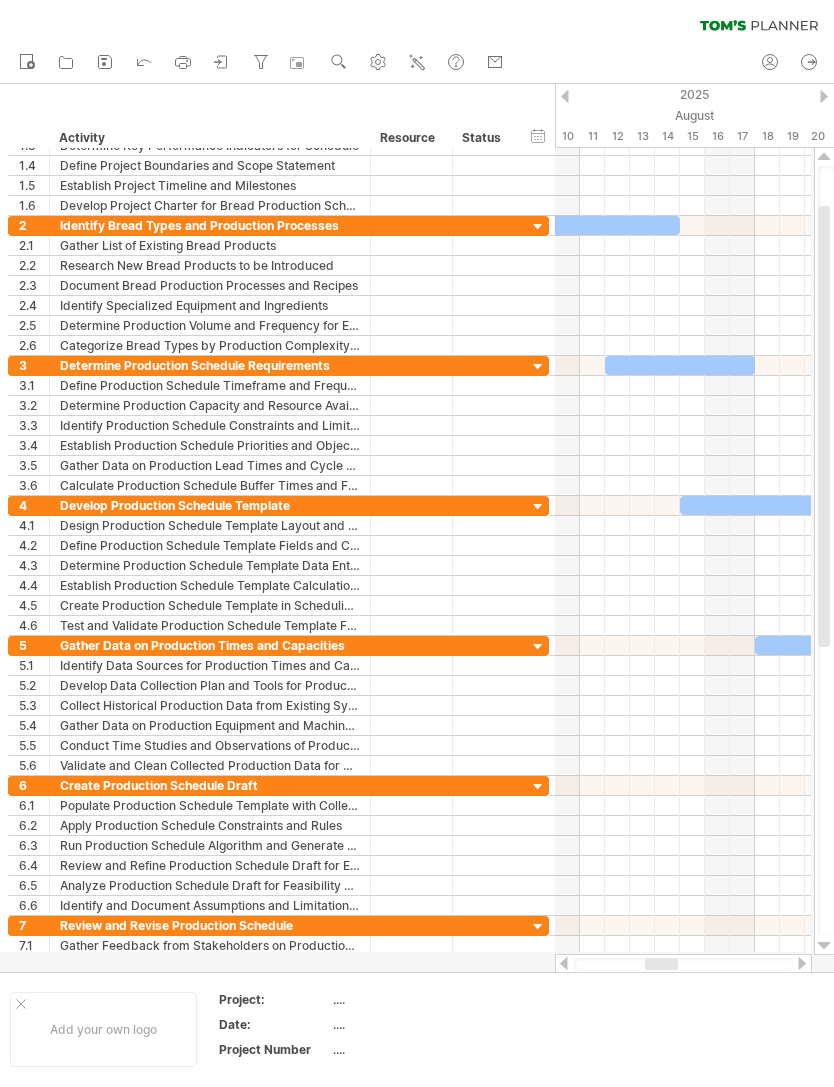 click at bounding box center [683, 286] 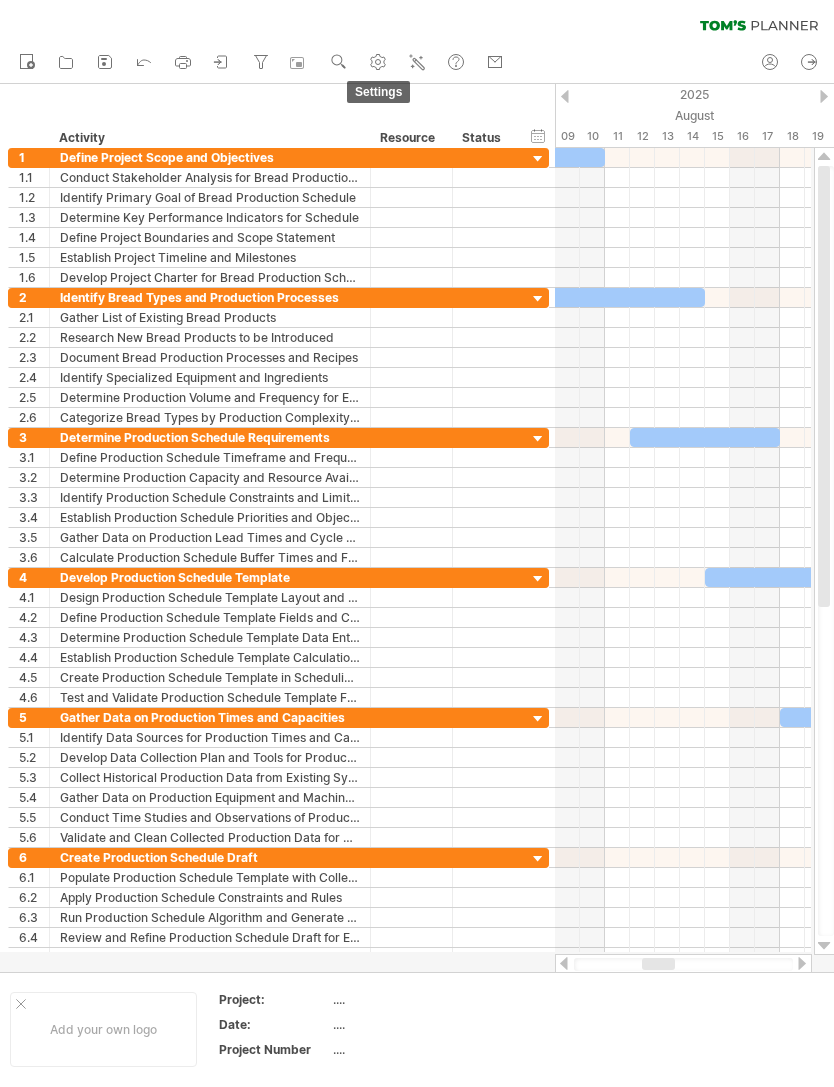 click 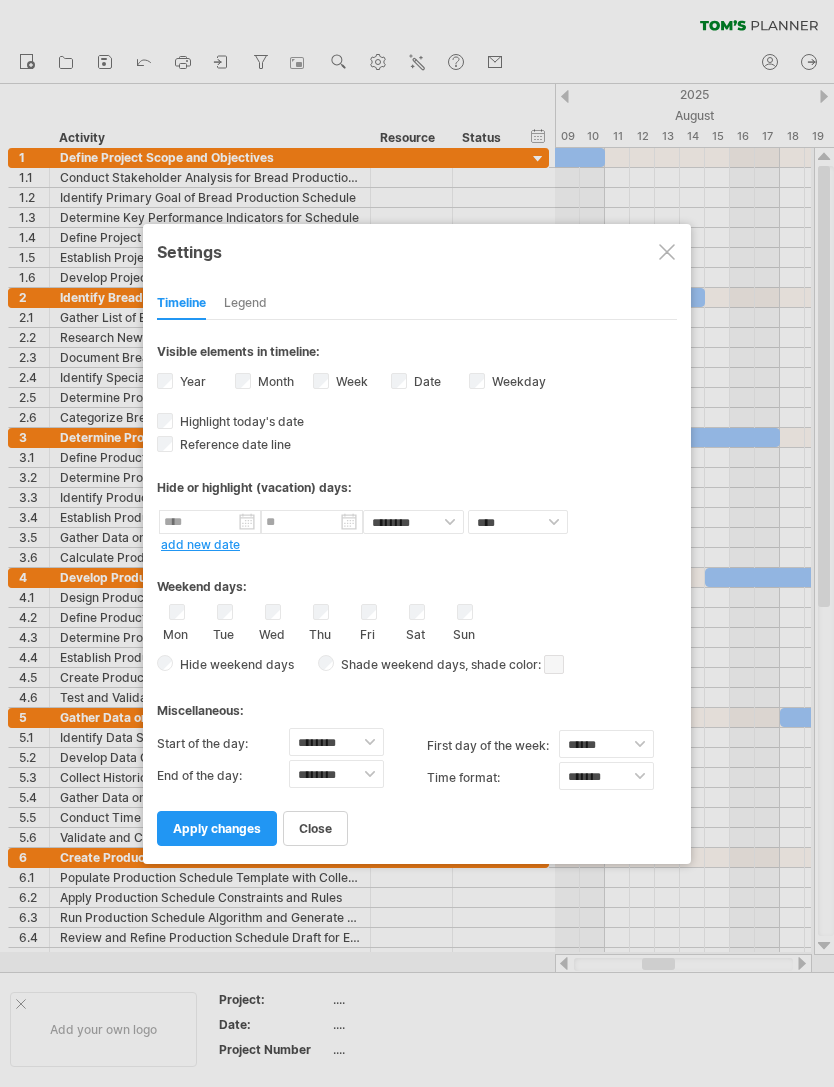 click at bounding box center [417, 543] 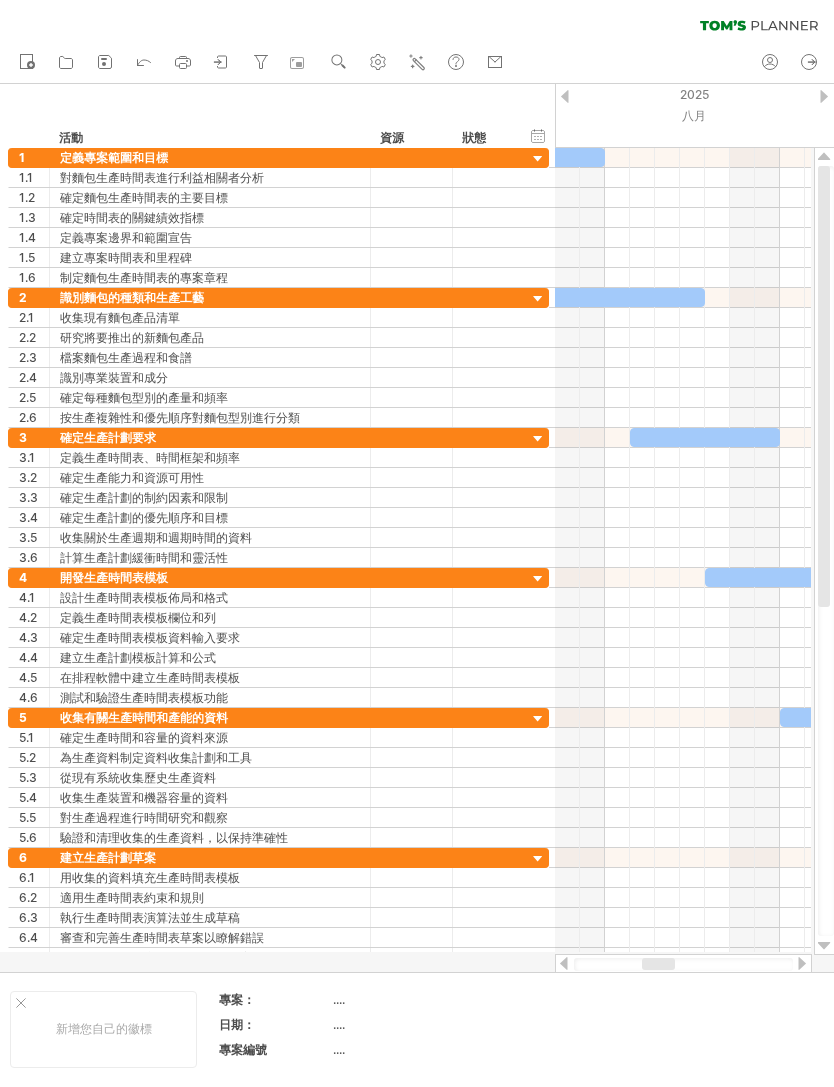 click 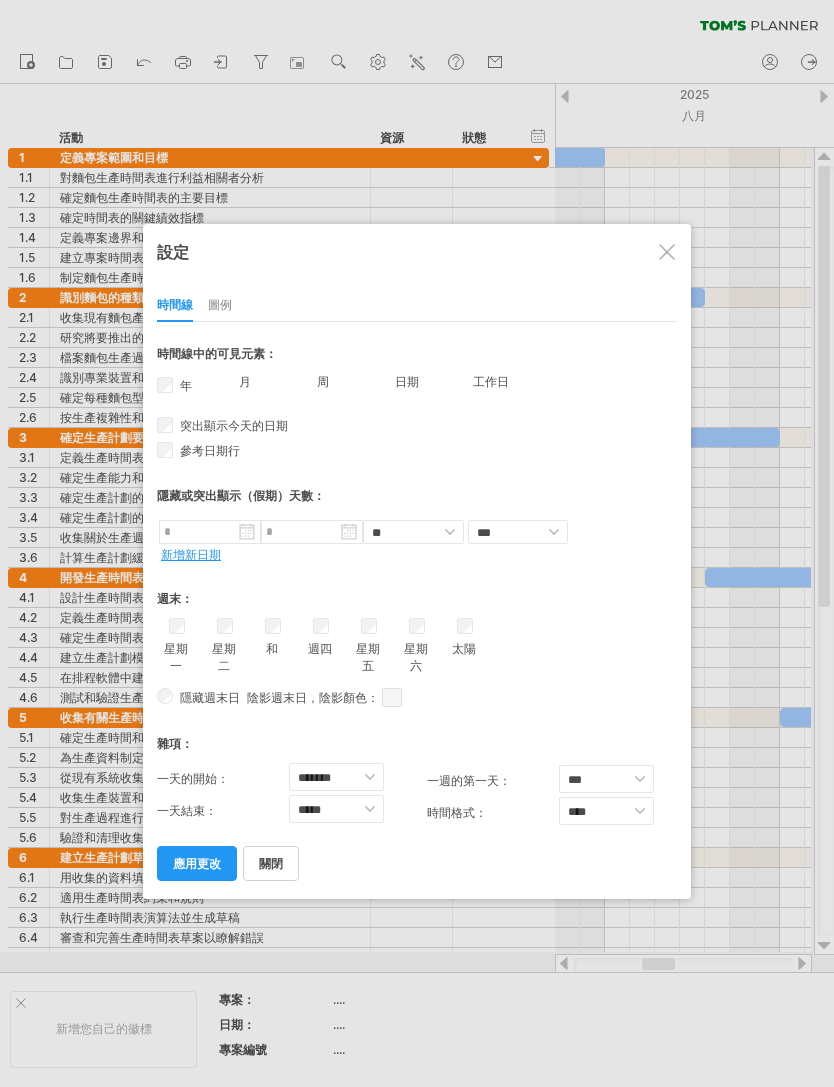 click on "設定" at bounding box center (417, 252) 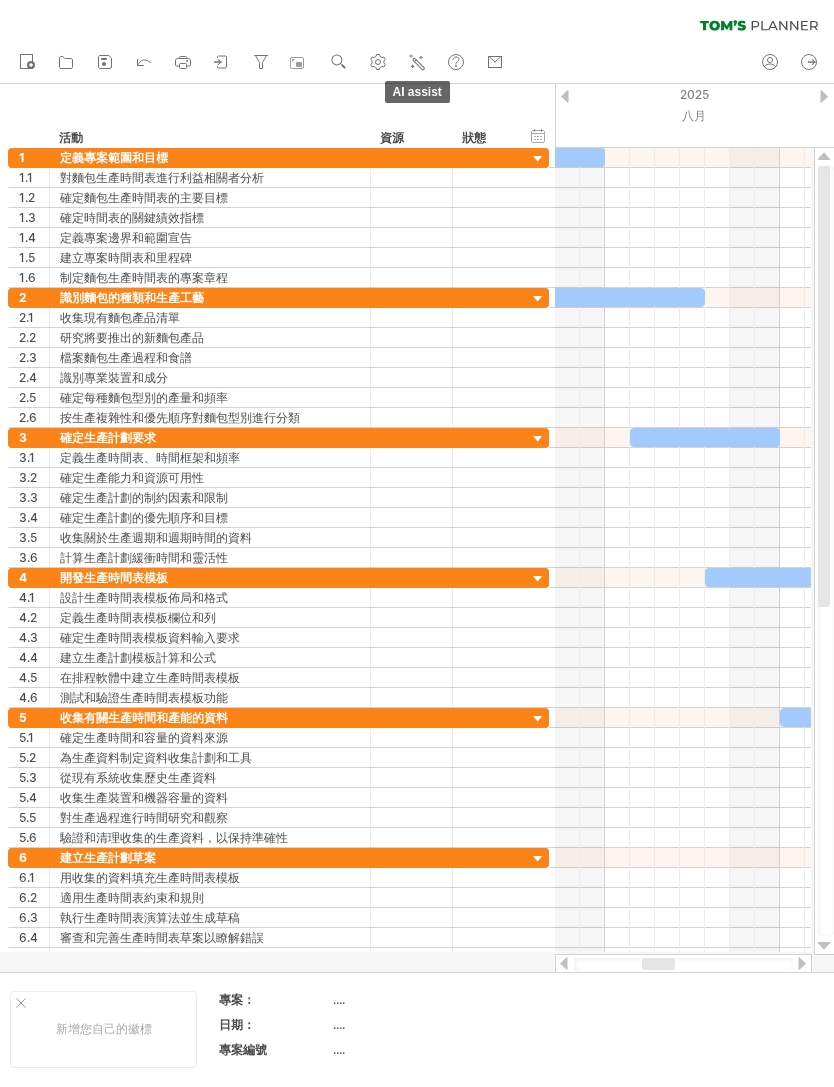 click 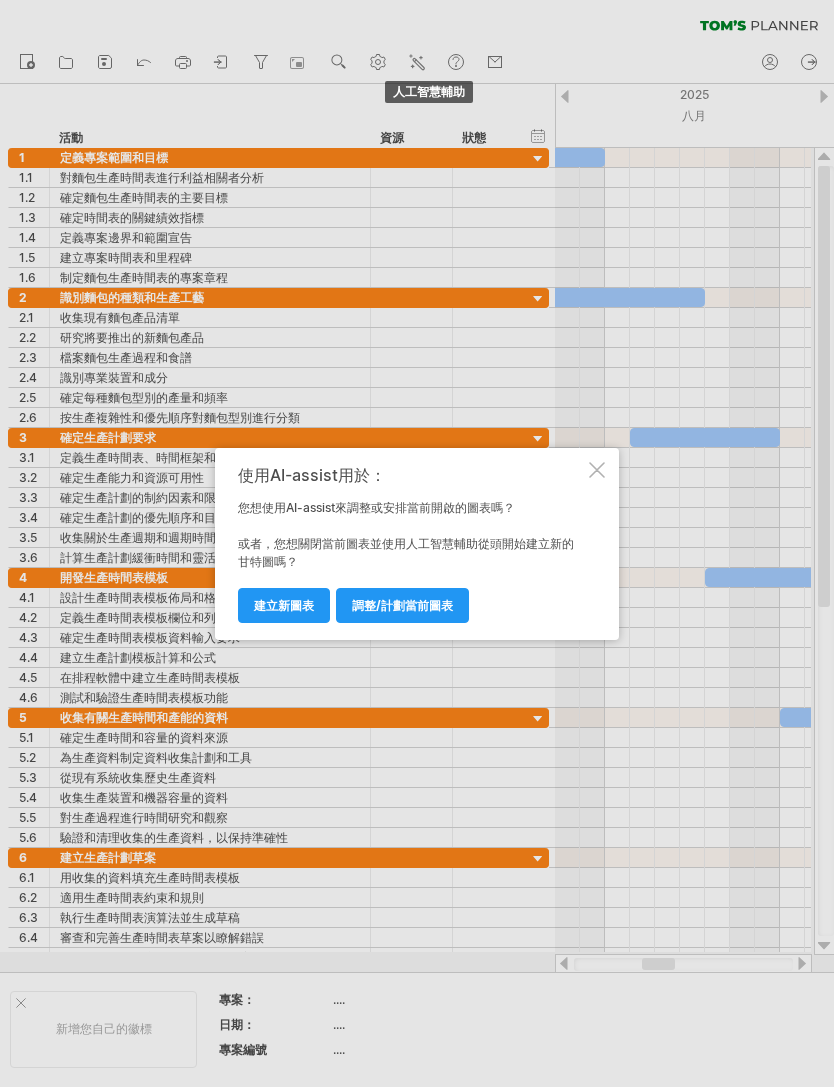 click on "建立新圖表" at bounding box center [284, 605] 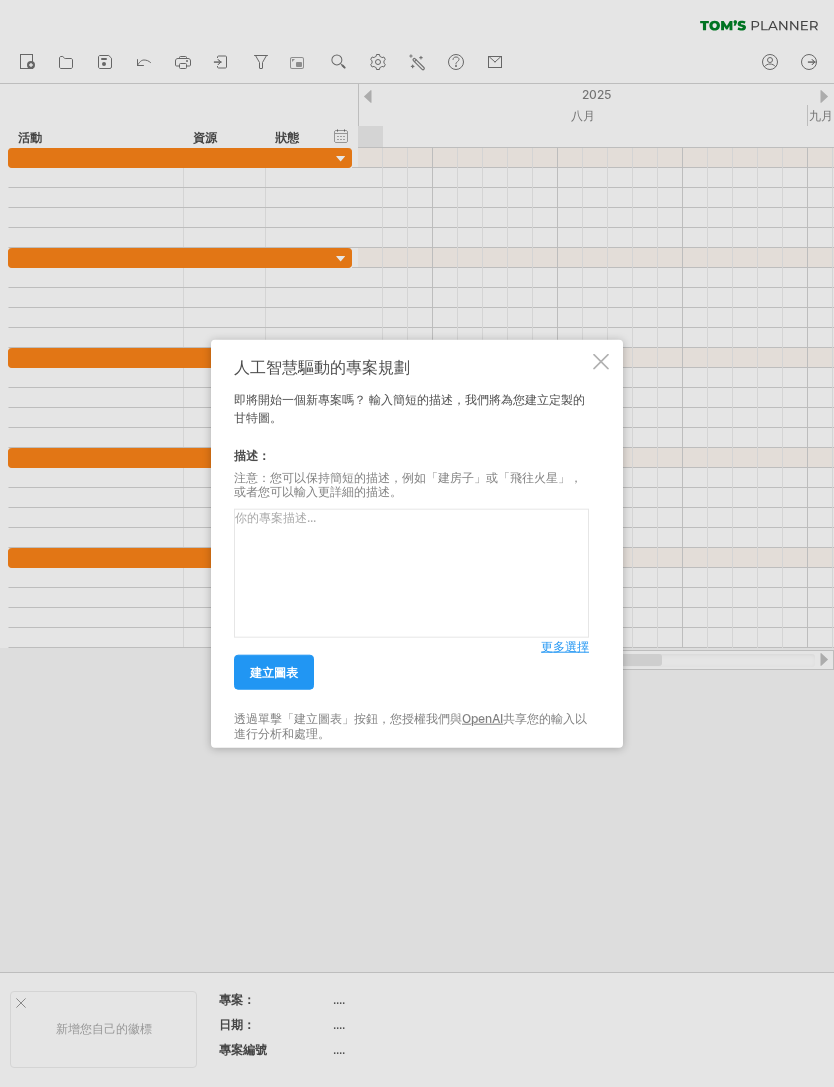 click at bounding box center (601, 361) 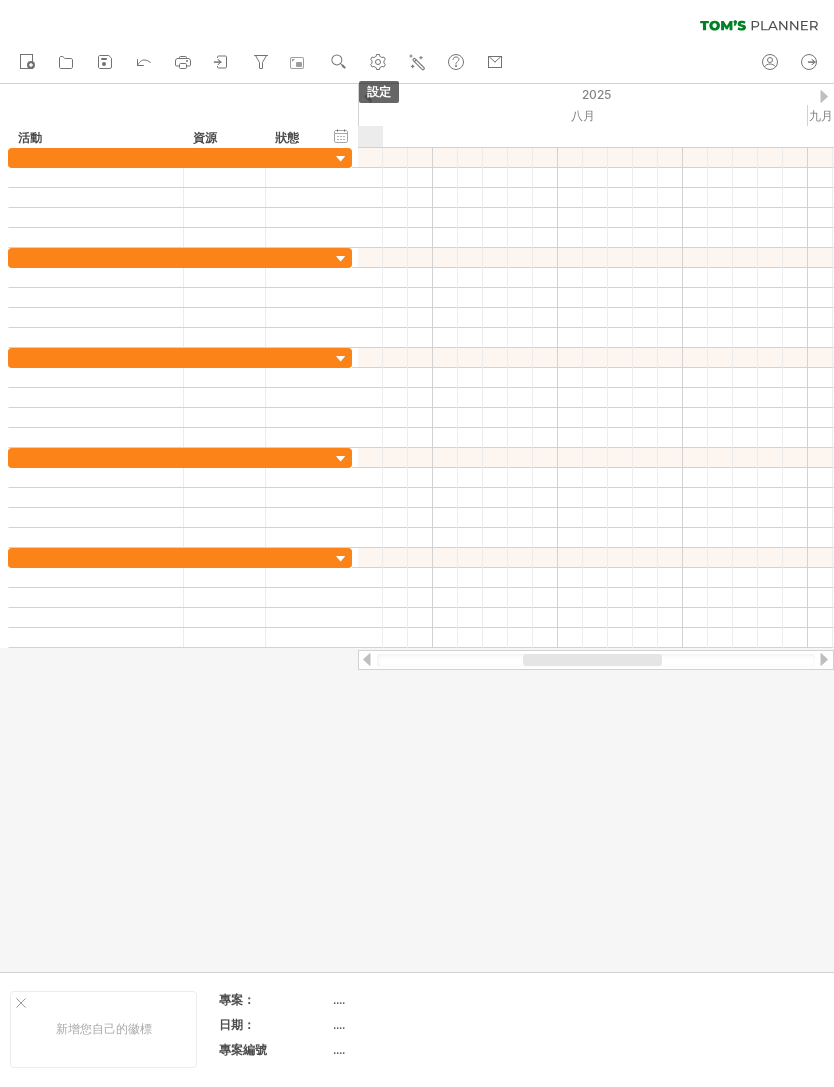 click 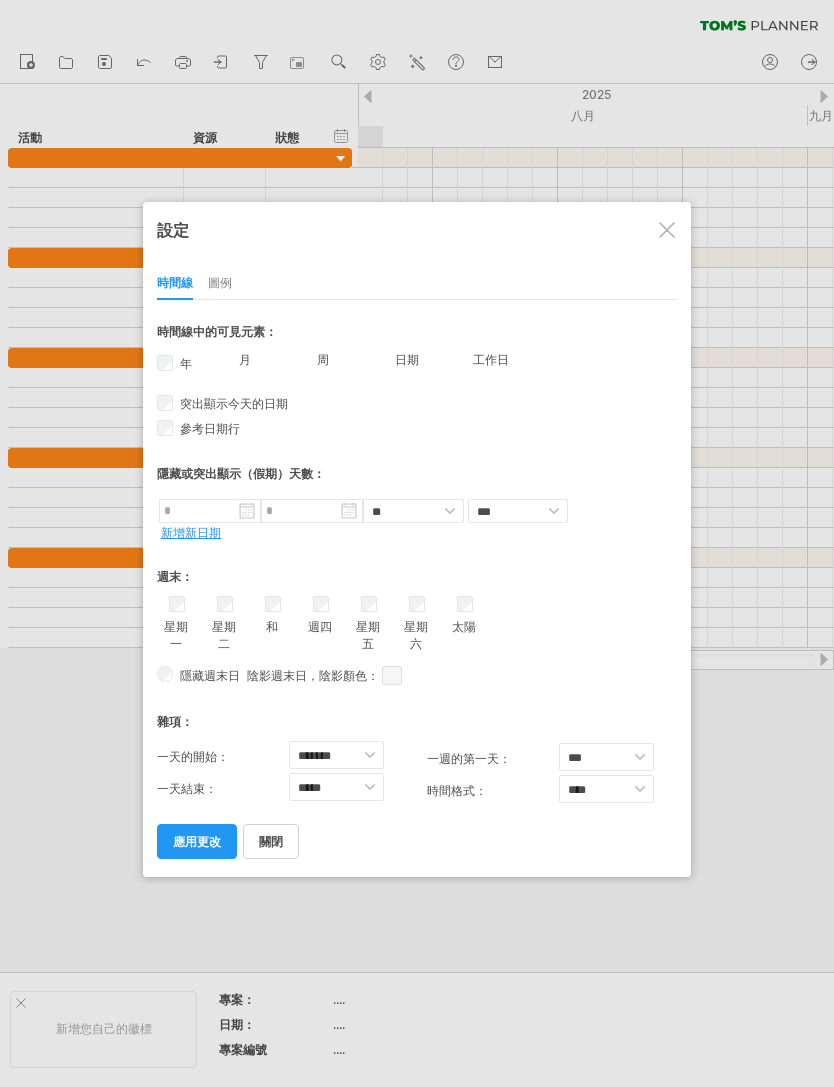 click at bounding box center [667, 230] 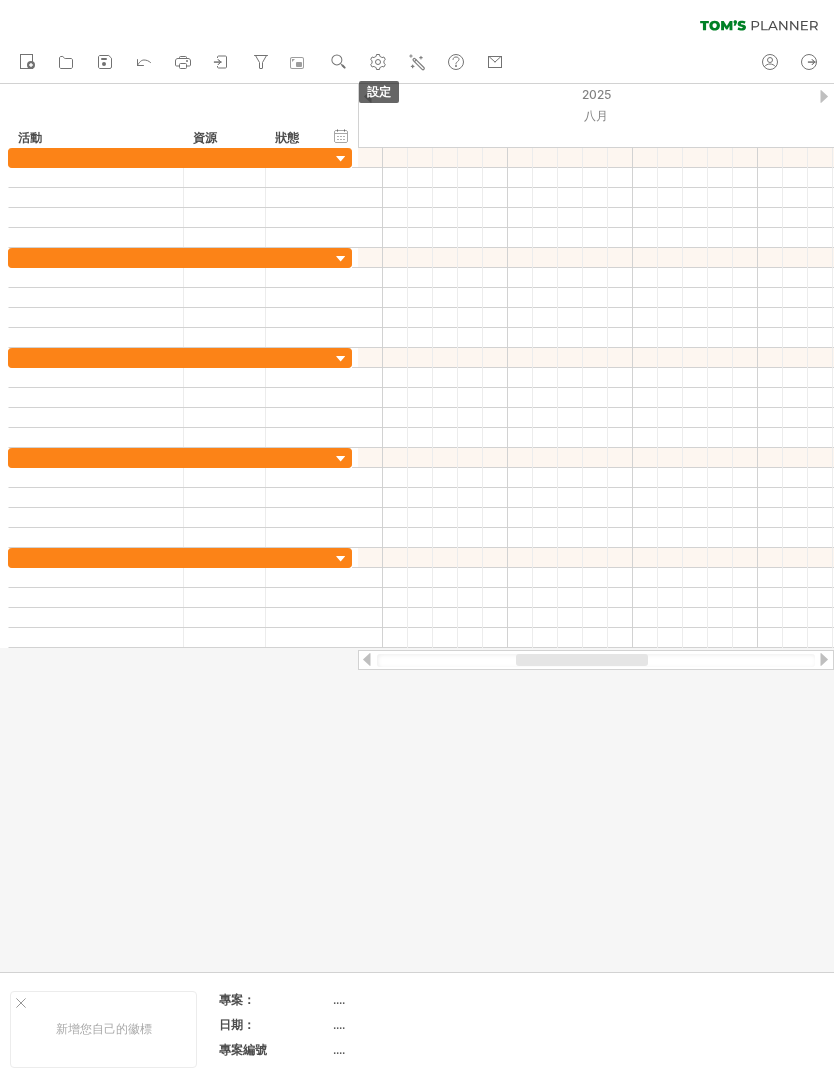 click 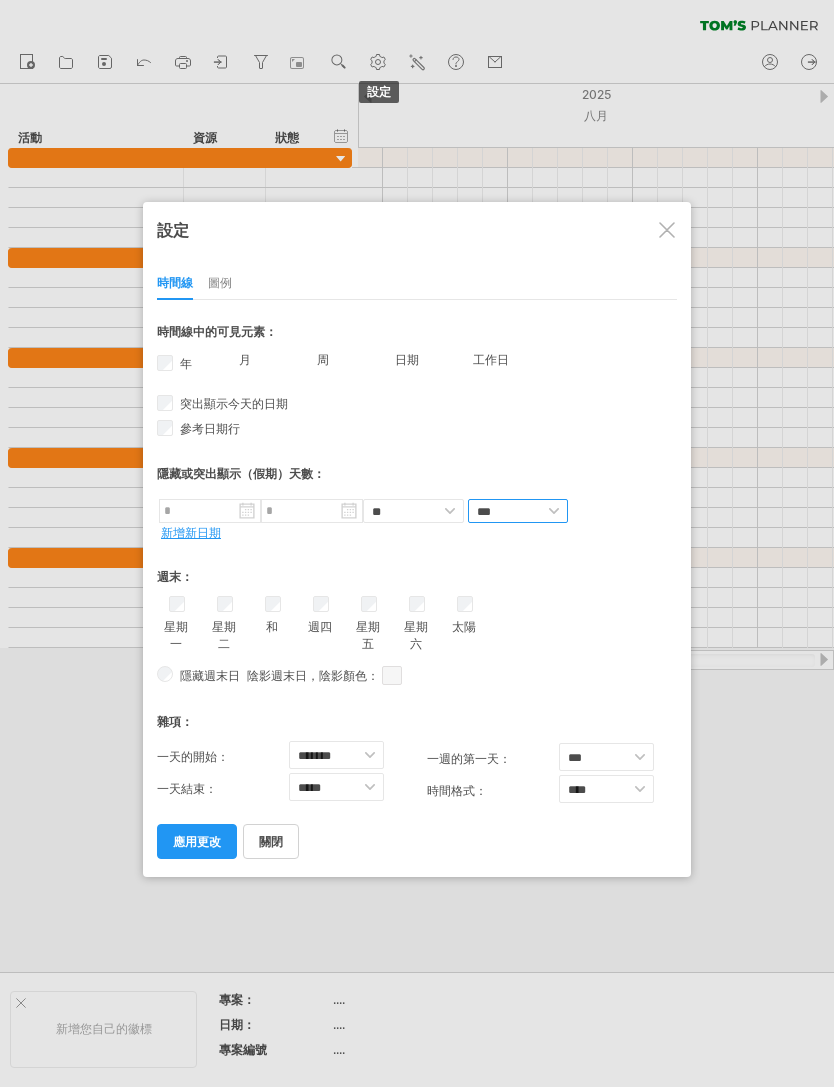 click on "*** **" at bounding box center [518, 511] 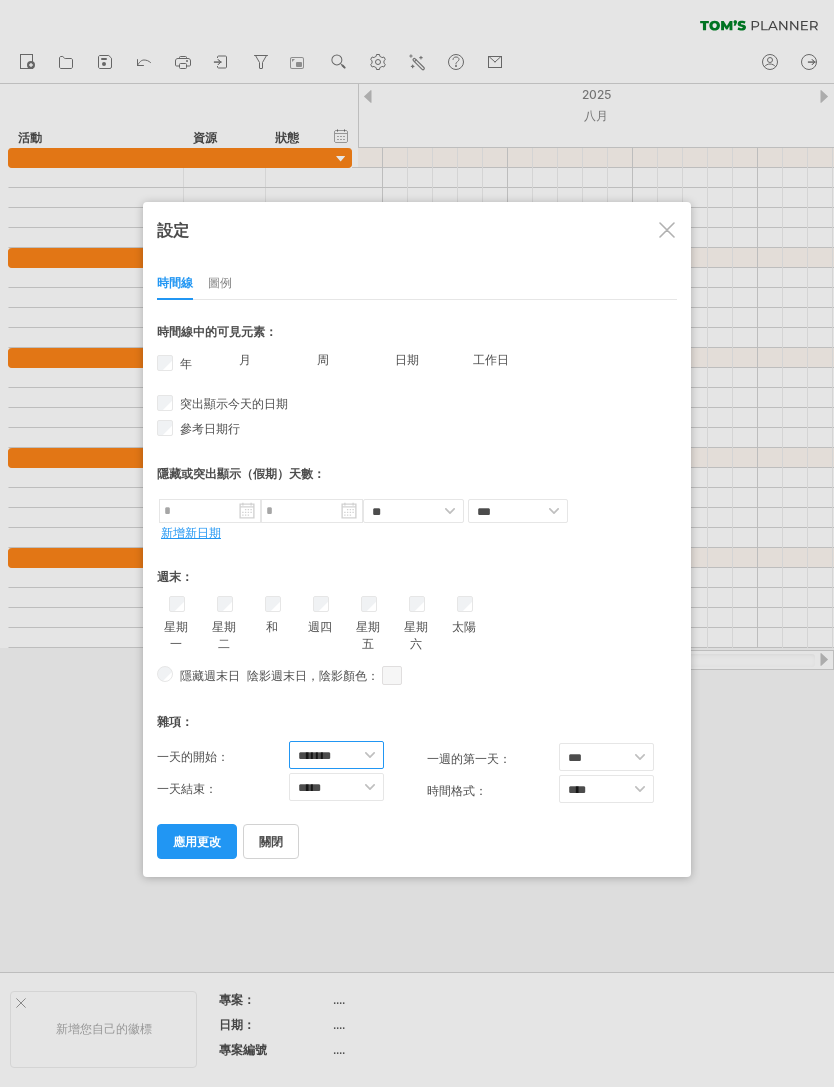 click on "*******
*******
*******
*******
*******
*******
*******
*******
*******
*******
*****
*****
*******
*******
*******
*******
*******
*******
*******
******* *******" at bounding box center [336, 755] 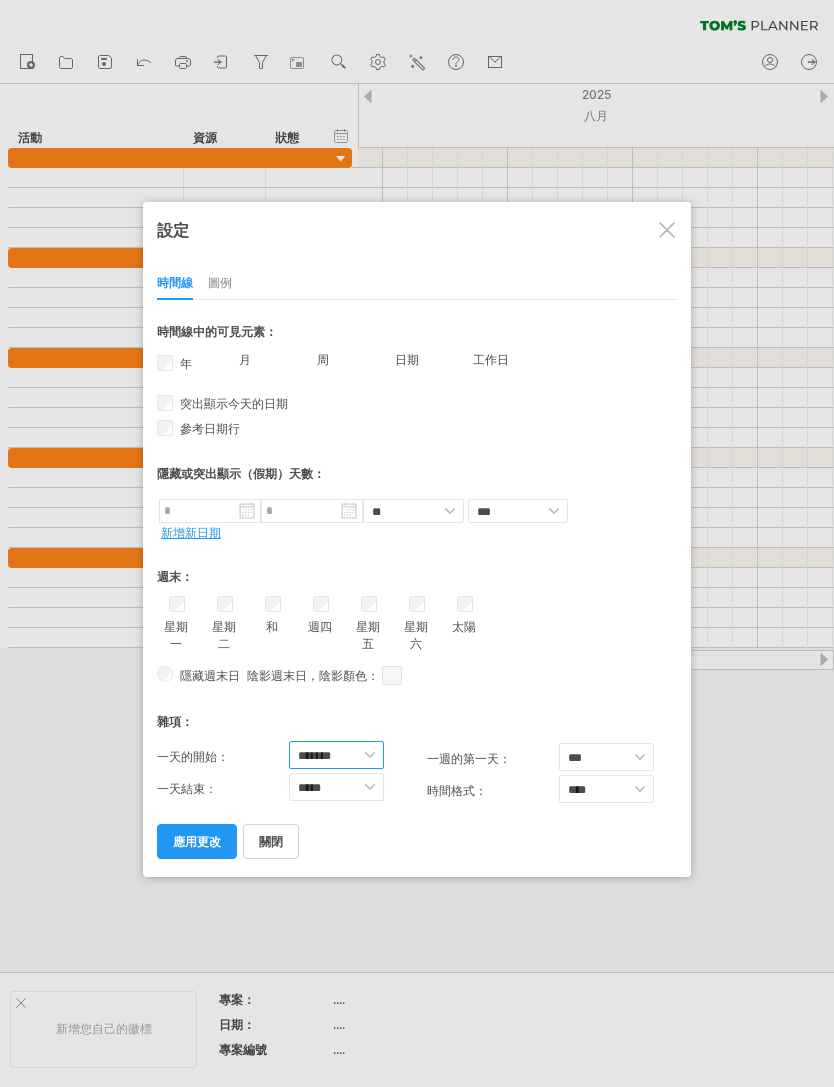 select on "*" 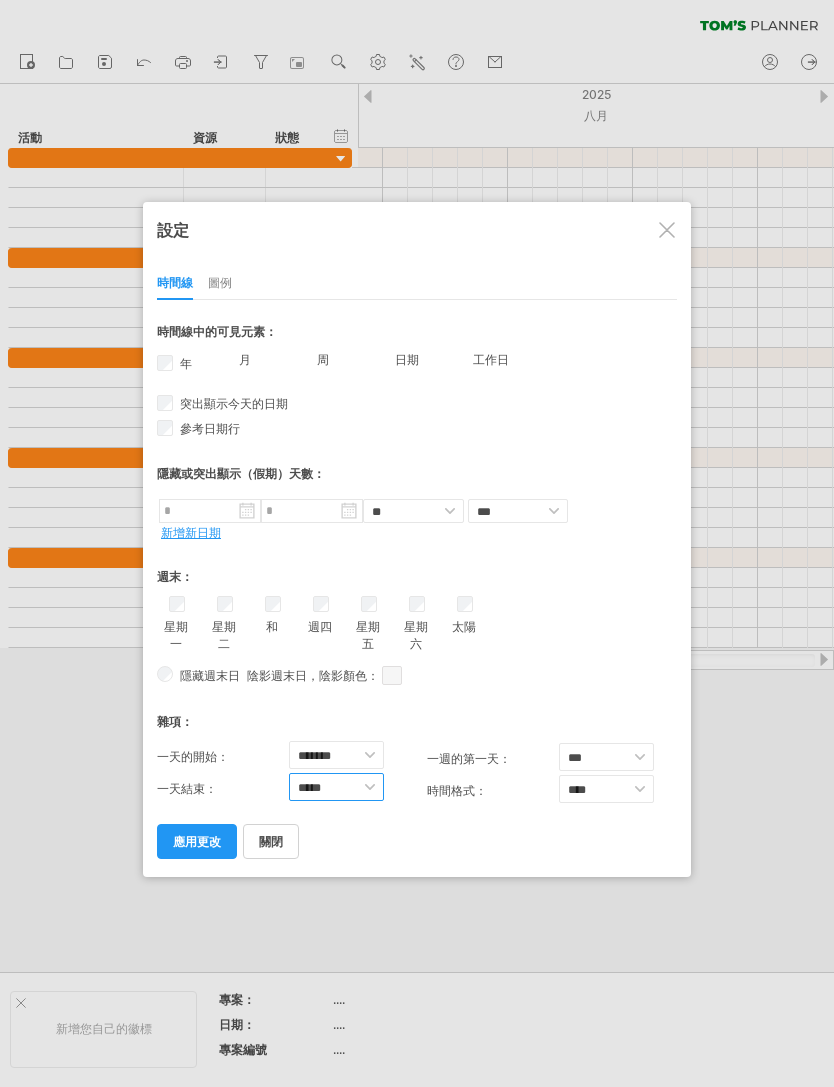 click on "*******
*******
*******
*******
*******
*******
*******
*******
*******
*****
*****
*******
*******
*******
*******
*******
*******
*******
*******
******* *******" at bounding box center (336, 787) 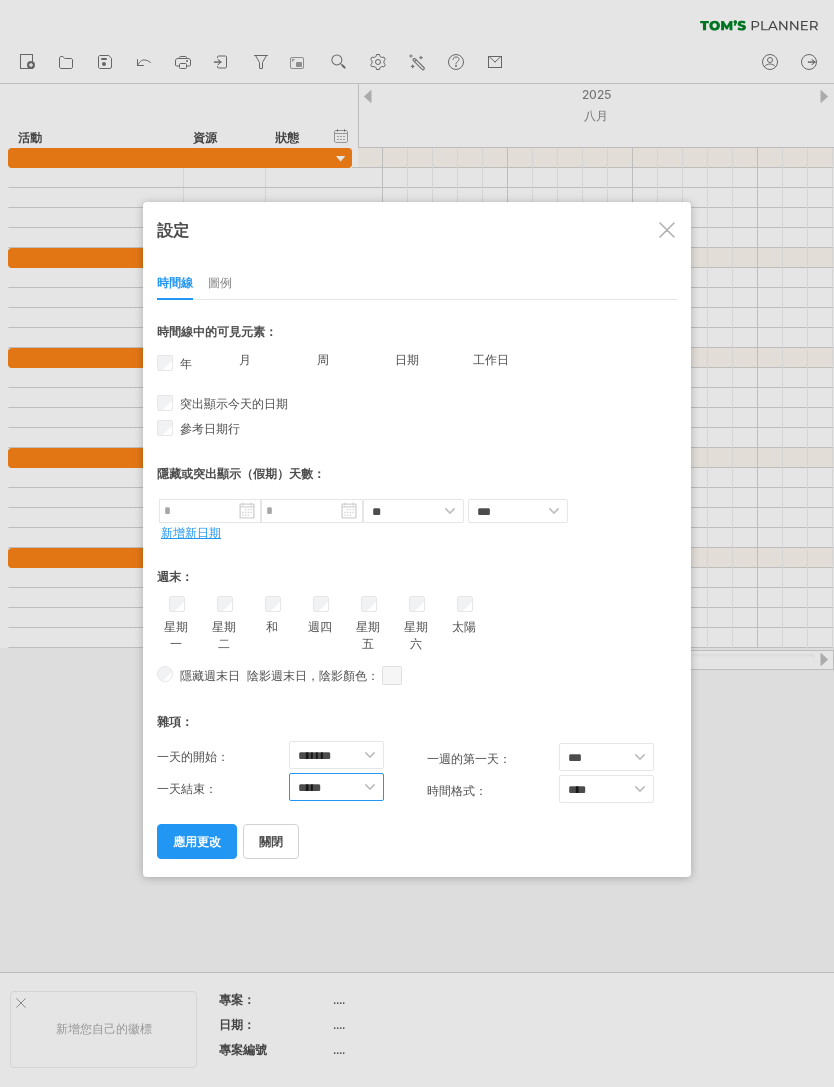 select on "**" 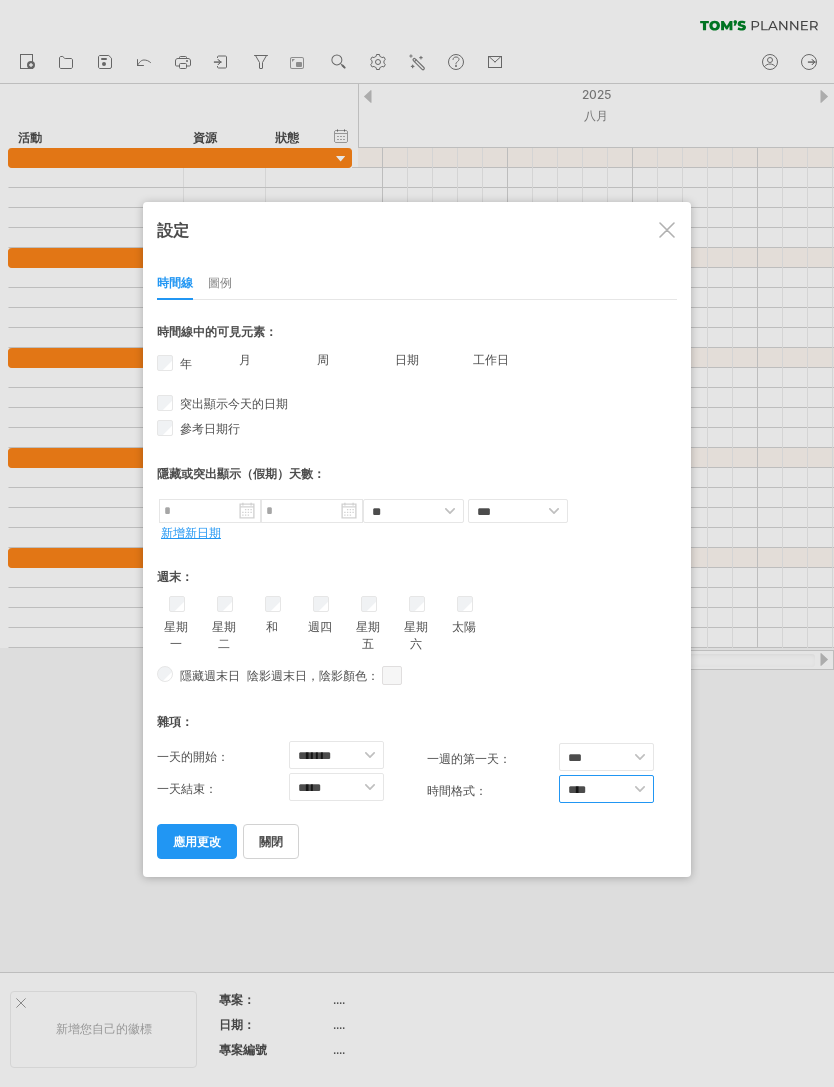 click on "****
****" at bounding box center [606, 789] 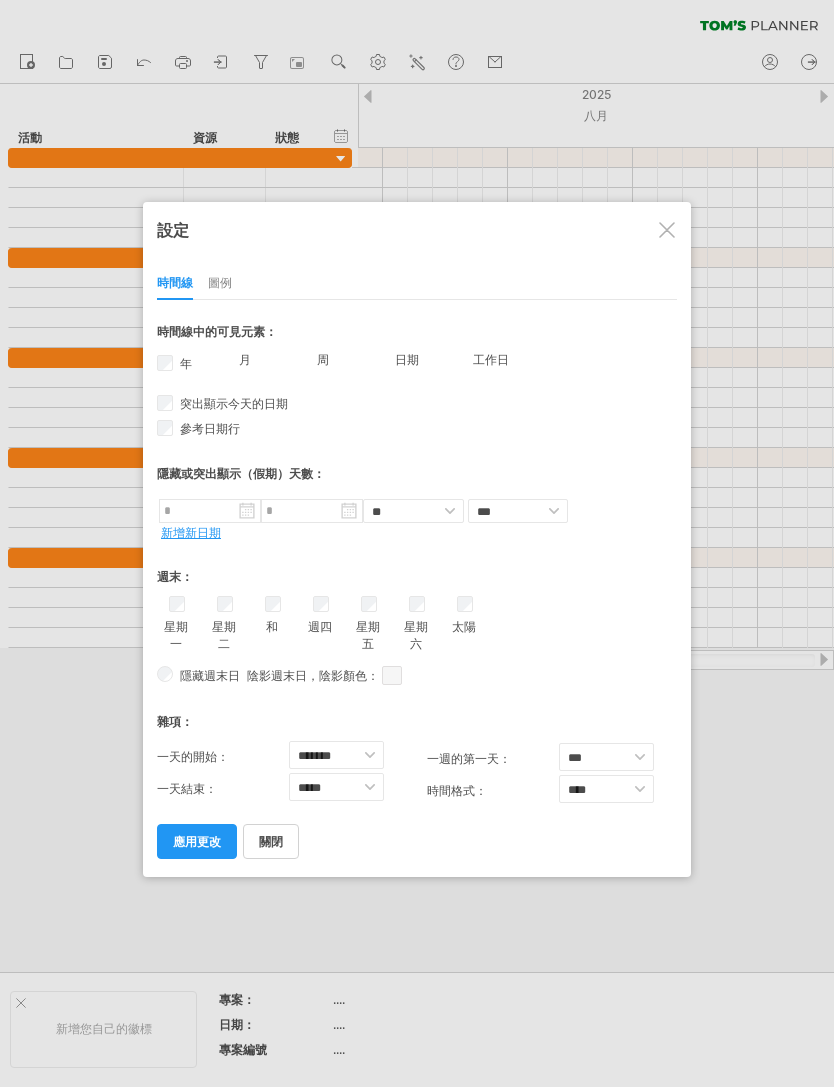 click on "圖例" at bounding box center [220, 284] 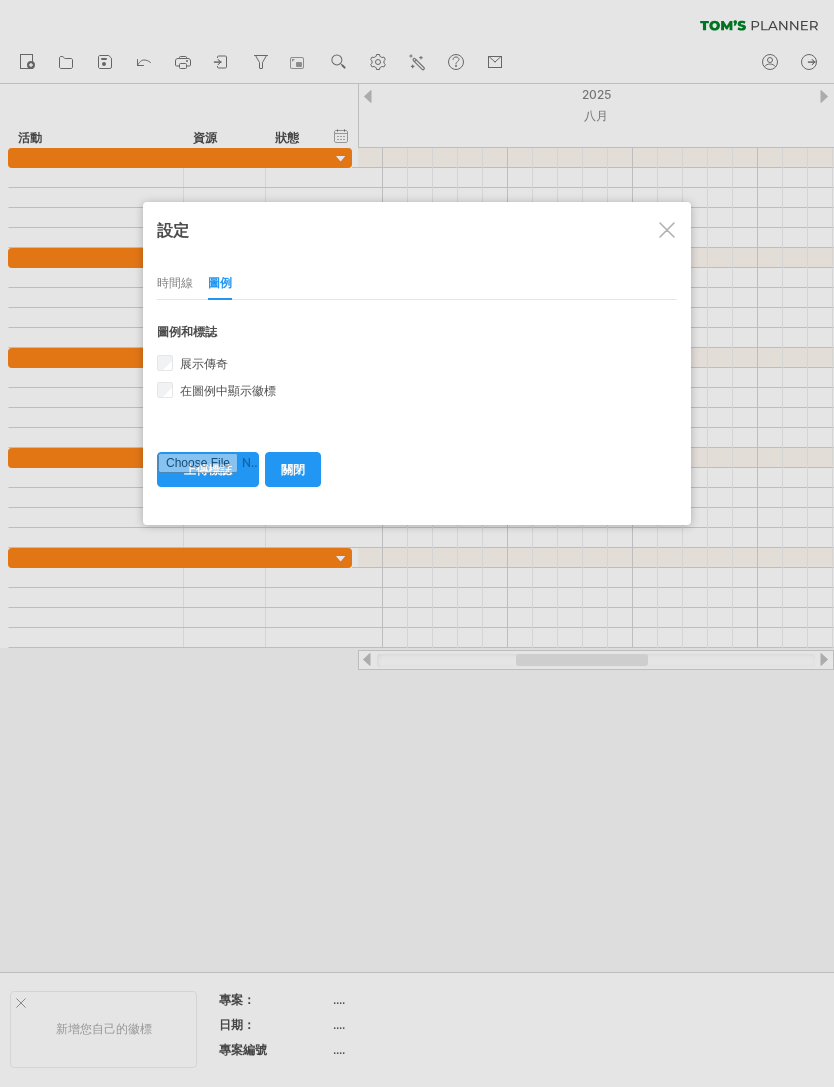 click on "時間線" at bounding box center [175, 284] 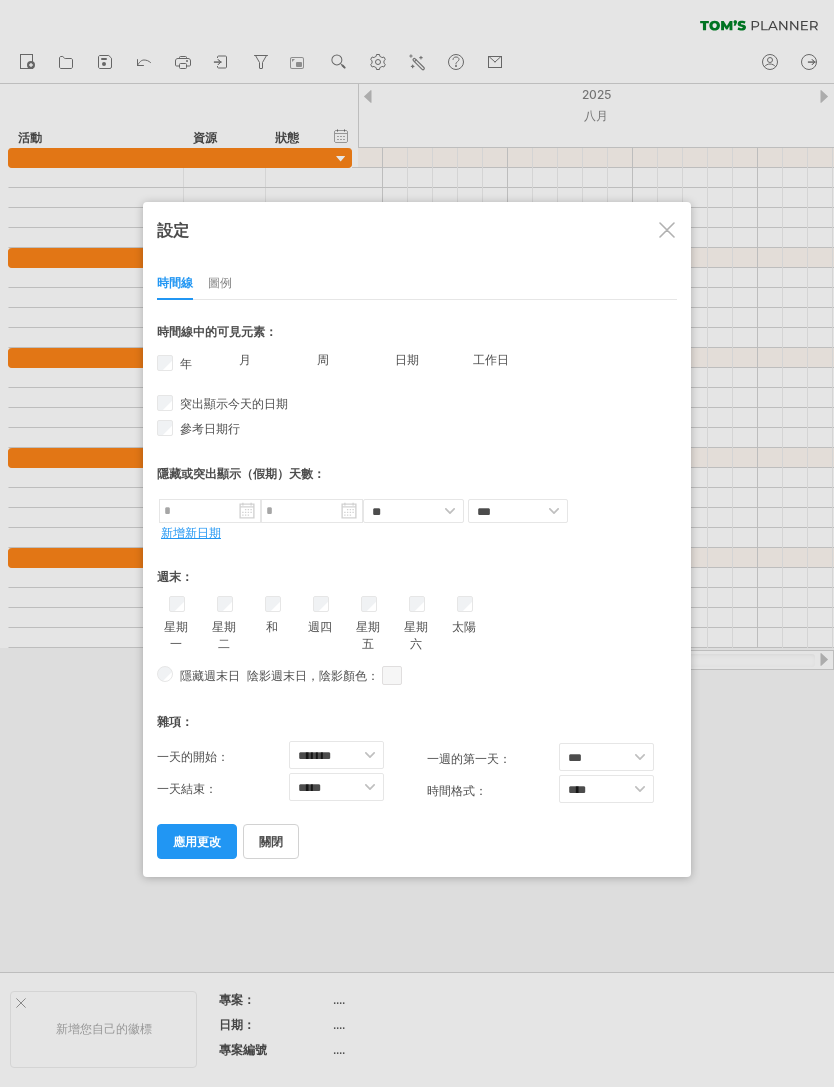 click on "應用更改" at bounding box center (197, 841) 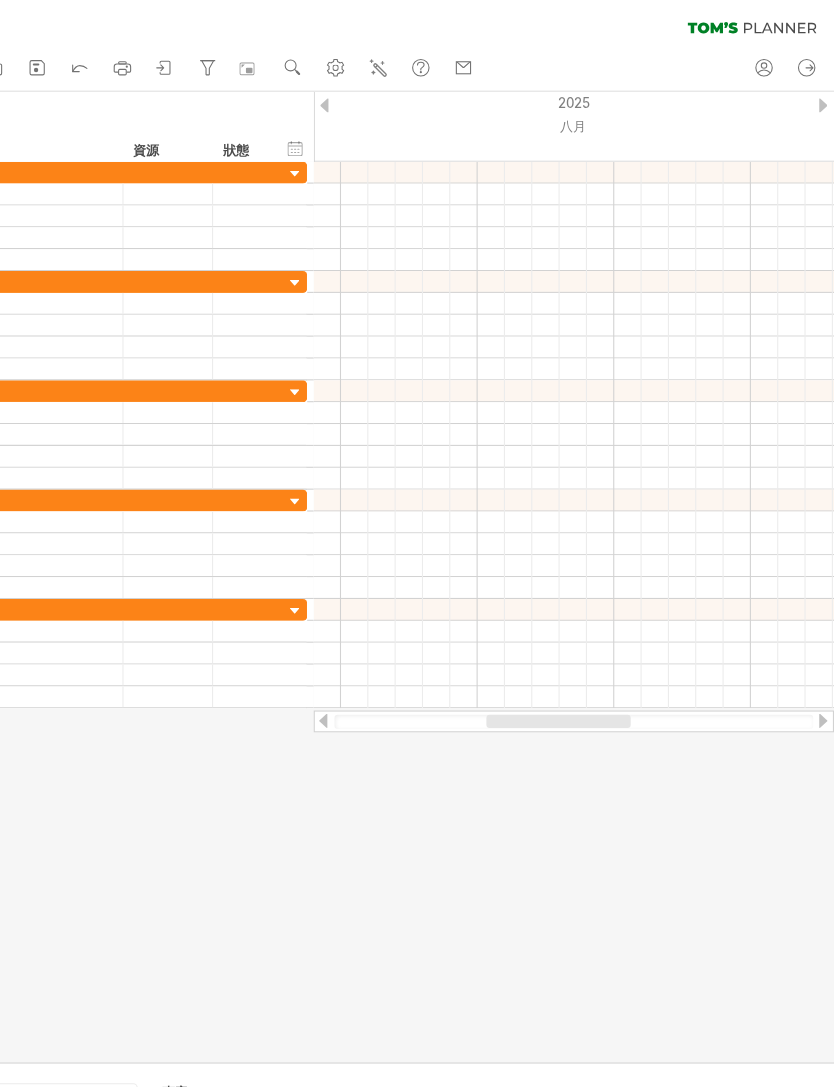 click 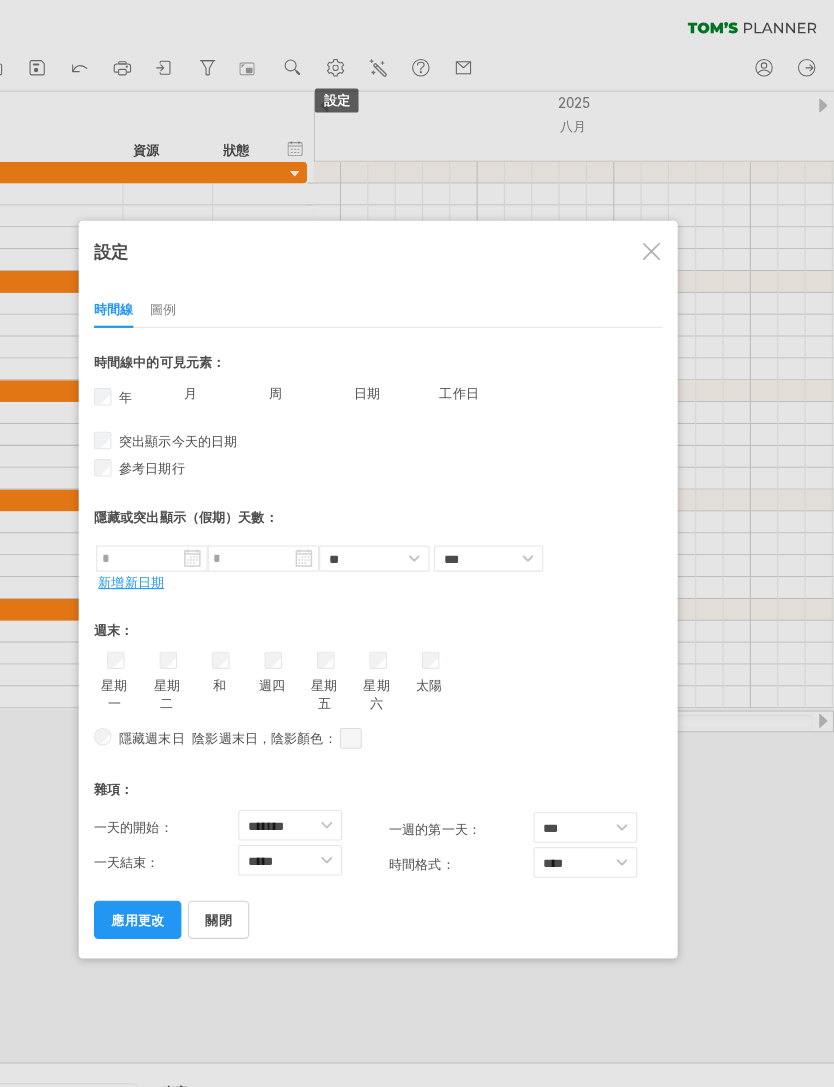 click at bounding box center [210, 511] 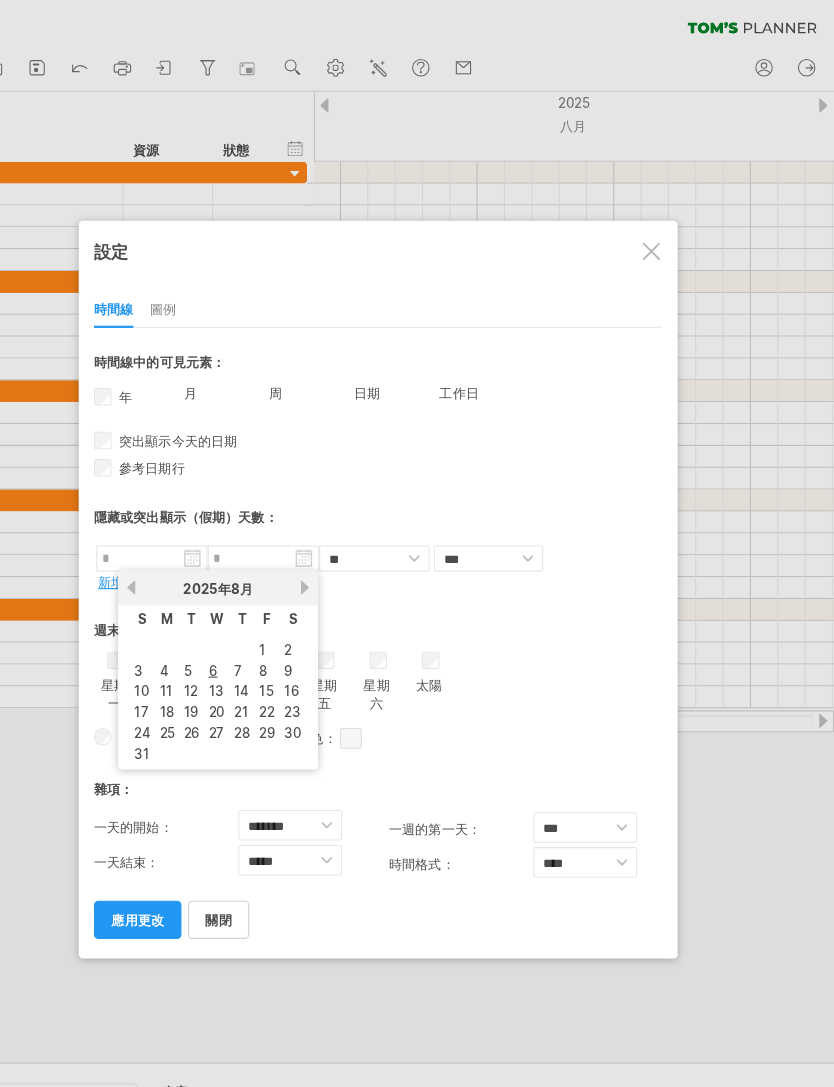 click on "6" at bounding box center [269, 613] 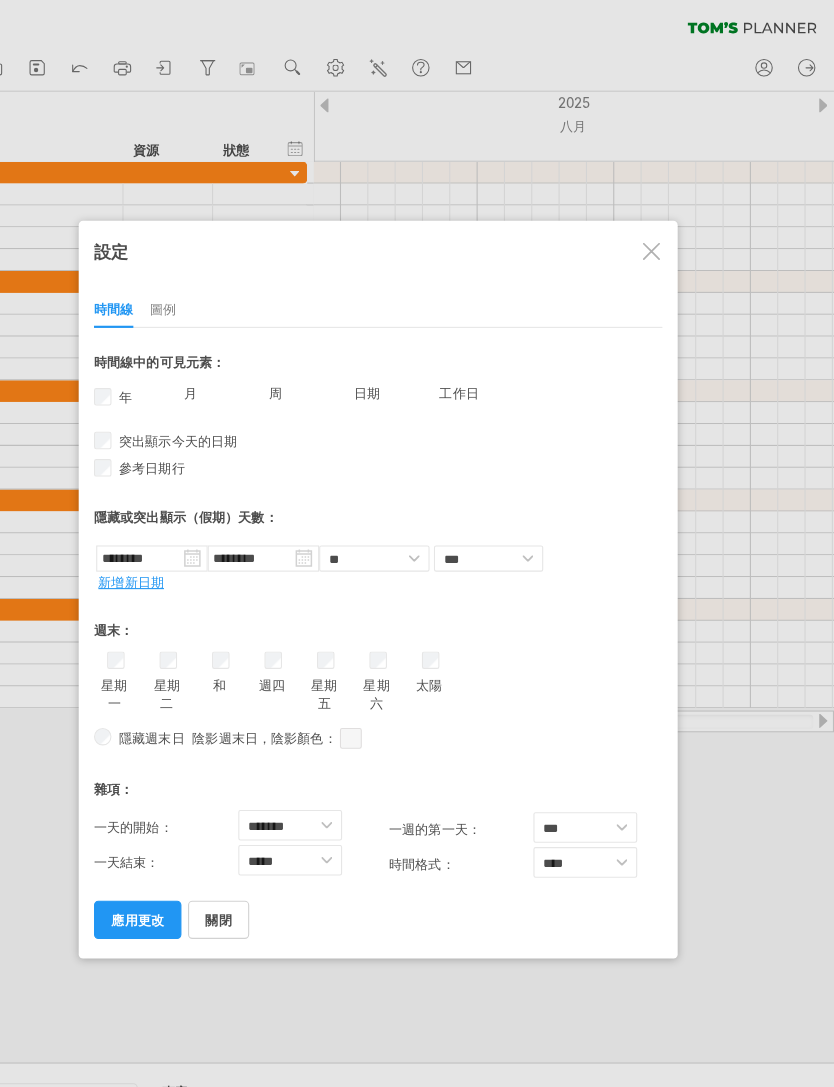 click on "應用更改" at bounding box center [197, 841] 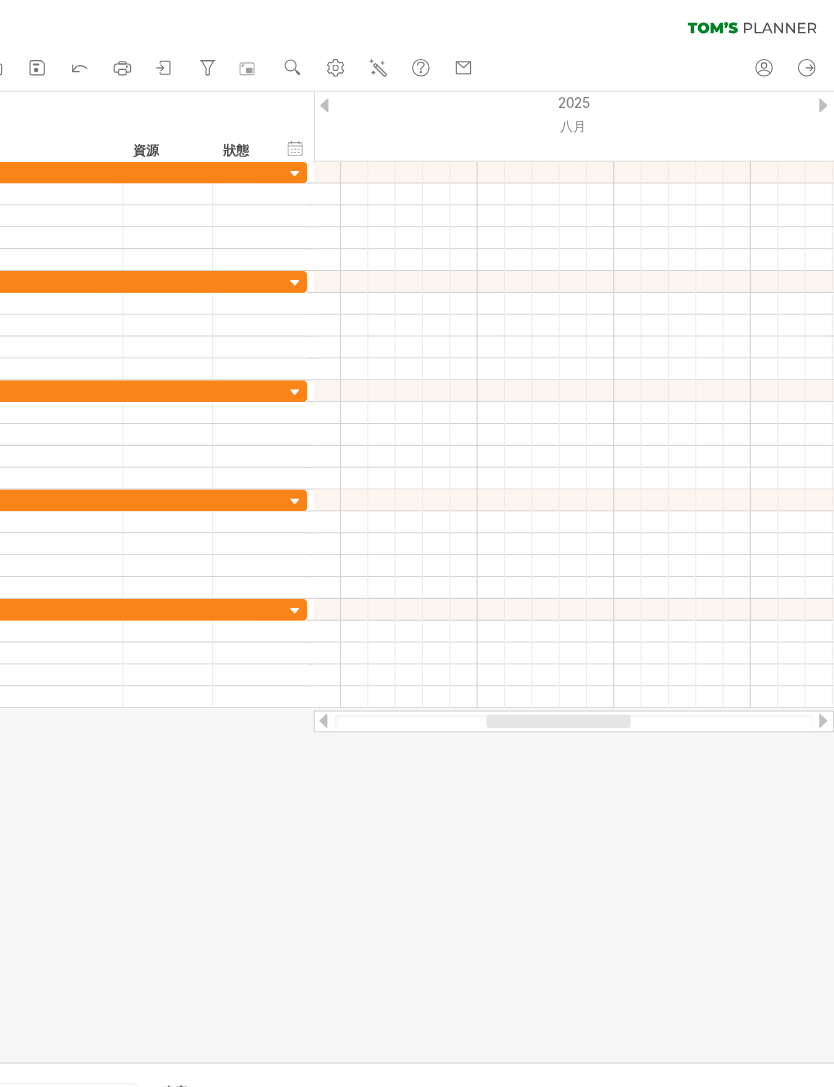 click at bounding box center (596, 598) 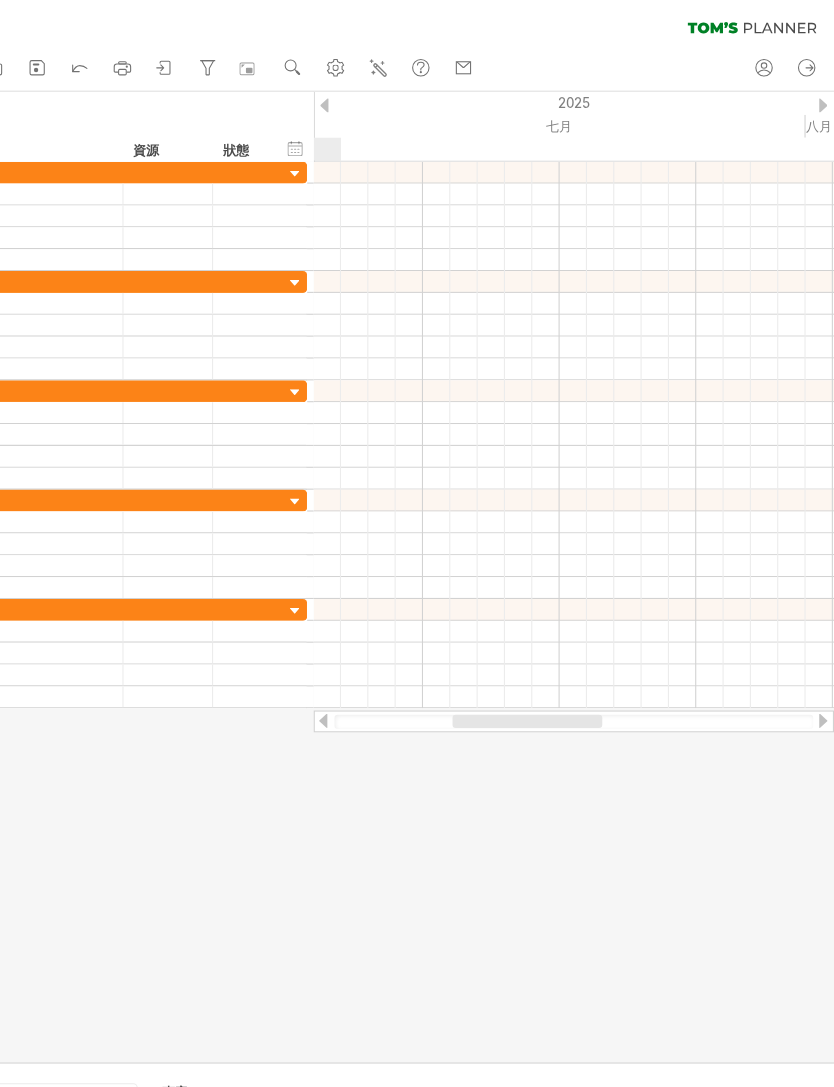 click 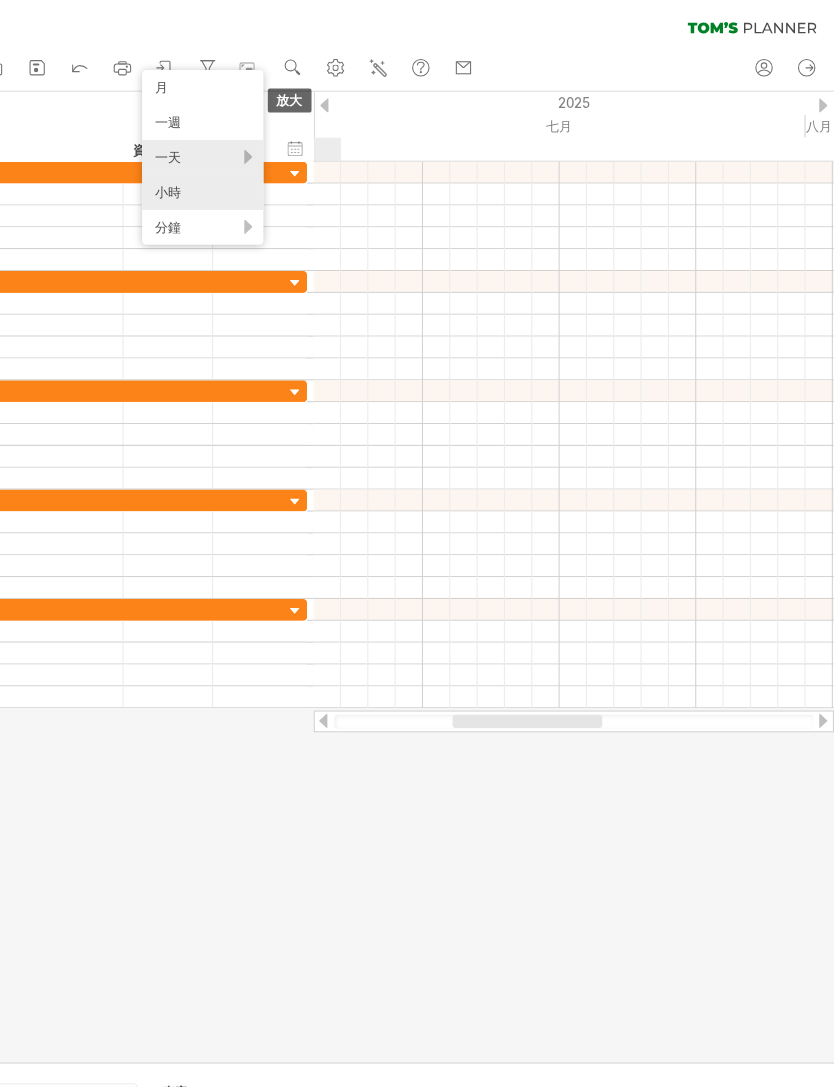 click on "小時" at bounding box center [256, 176] 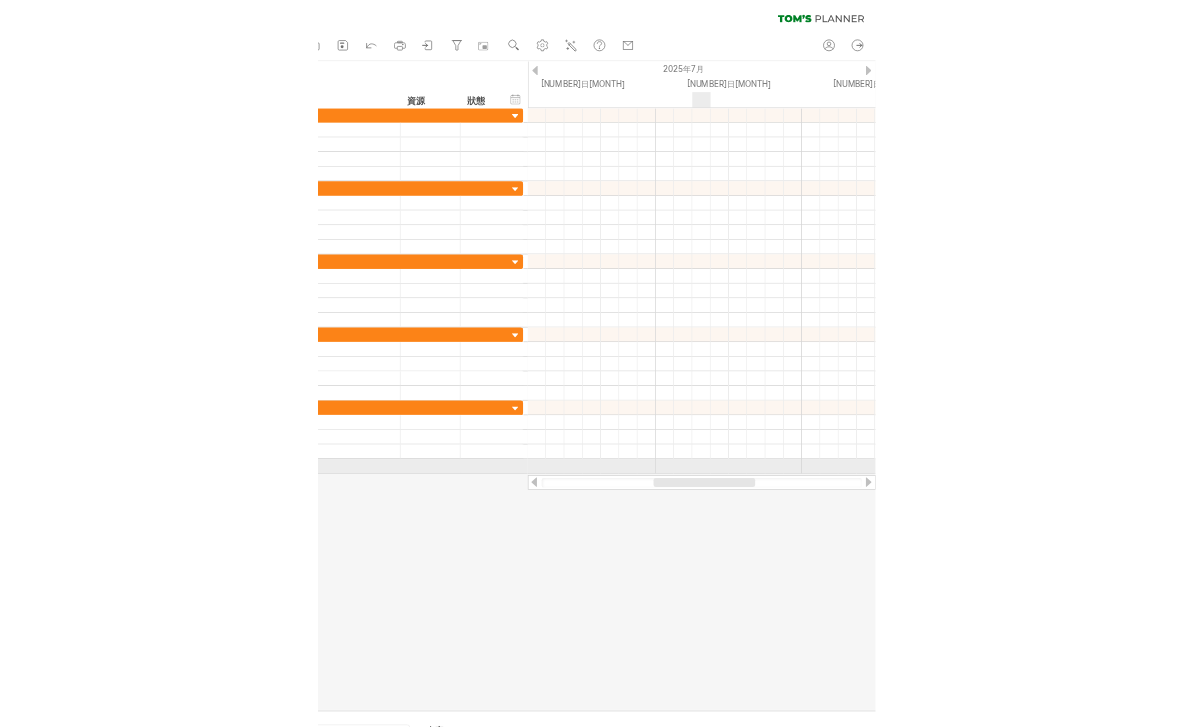 scroll, scrollTop: 0, scrollLeft: 0, axis: both 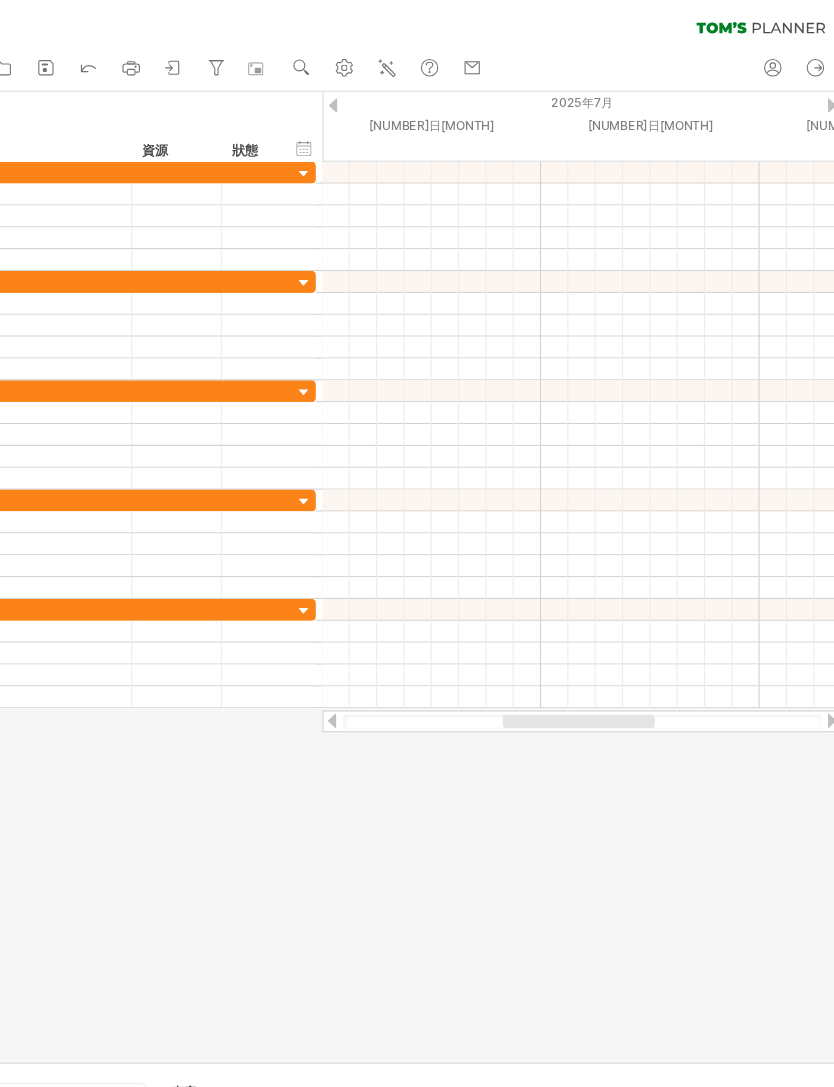 click on "navigator" at bounding box center (301, 63) 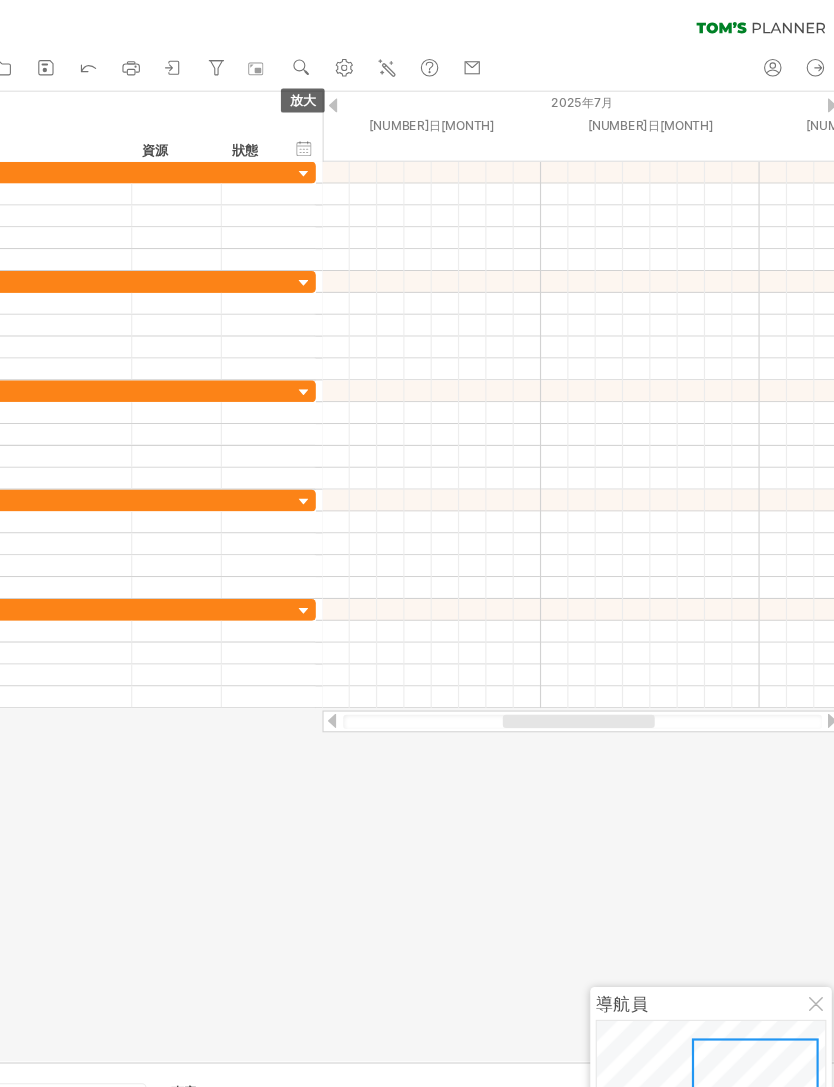 click 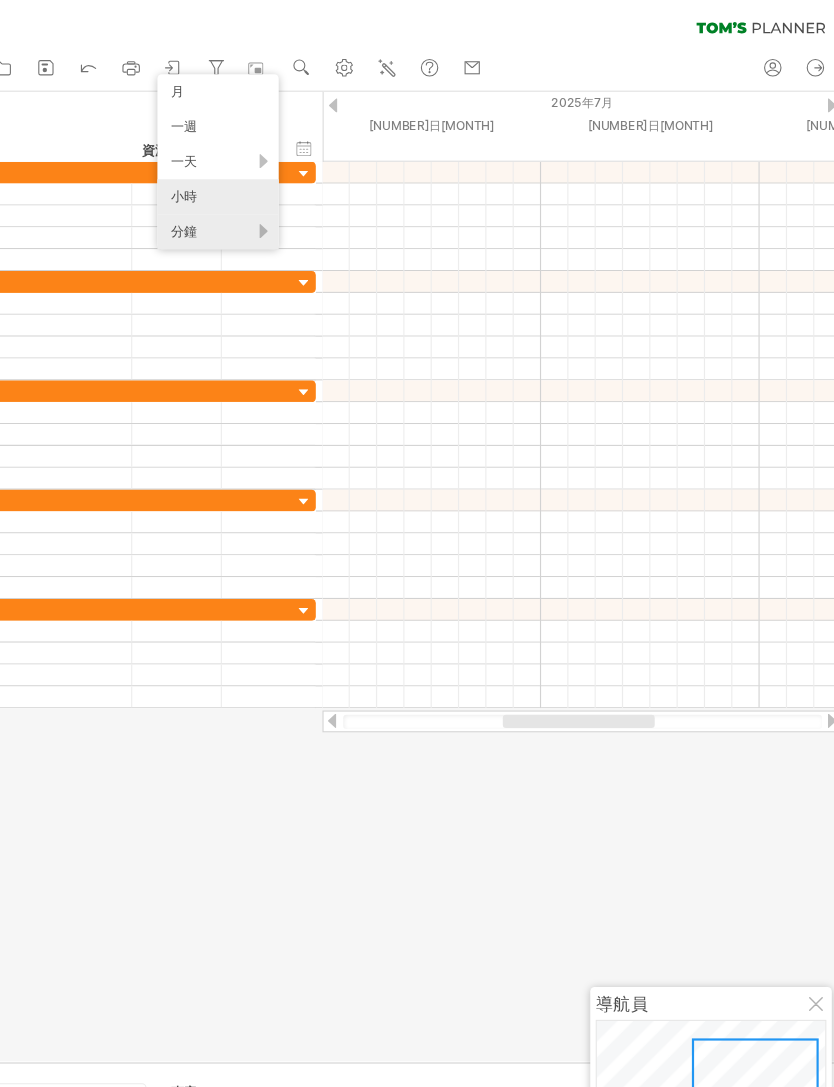 click on "分鐘" at bounding box center (262, 212) 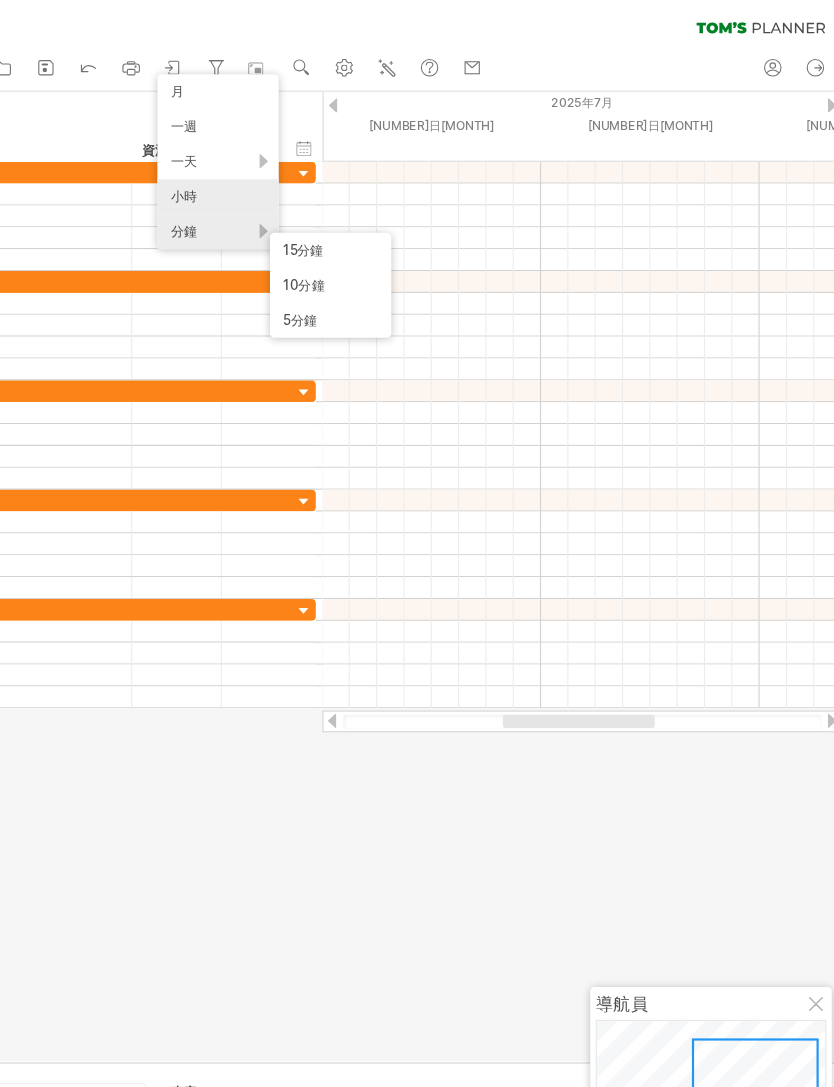 click on "10分鐘" at bounding box center [365, 261] 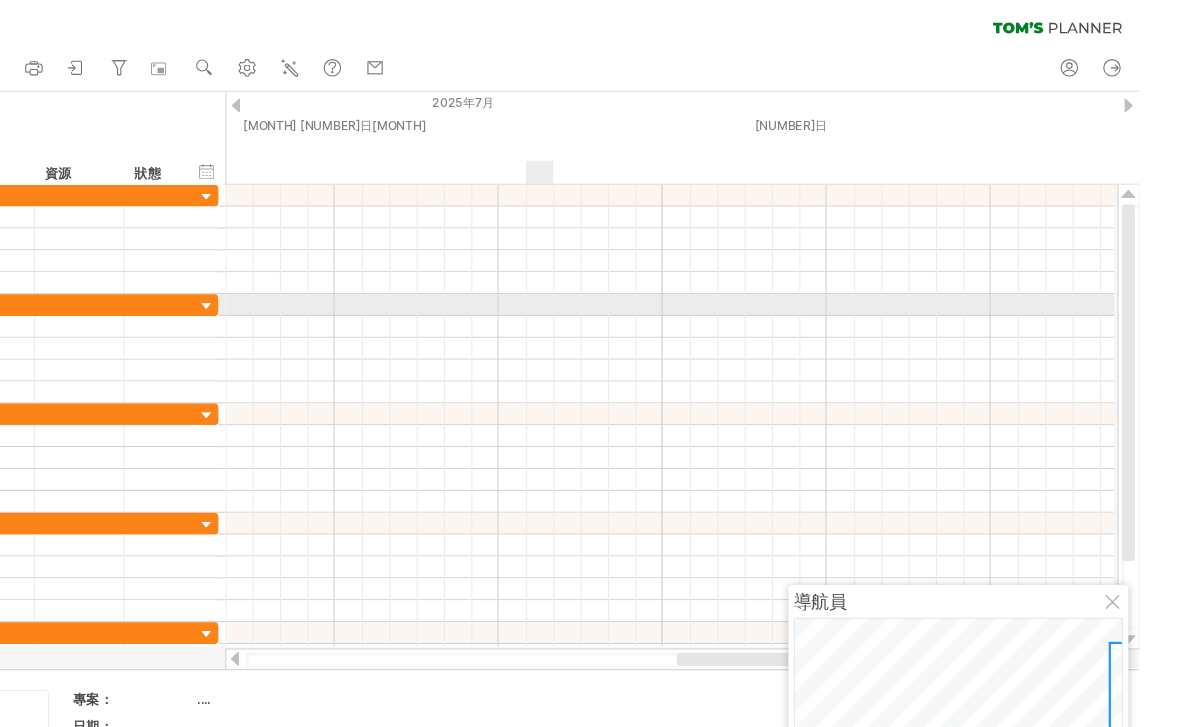 scroll, scrollTop: 0, scrollLeft: 0, axis: both 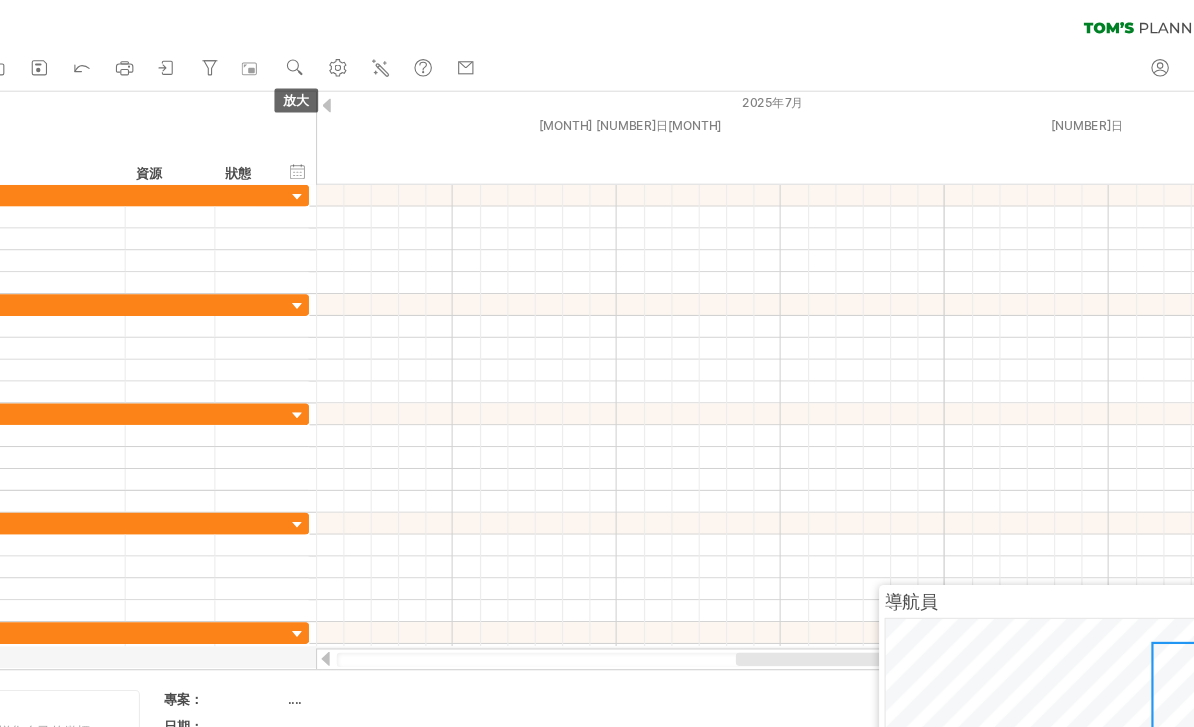 click 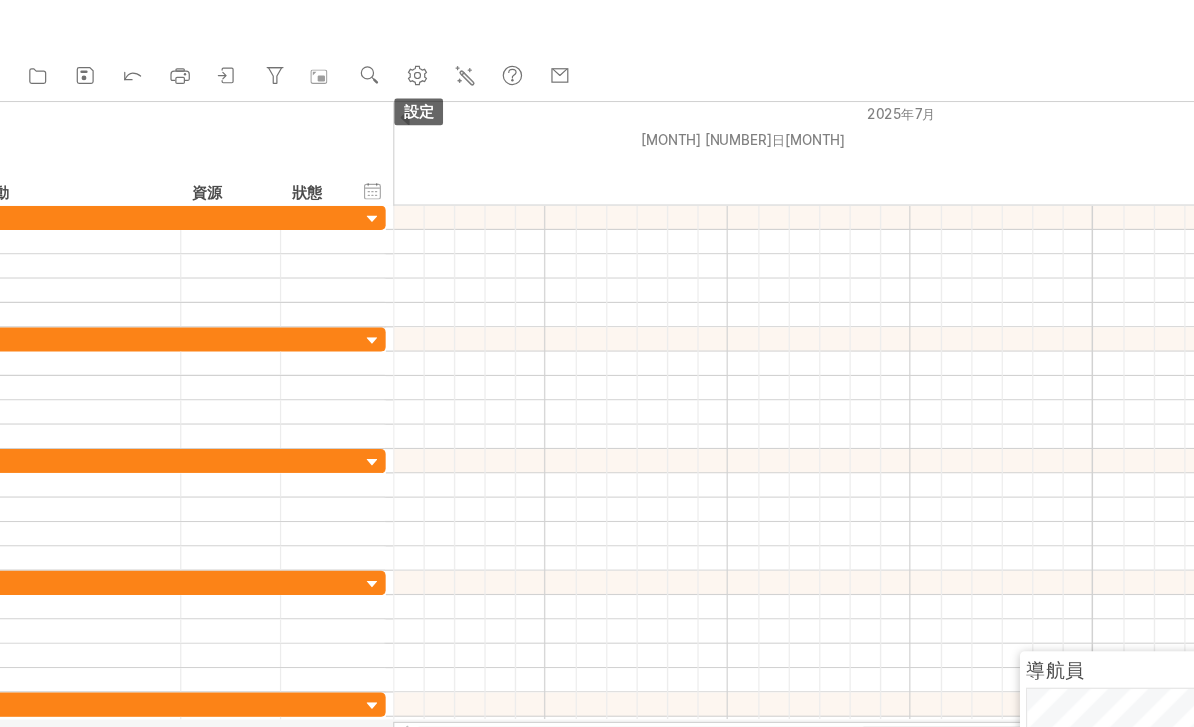 click 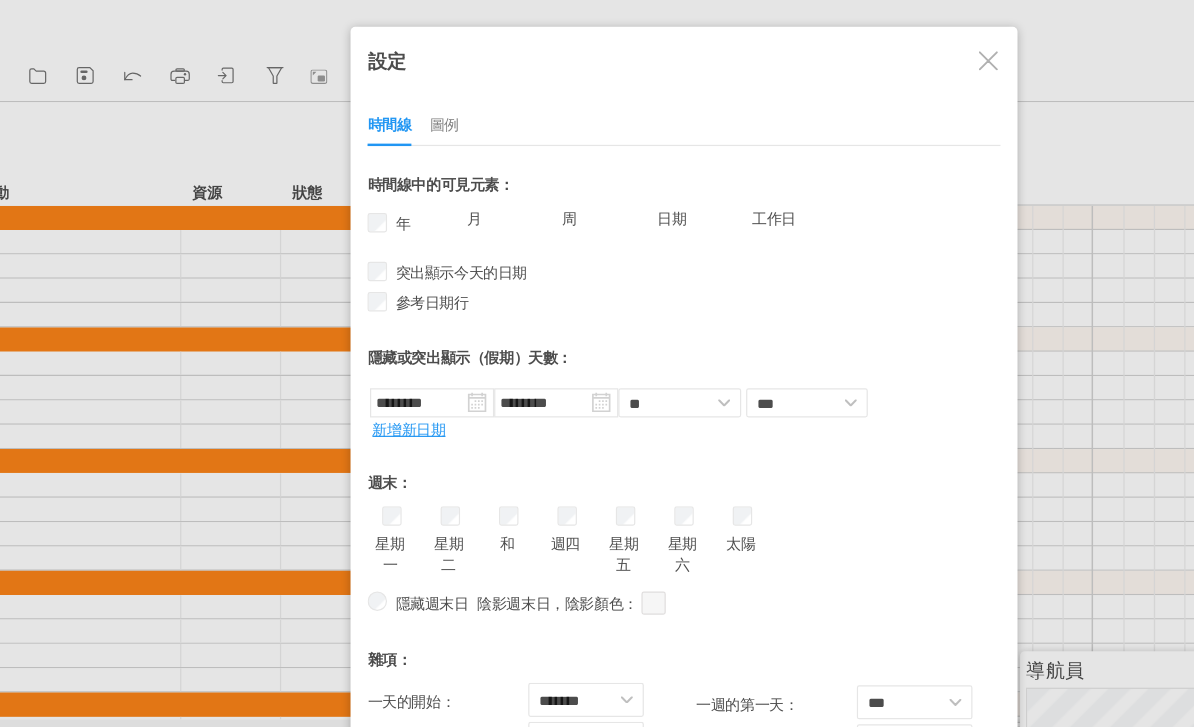click on "日期" at bounding box center (585, 179) 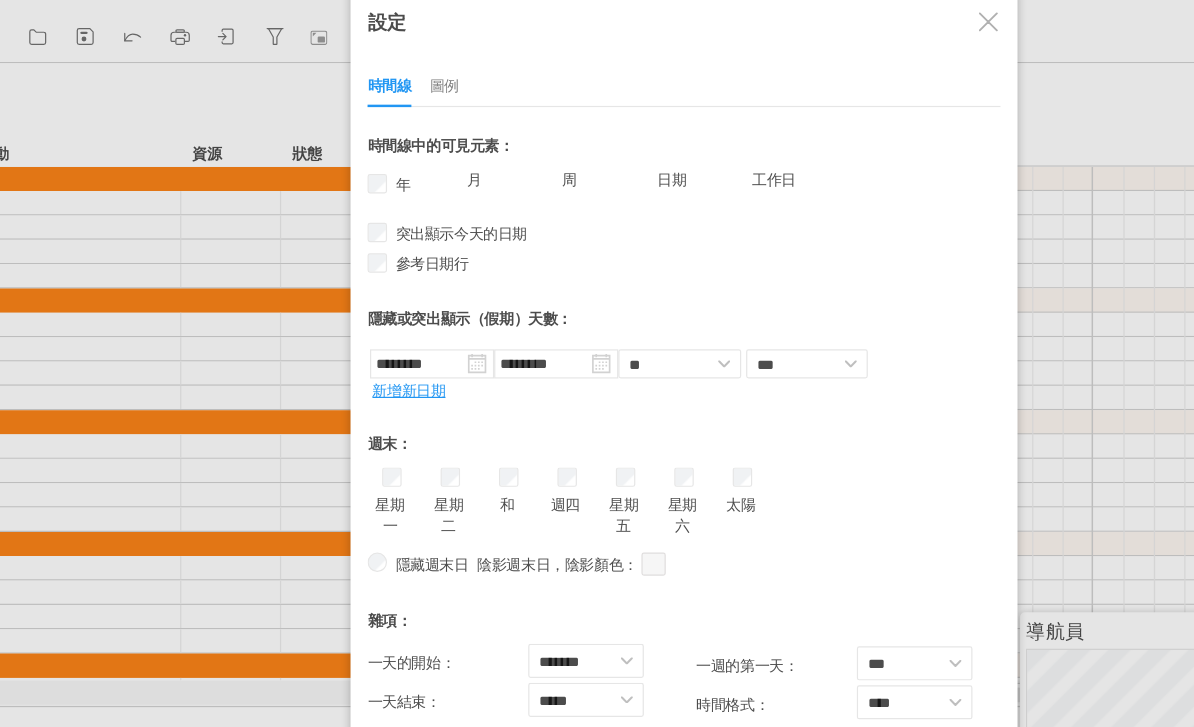click on "progress(100%)
Trying to reach plan.tomsplanner.com
Connected again...
0%
clear filter
reapply filter" at bounding box center [597, 365] 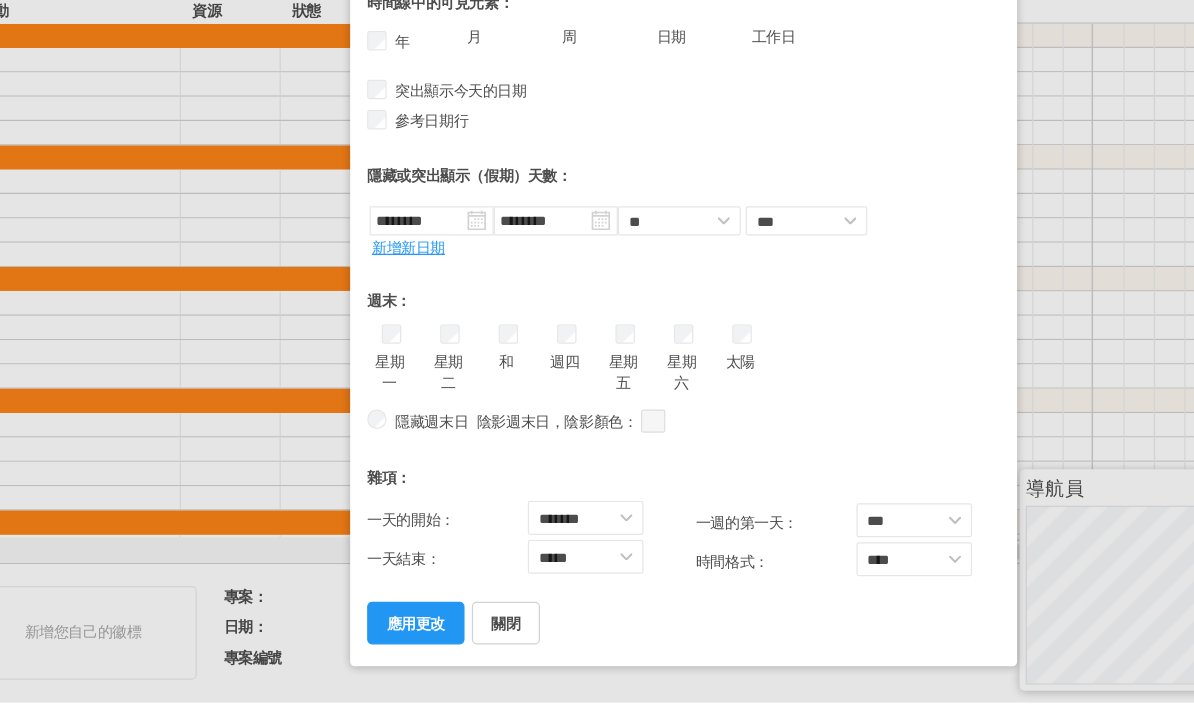 scroll, scrollTop: 72, scrollLeft: 0, axis: vertical 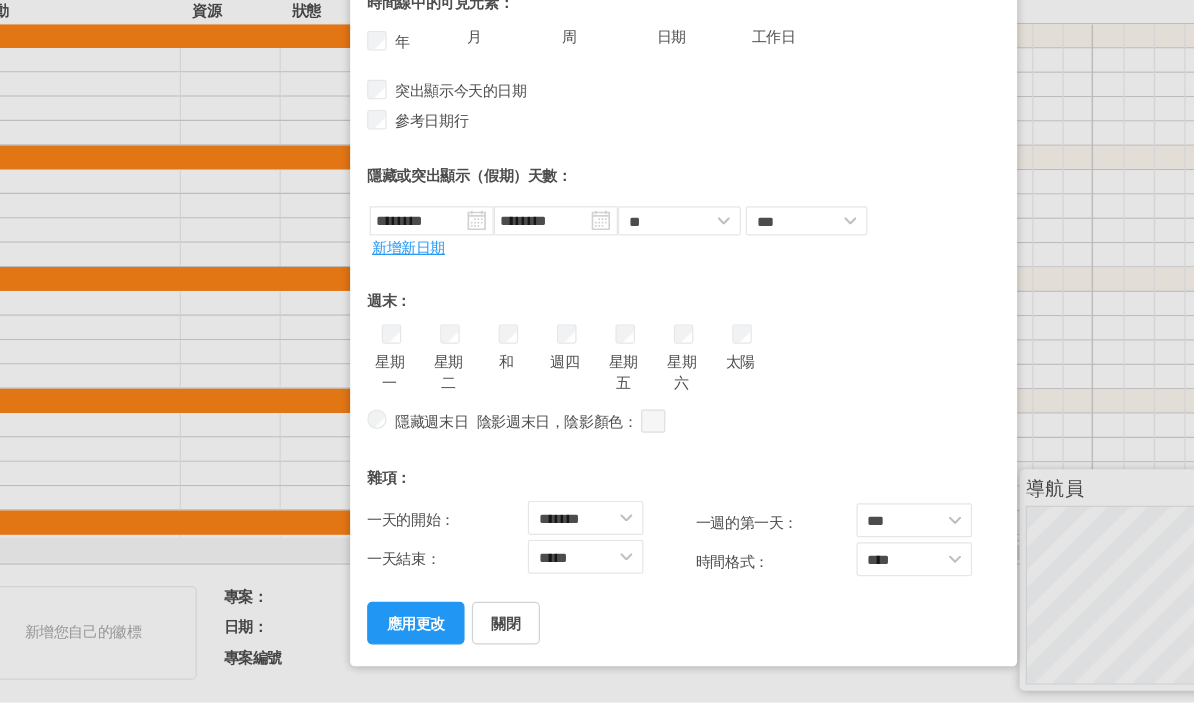 click on "應用更改" at bounding box center [377, 589] 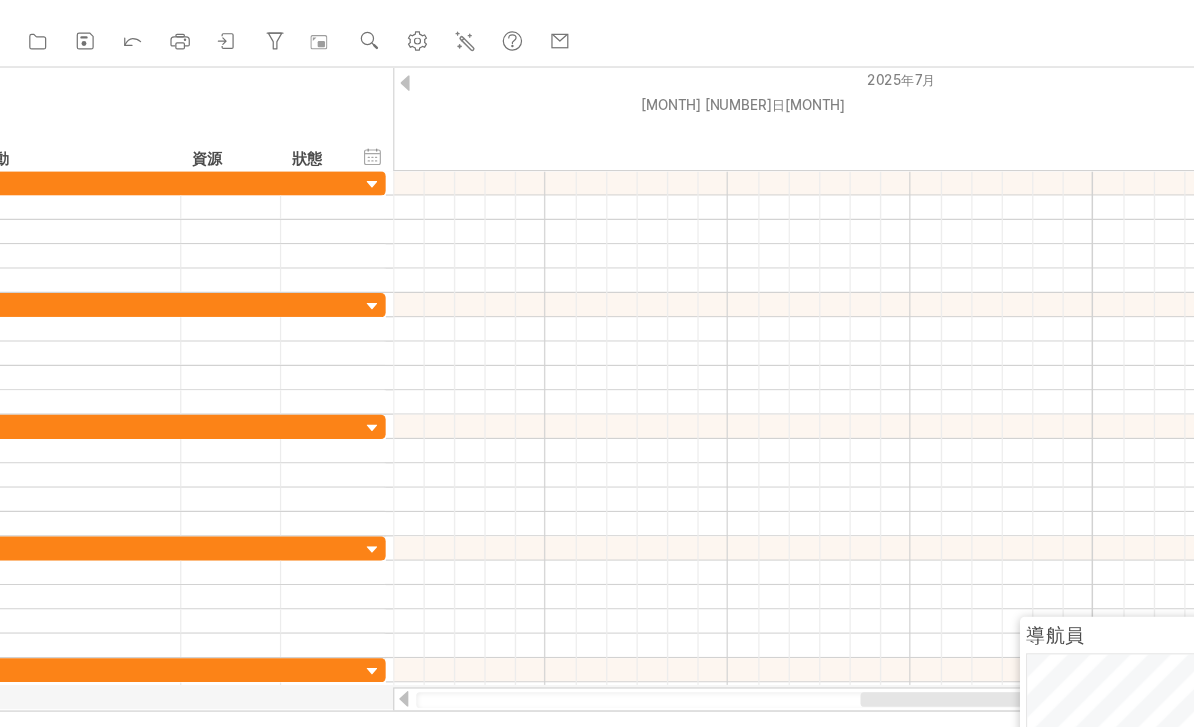 scroll, scrollTop: 0, scrollLeft: 0, axis: both 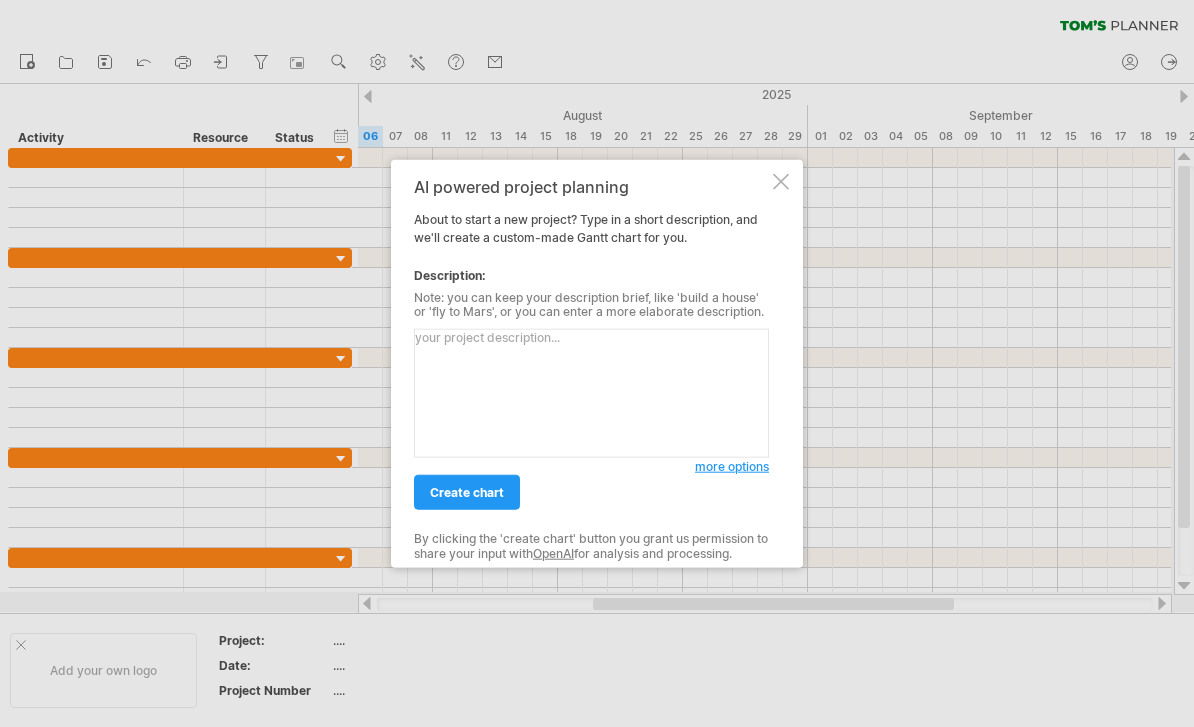 click on "more options" at bounding box center (732, 466) 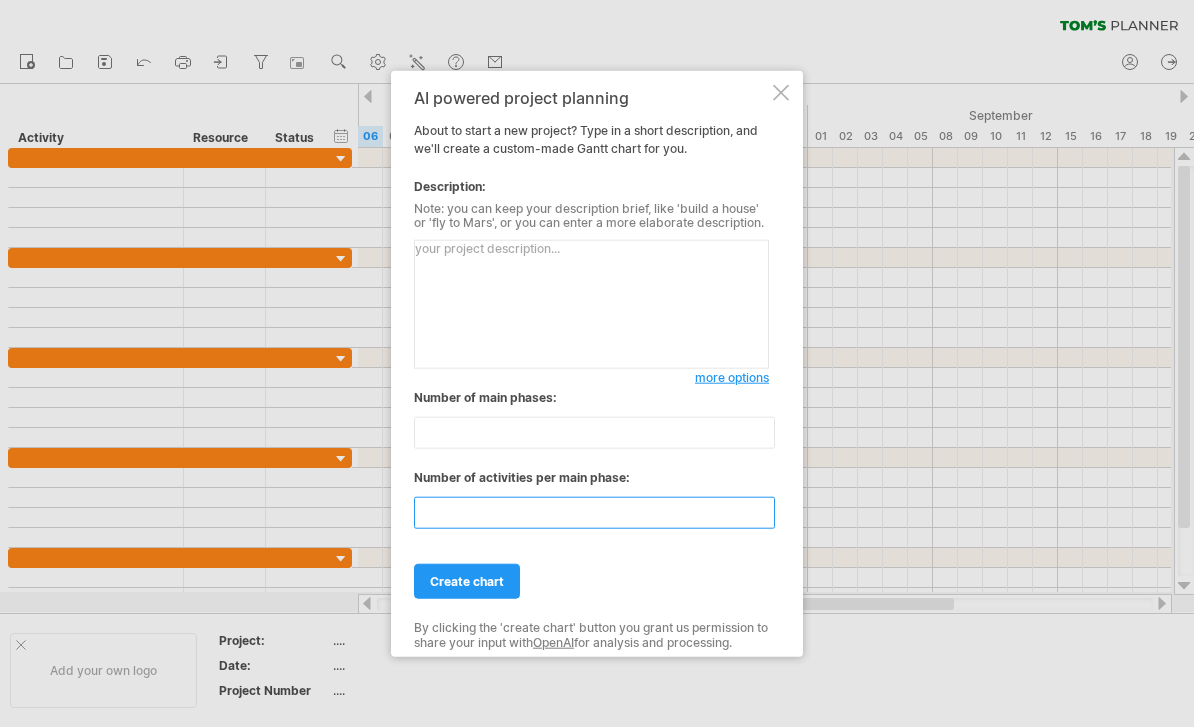 click on "**" at bounding box center (594, 513) 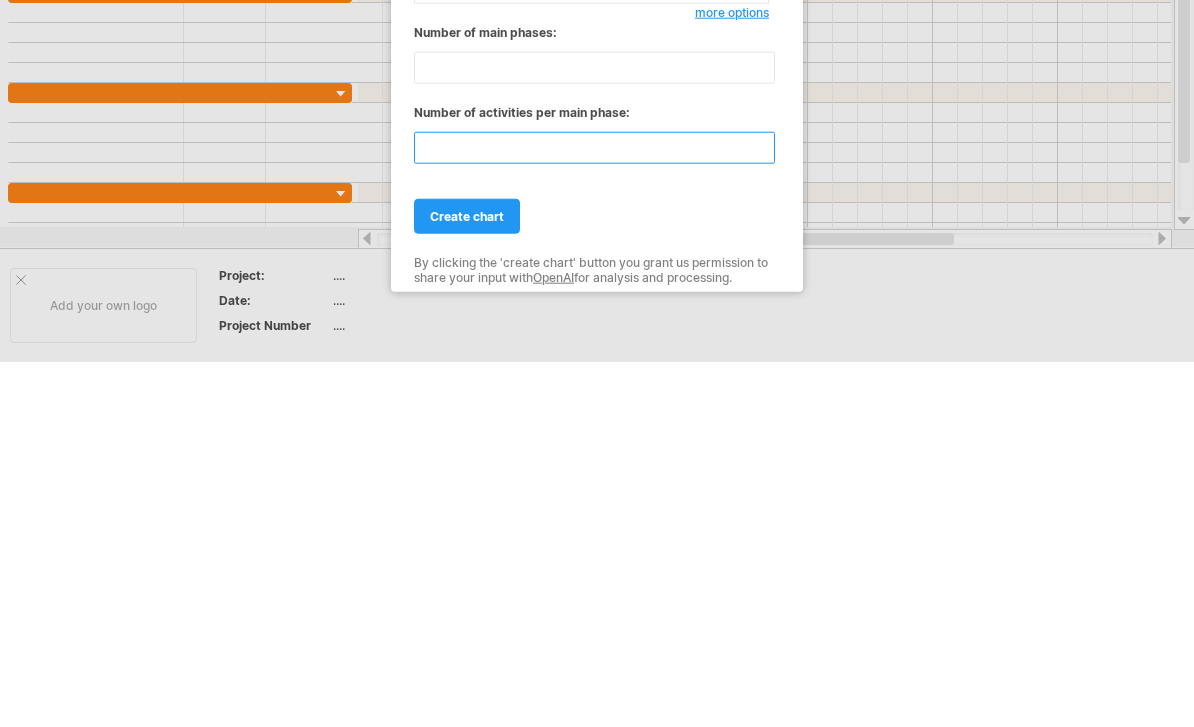 type on "*" 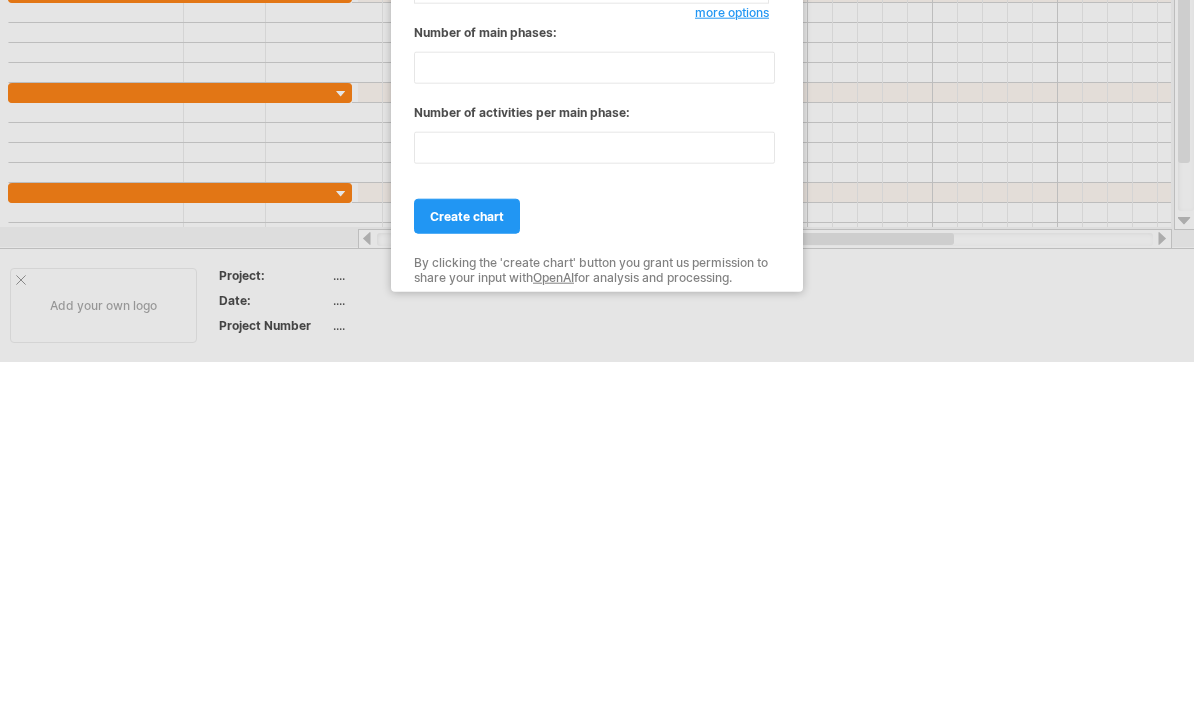 click on "create chart" at bounding box center (467, 581) 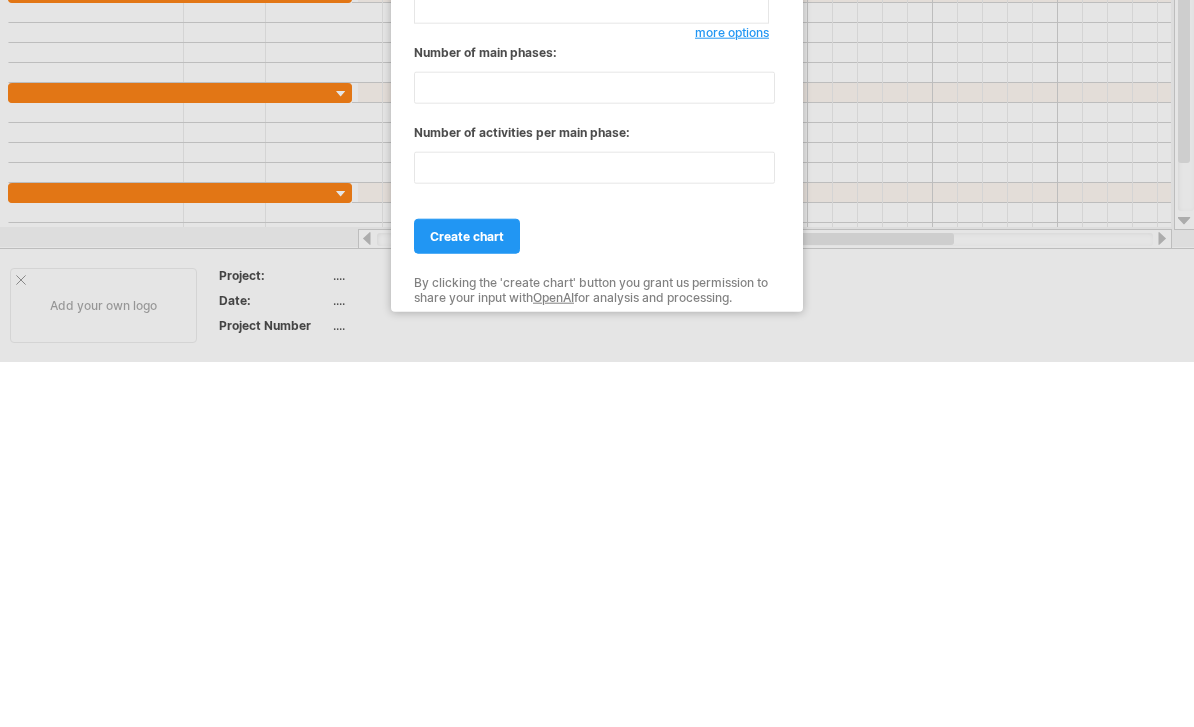 scroll, scrollTop: 365, scrollLeft: 0, axis: vertical 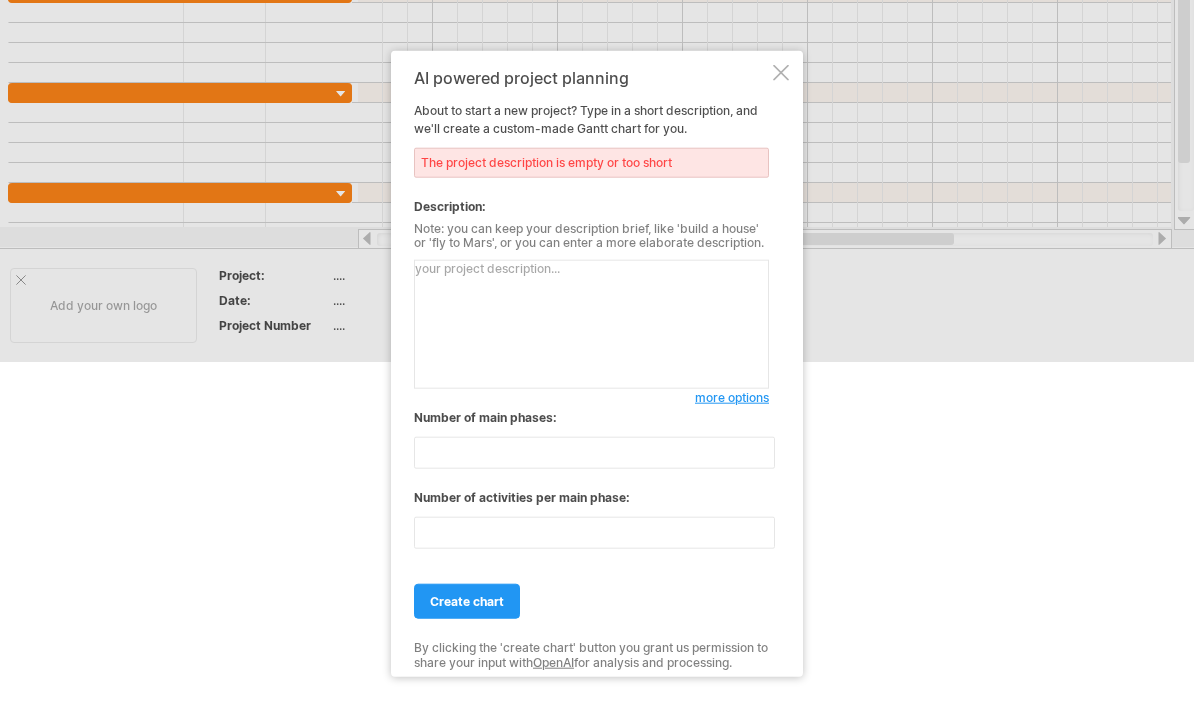 click on "create chart" at bounding box center [467, 601] 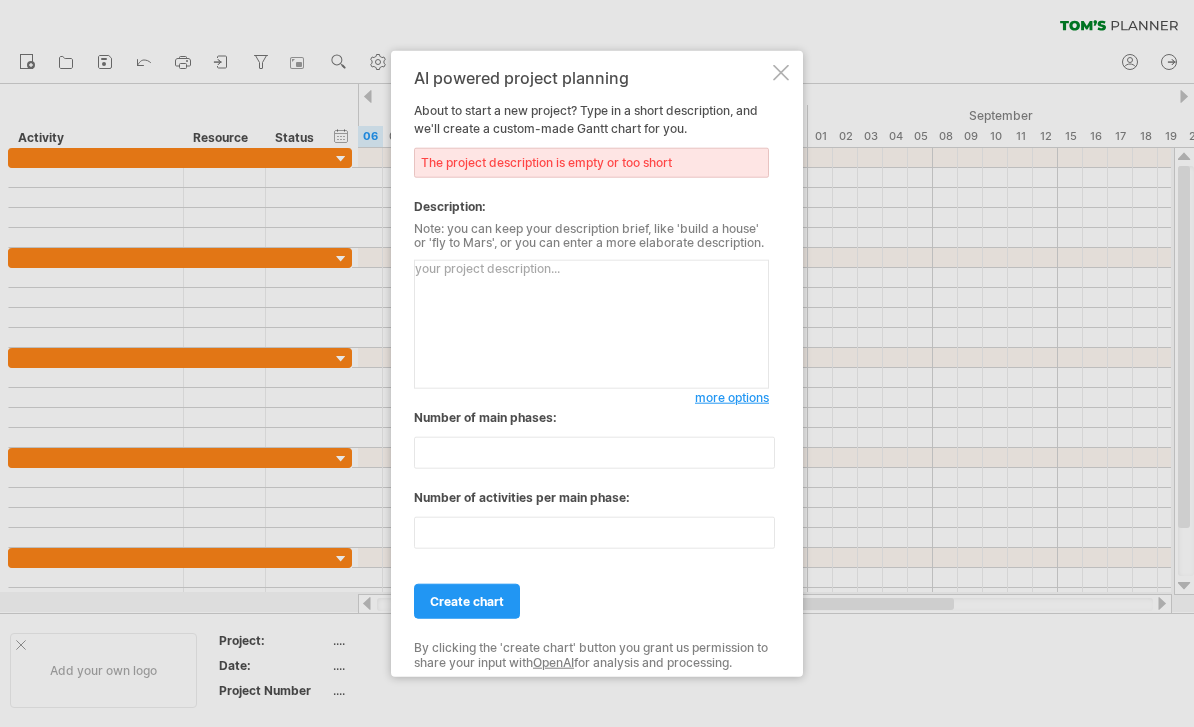 click on "create chart" at bounding box center [467, 601] 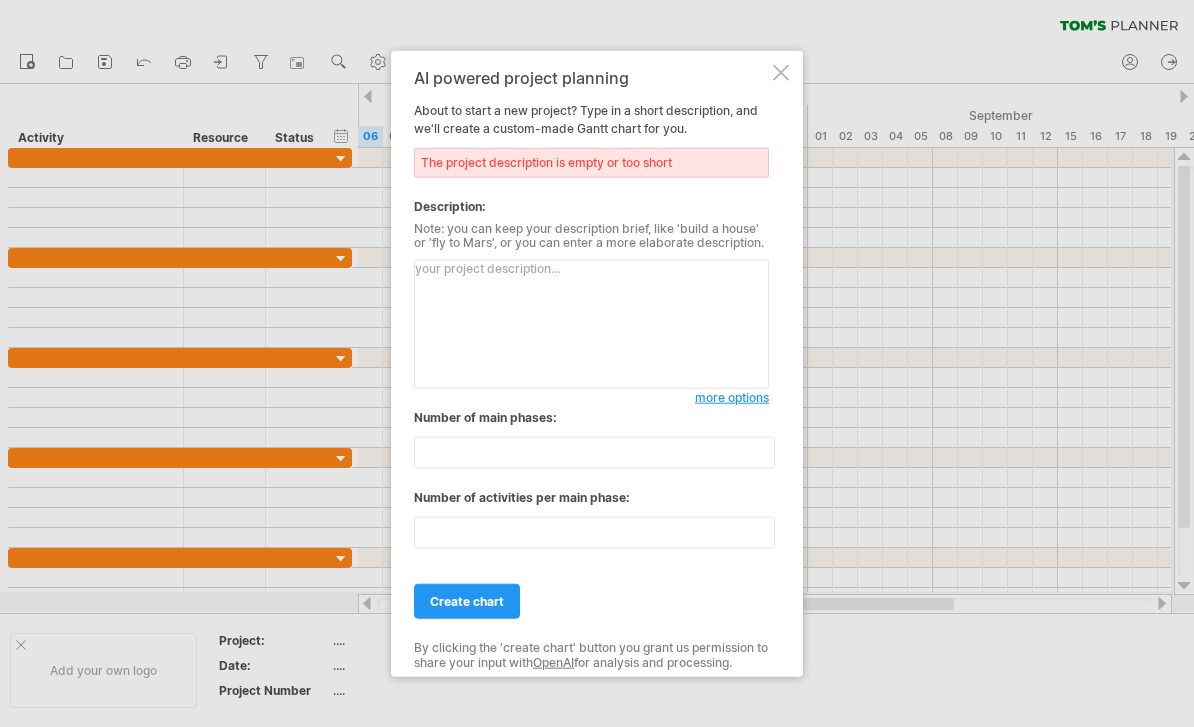 click at bounding box center [781, 72] 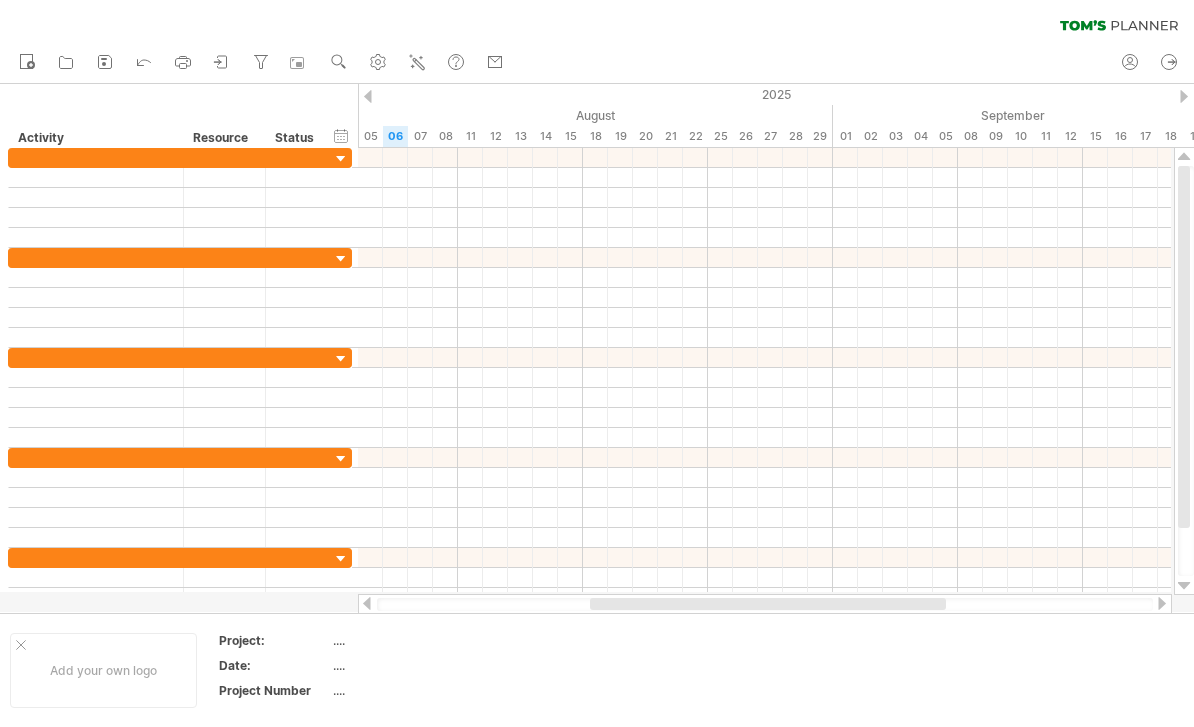 click 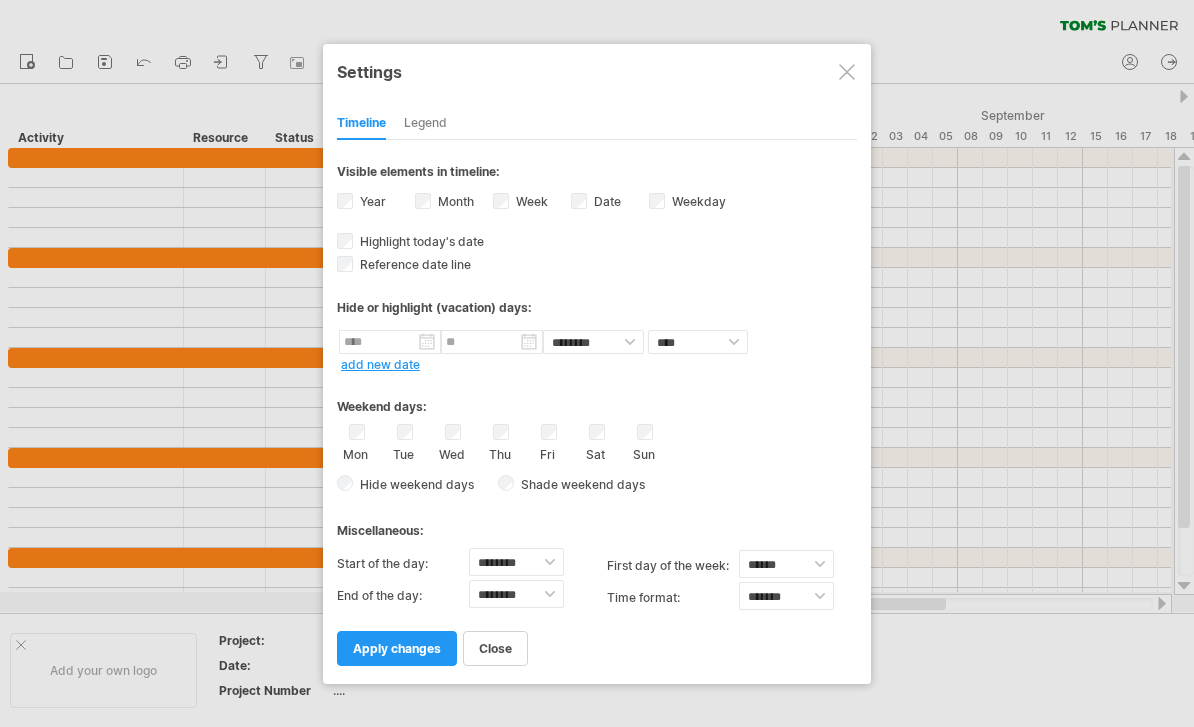 click at bounding box center [597, 363] 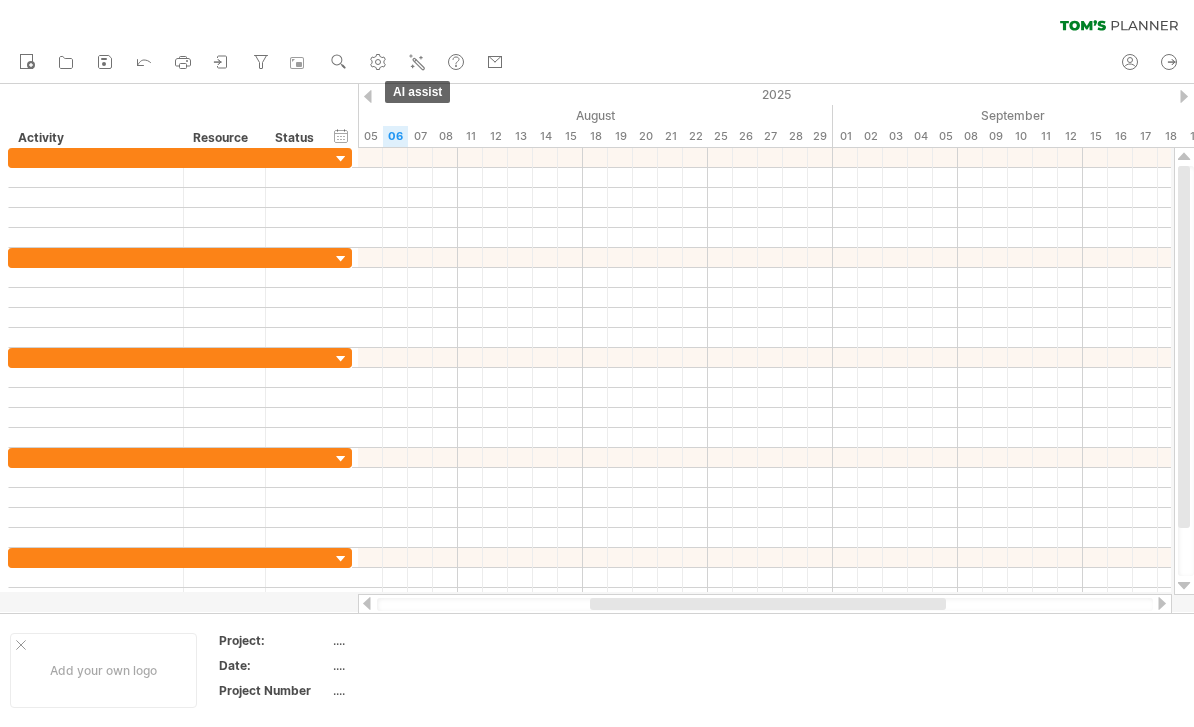 click 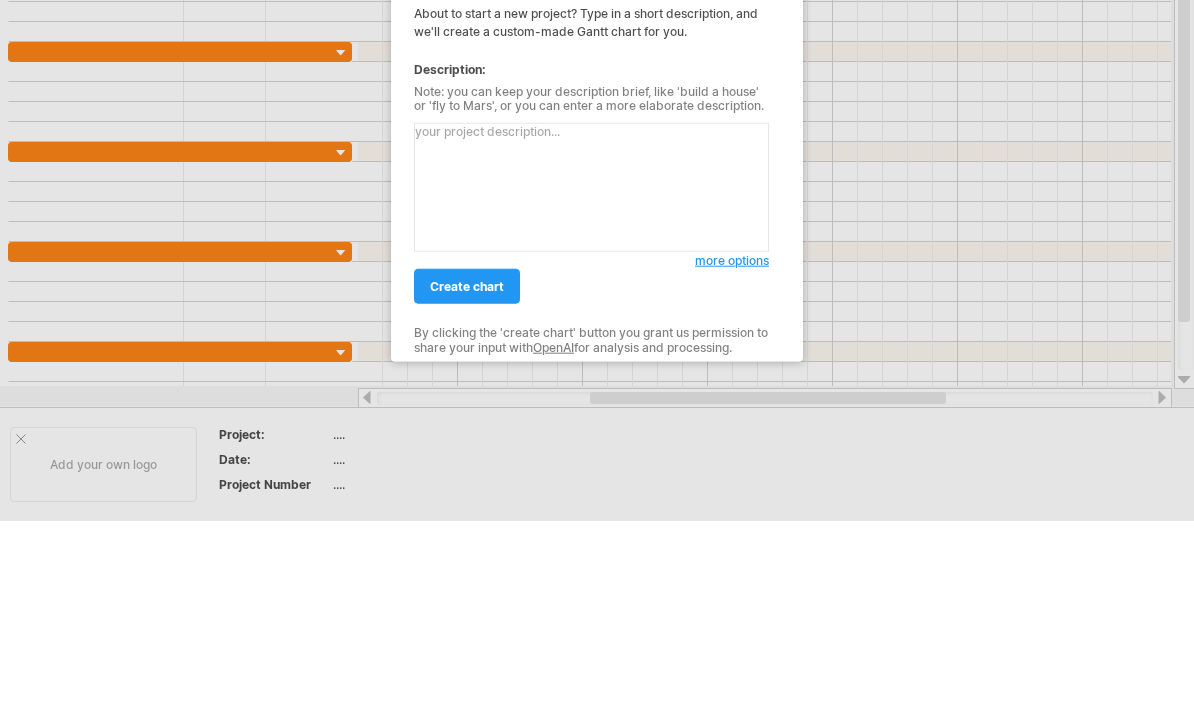 click on "more options" at bounding box center [732, 466] 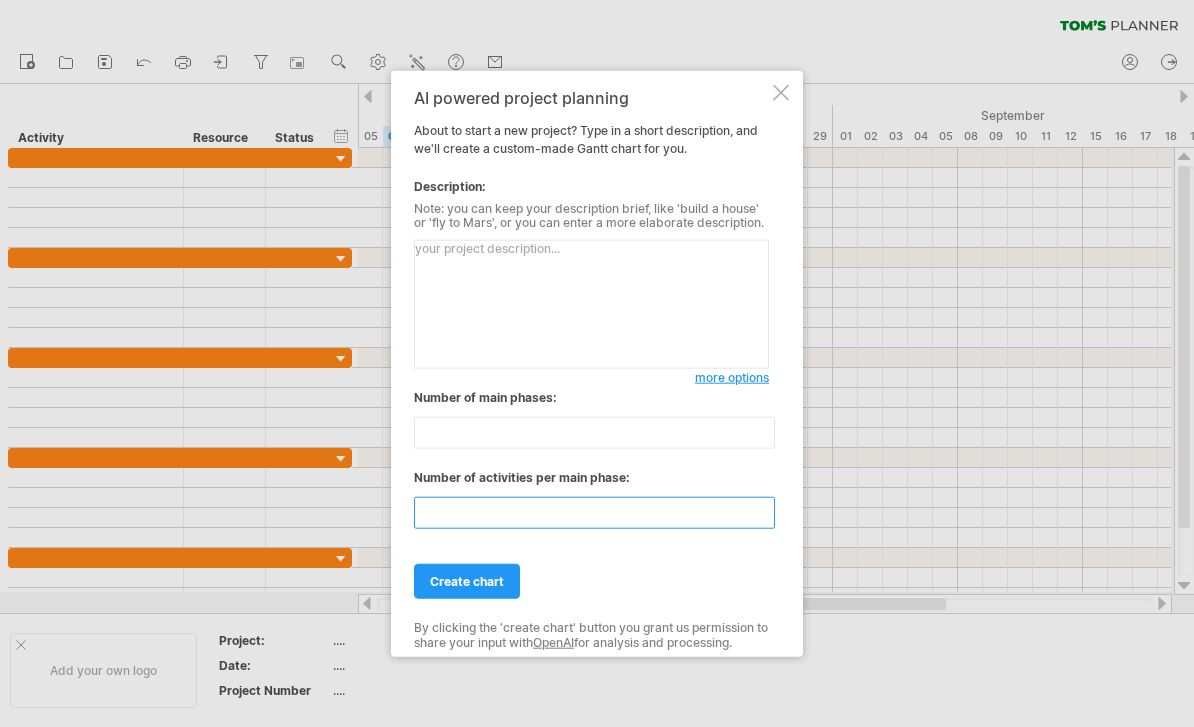 click on "**" at bounding box center (594, 513) 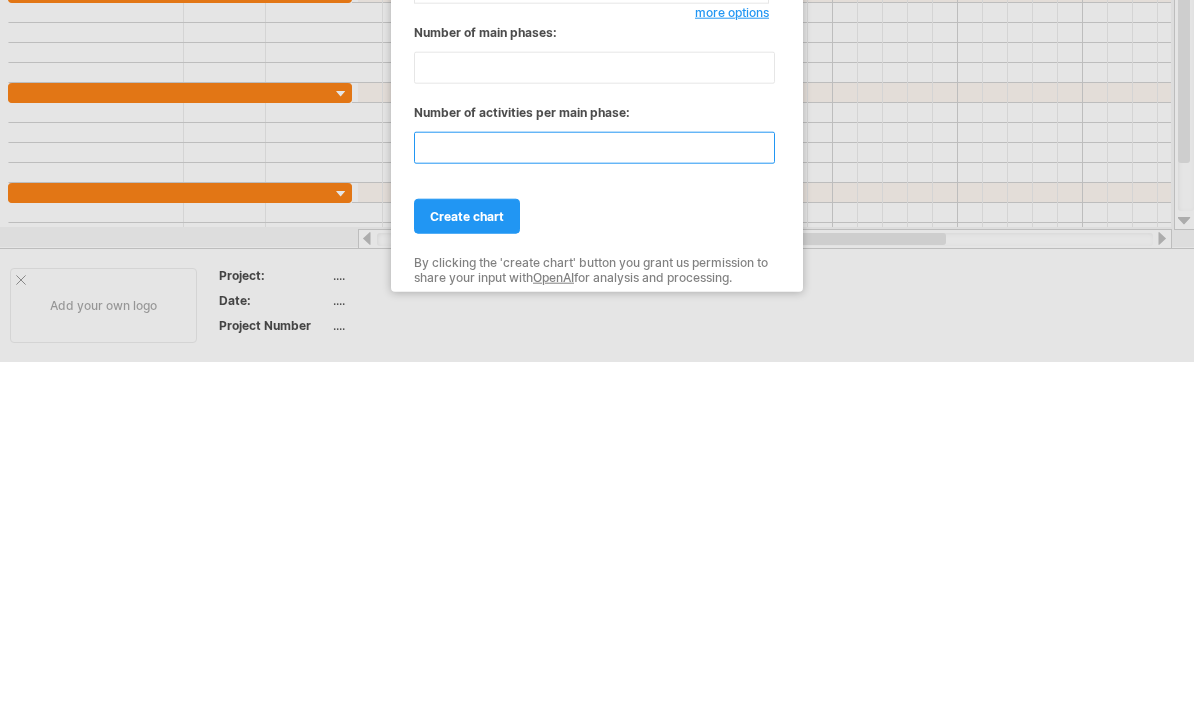 type on "*" 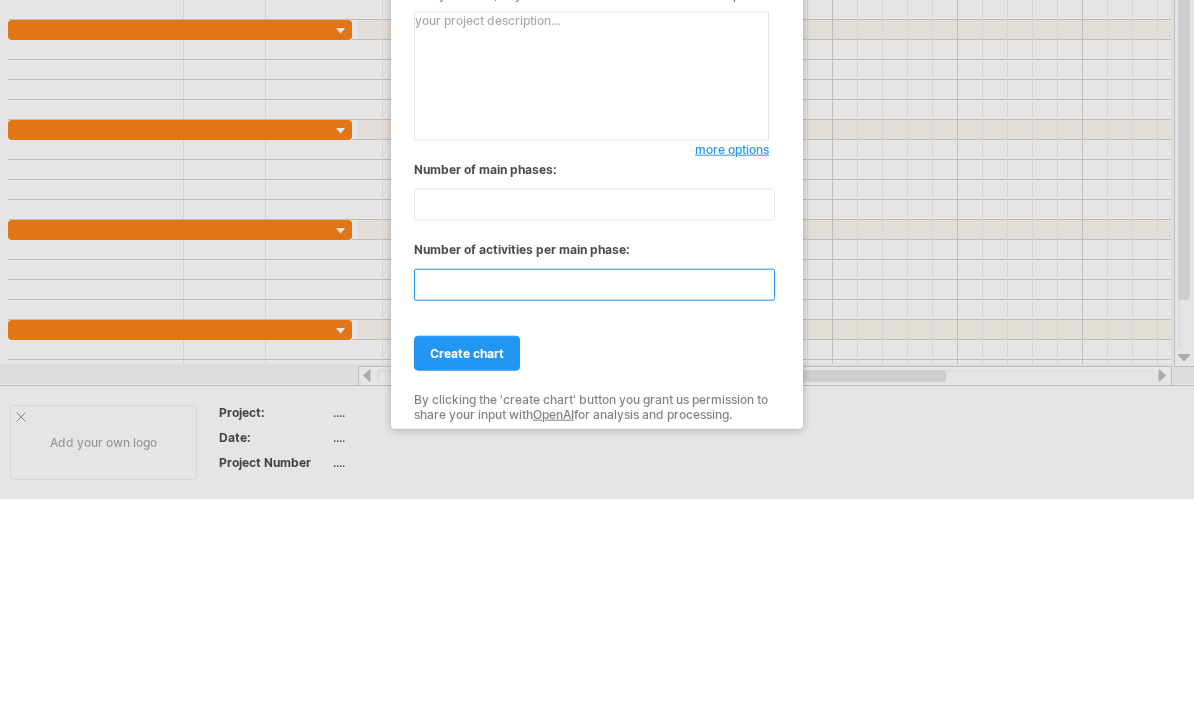 type 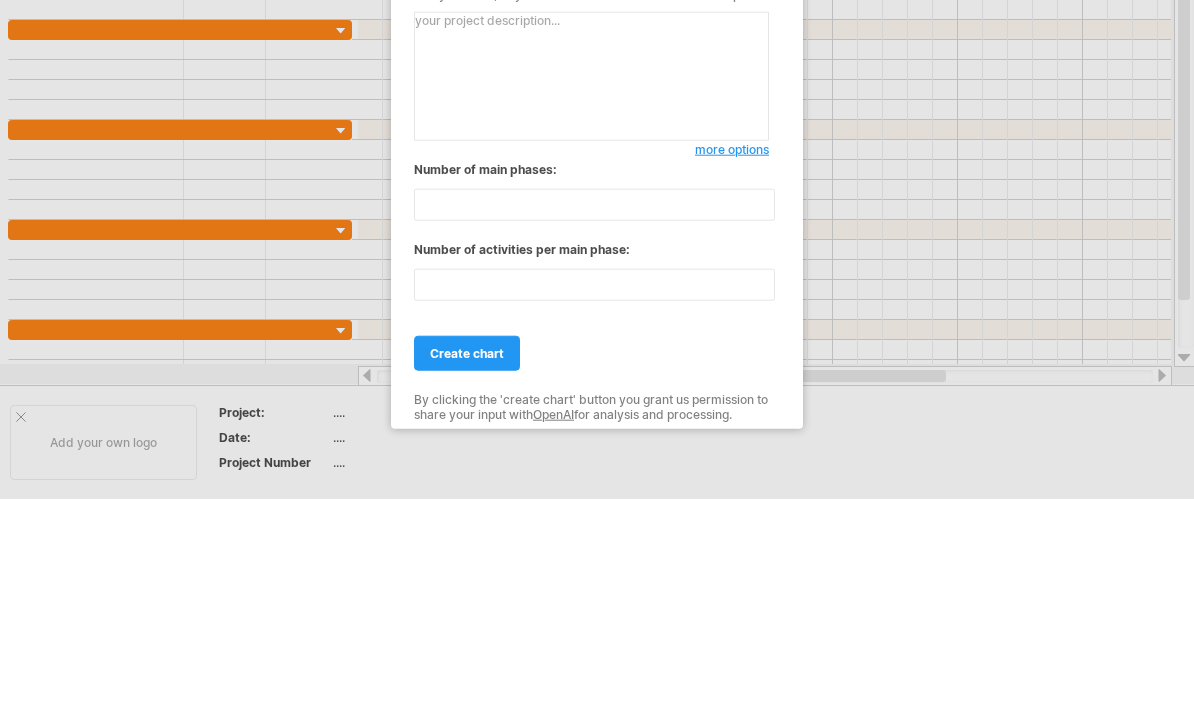click at bounding box center [591, 304] 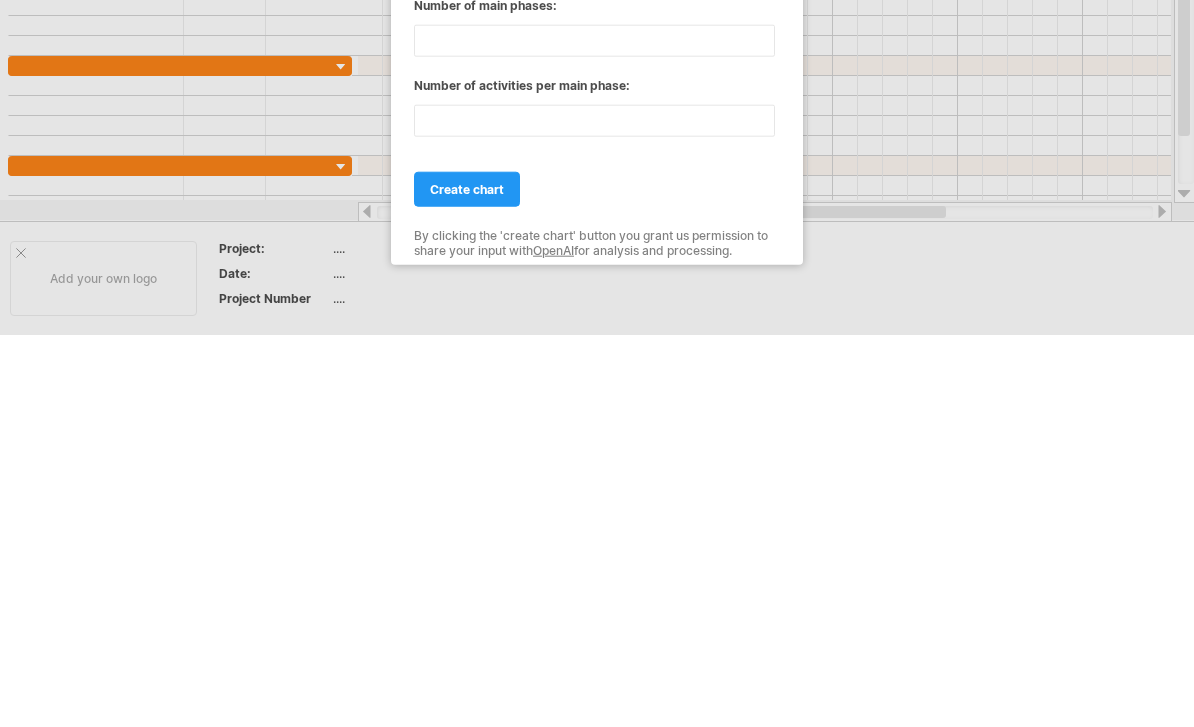 type on "麵包製作工程" 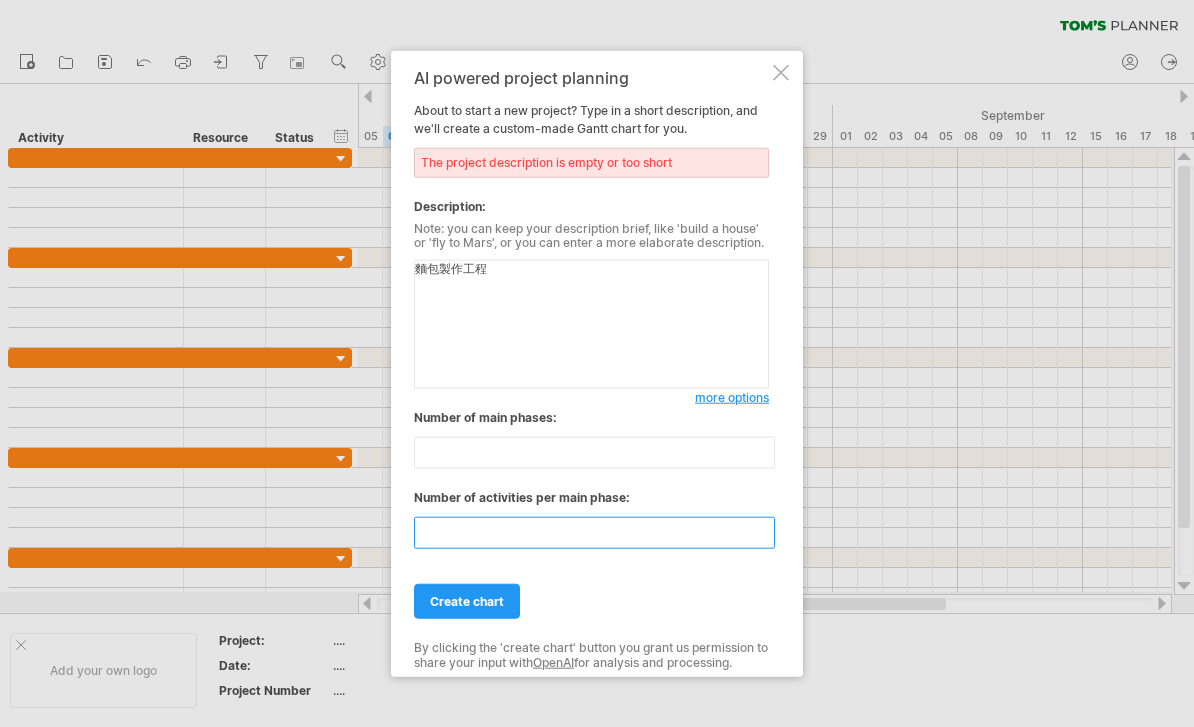 click at bounding box center [594, 533] 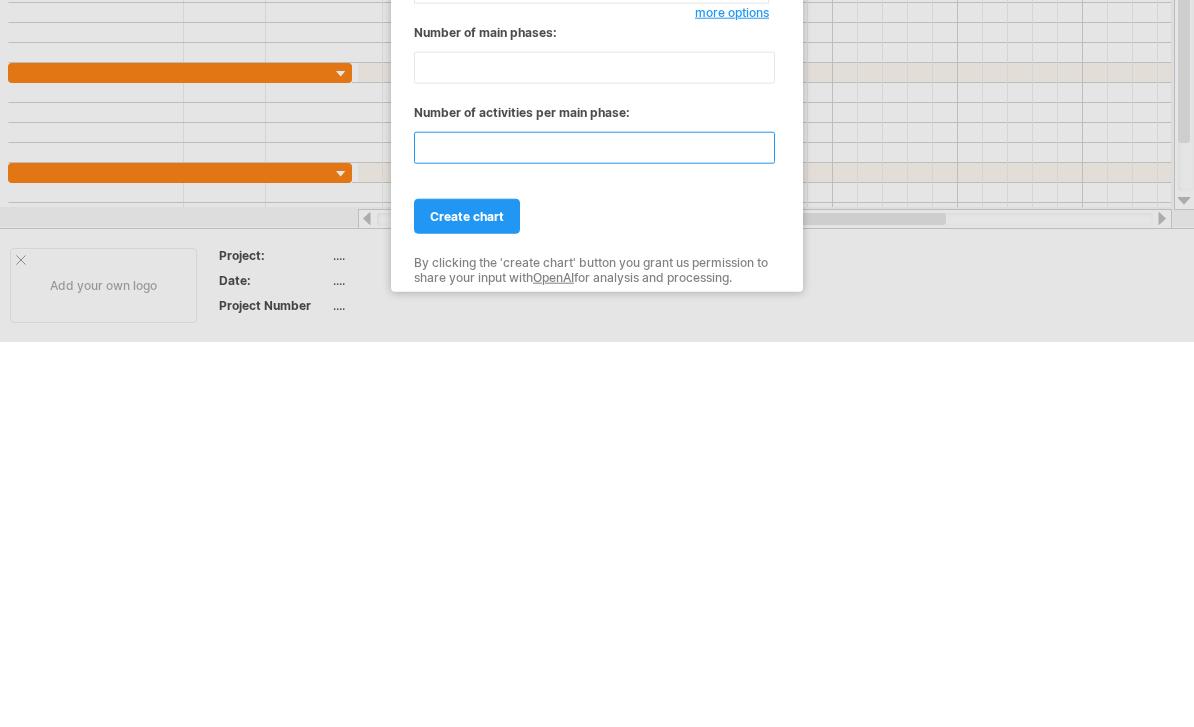 type on "*" 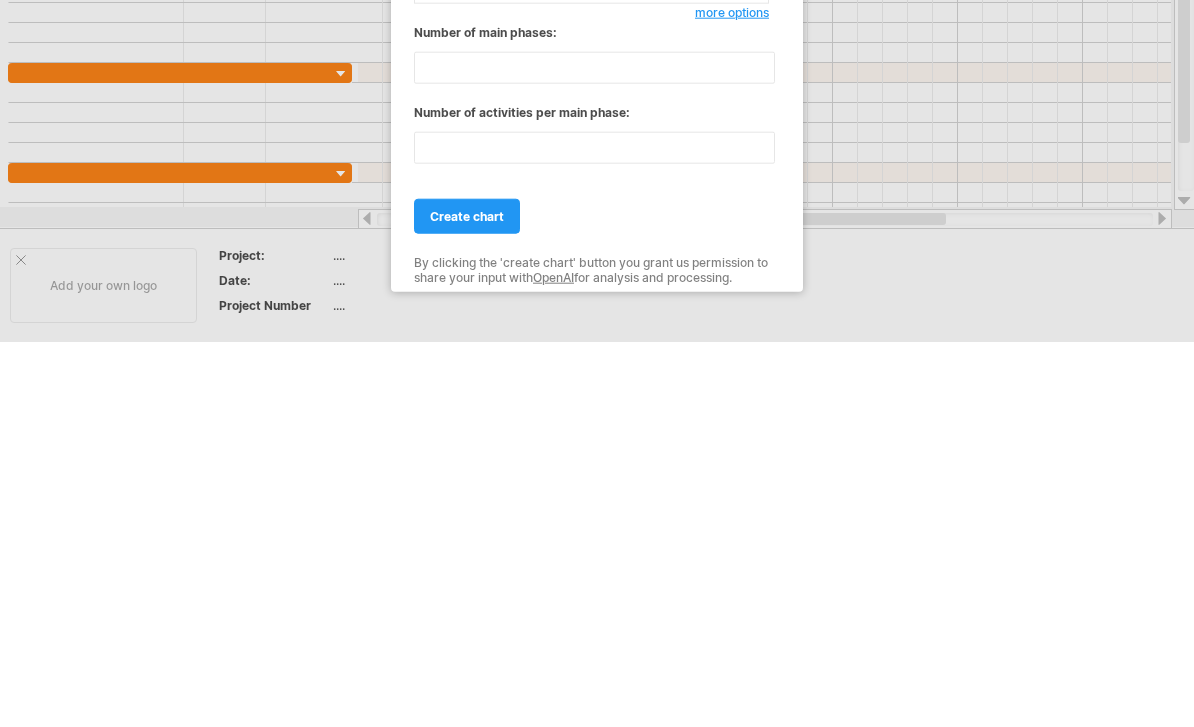 click on "create chart" at bounding box center [467, 601] 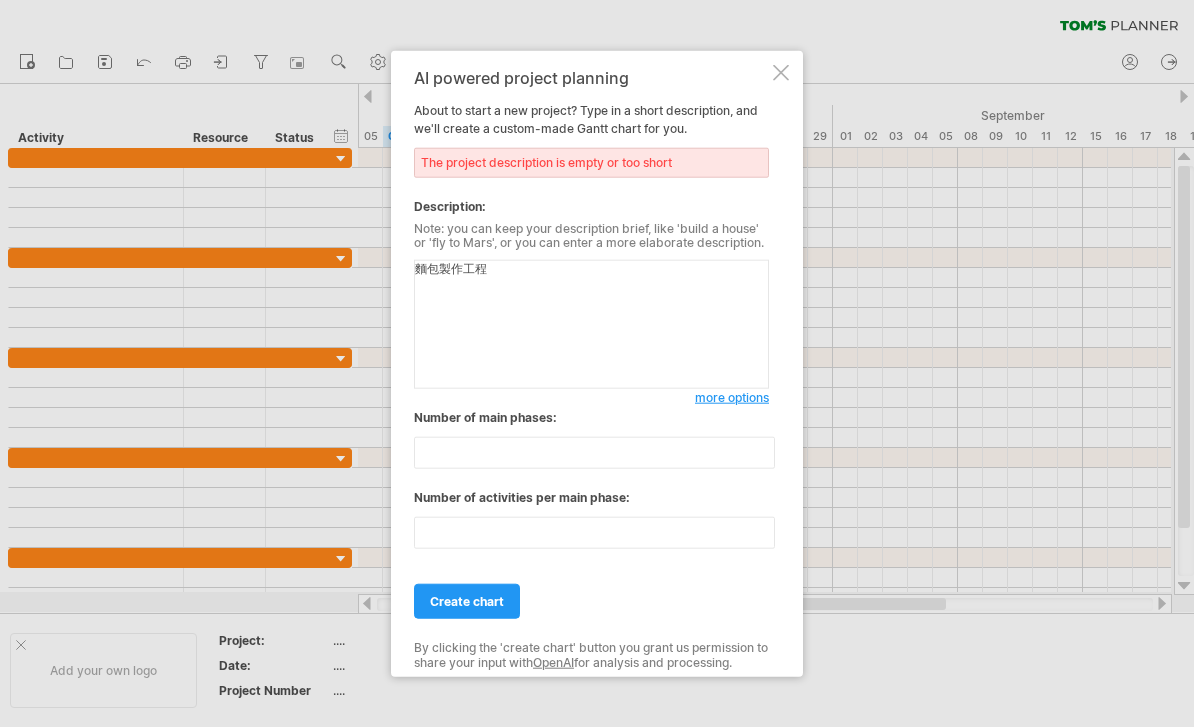 click on "create chart" at bounding box center [467, 601] 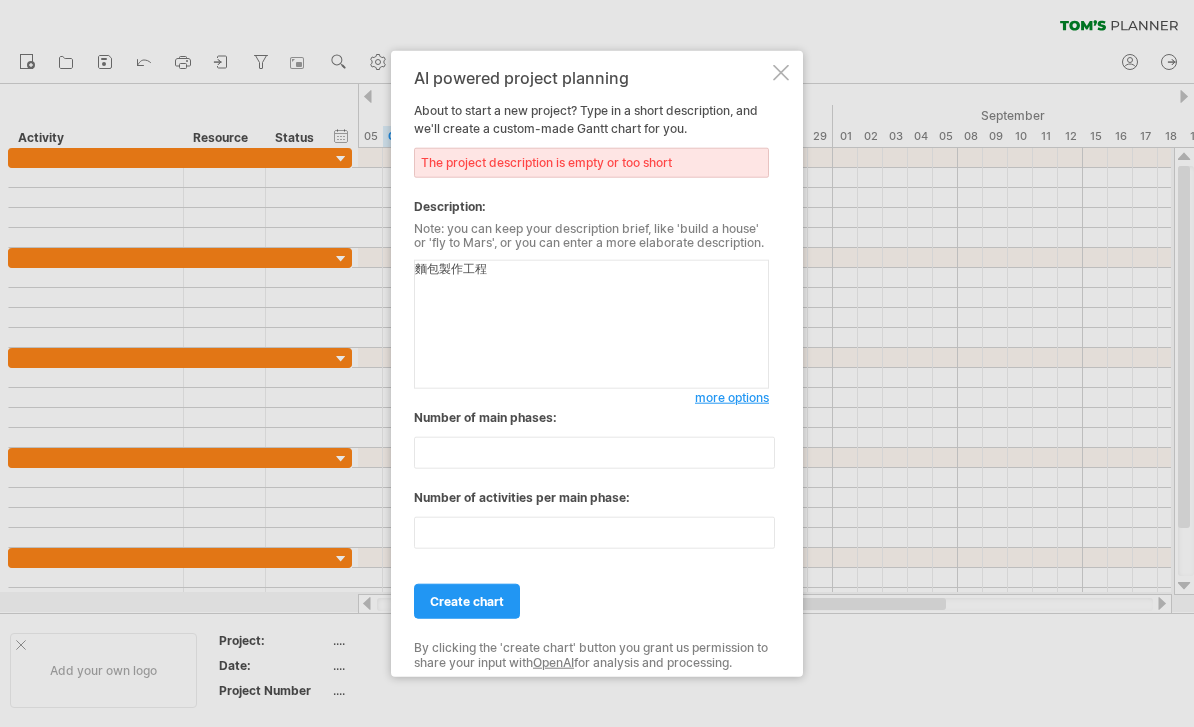 click on "麵包製作工程" at bounding box center (591, 324) 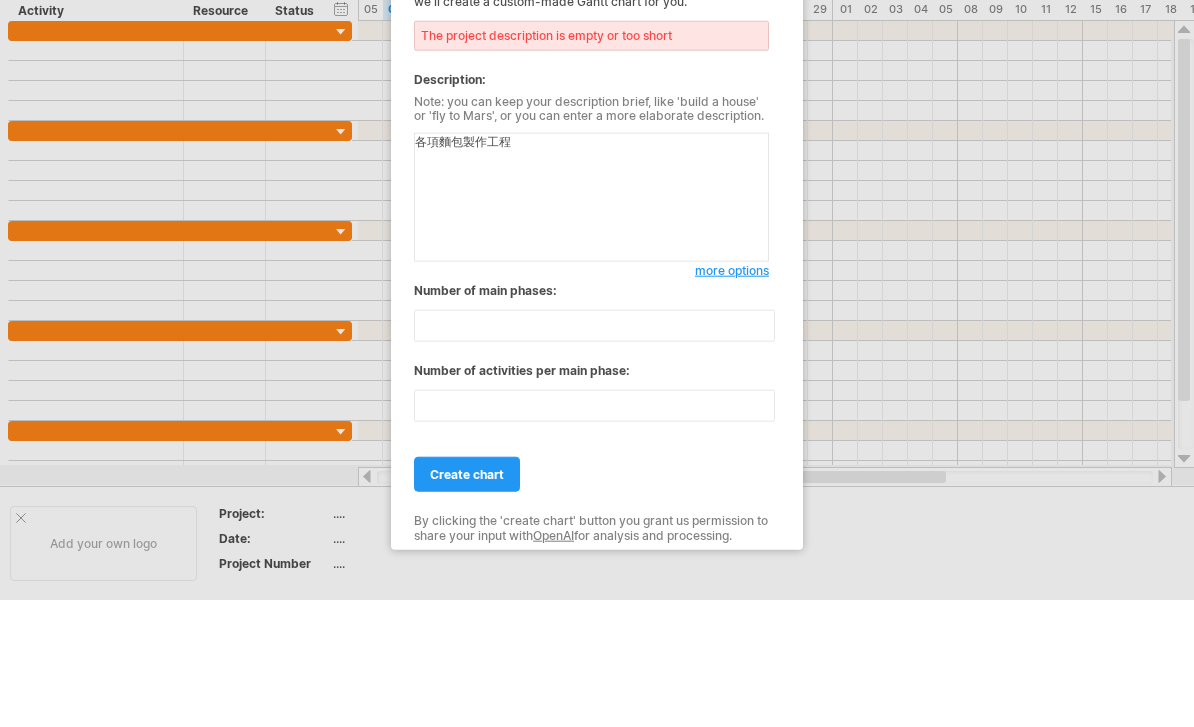 click on "各項麵包製作工程" at bounding box center [591, 324] 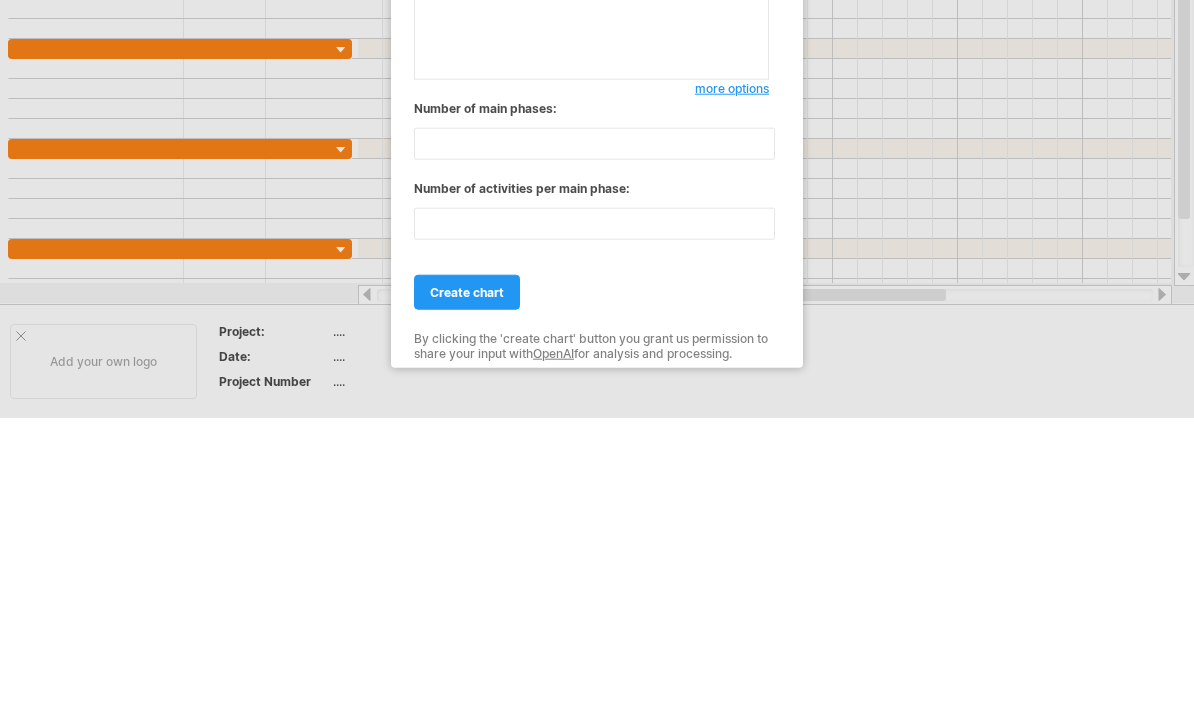 type on "各項麵包製作工程時間表" 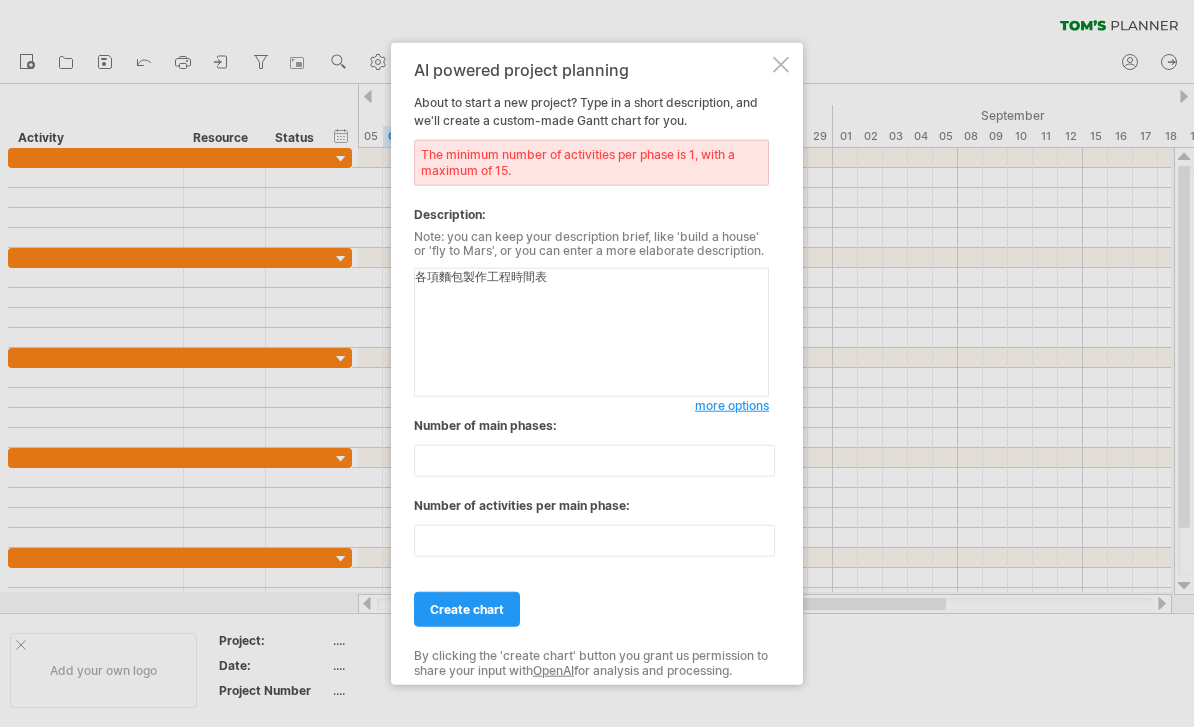 click on "Note: you can keep your description brief, like 'build a house' or 'fly to Mars', or you can enter a more elaborate description." at bounding box center (591, 243) 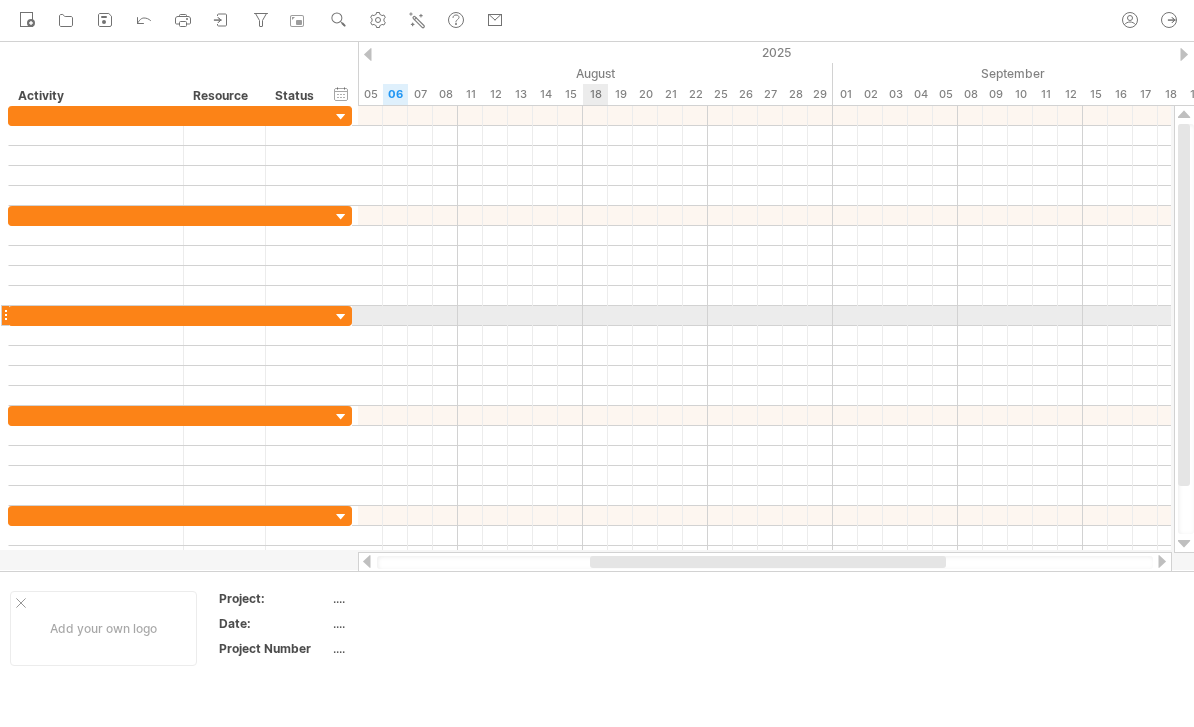scroll, scrollTop: 45, scrollLeft: 0, axis: vertical 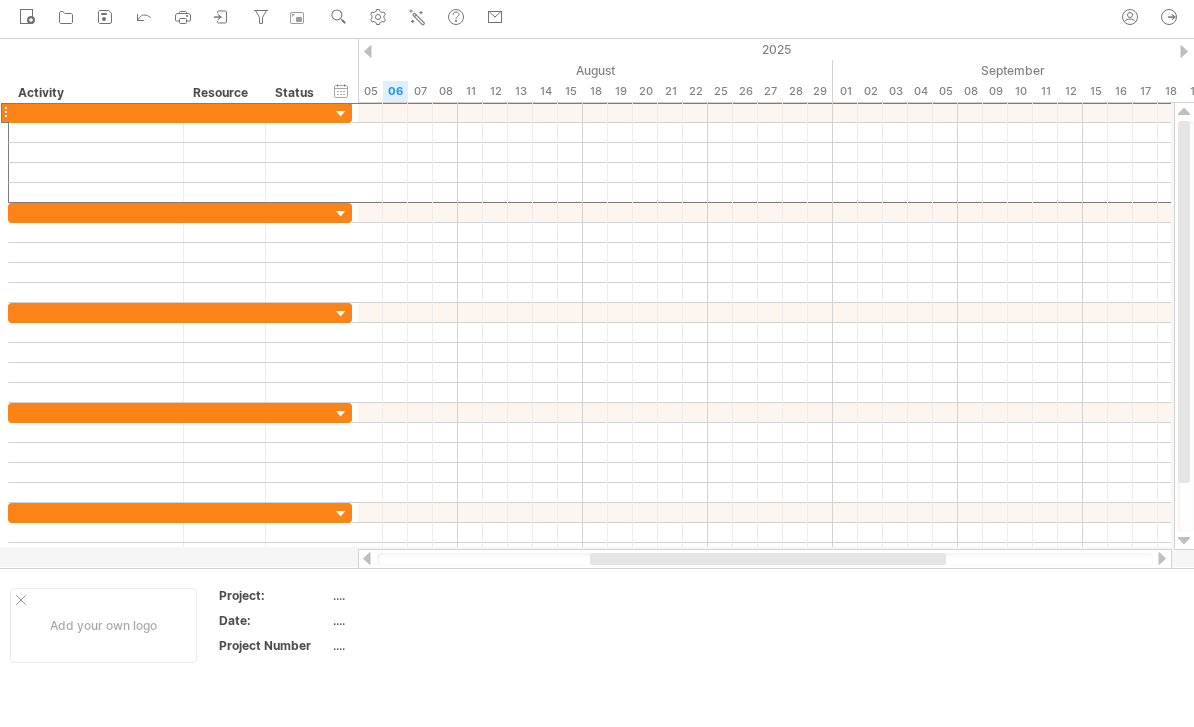 click at bounding box center [96, 112] 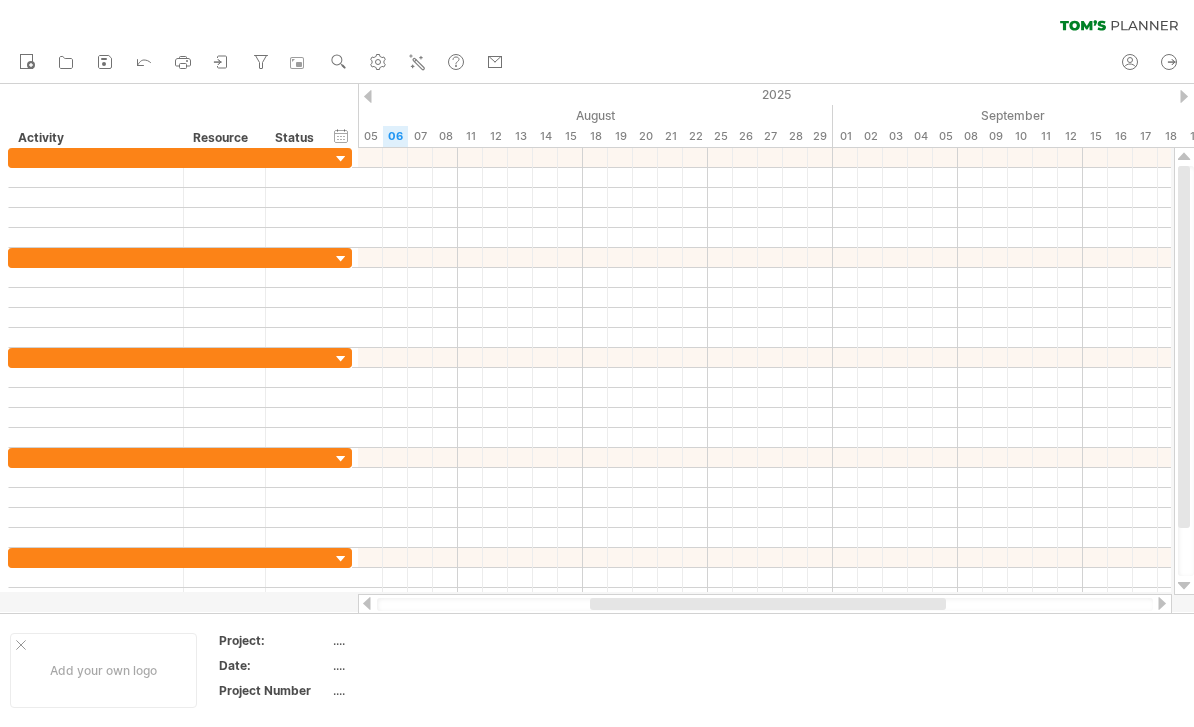 click at bounding box center (176, 378) 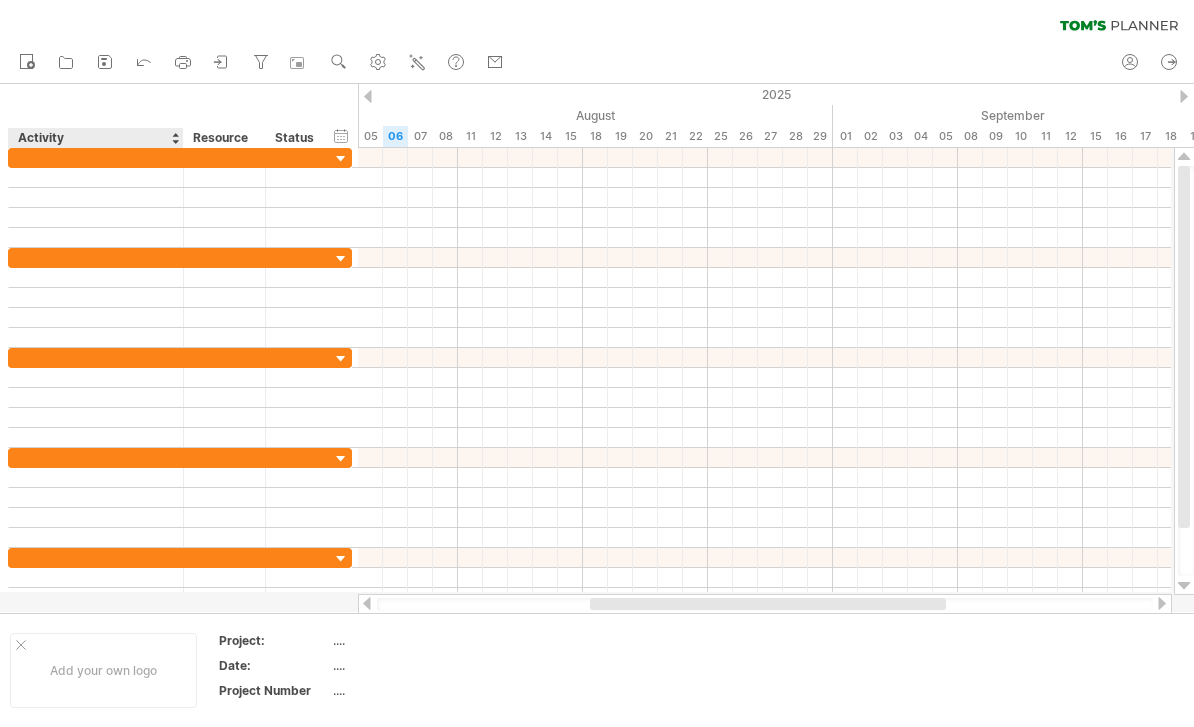 click at bounding box center [175, 138] 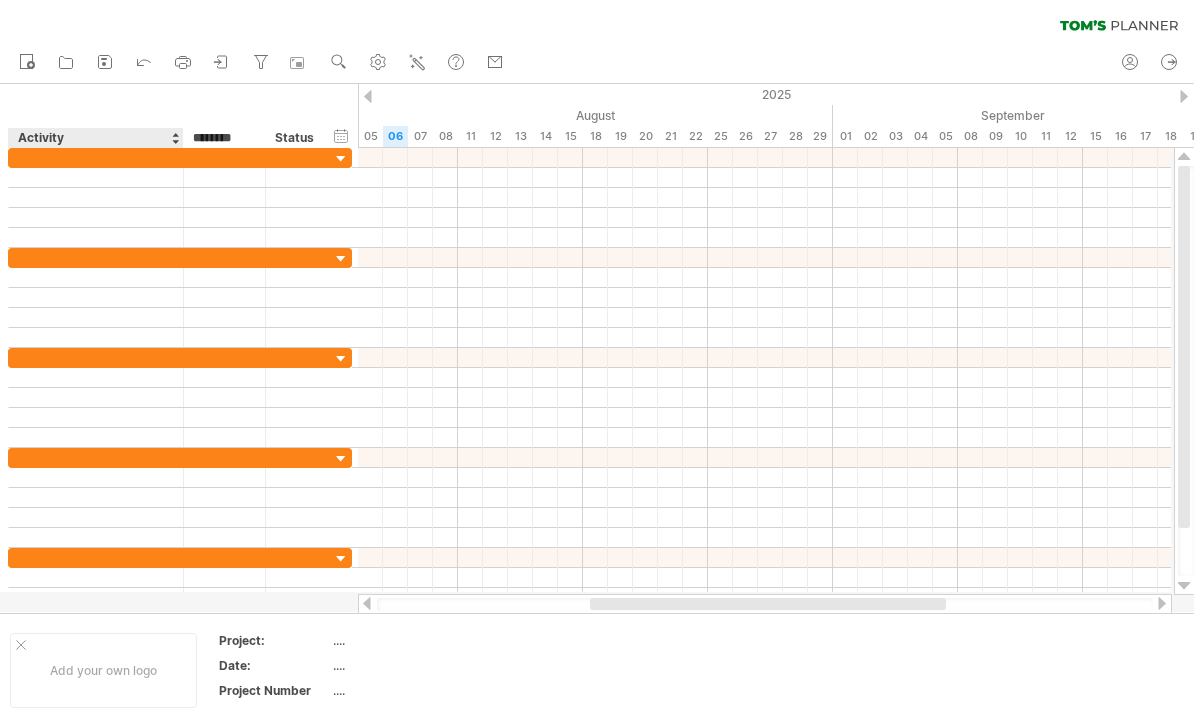 scroll, scrollTop: 45, scrollLeft: 0, axis: vertical 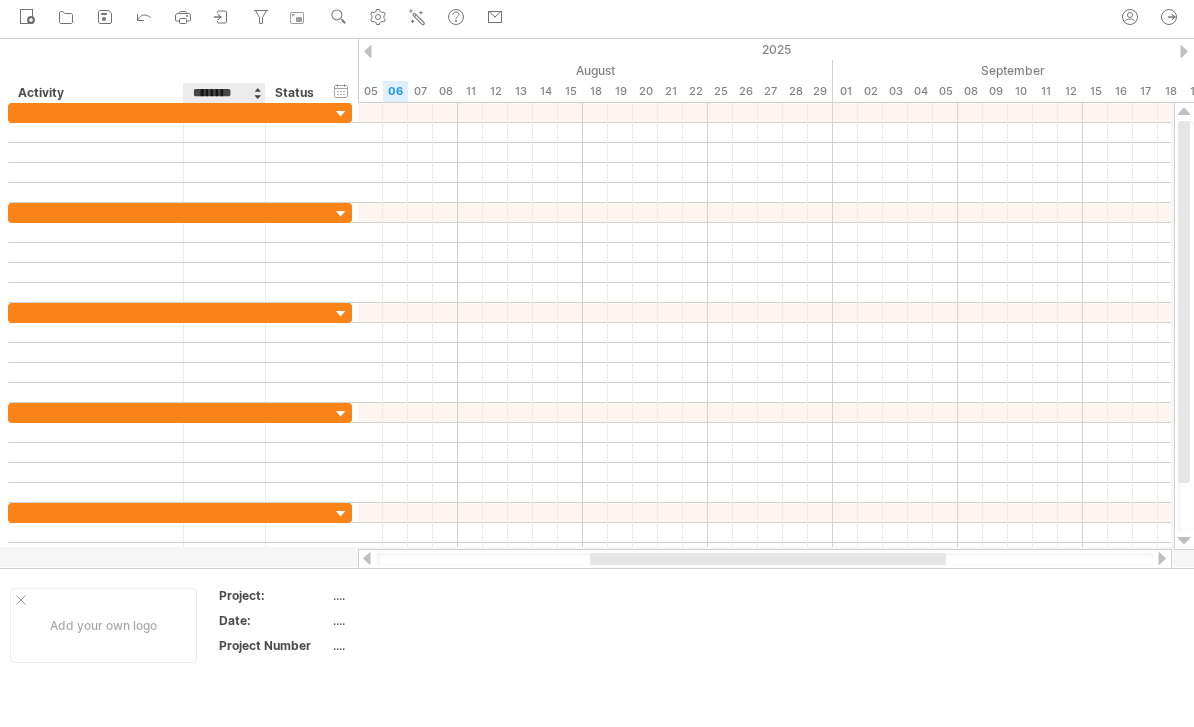 click at bounding box center [257, 93] 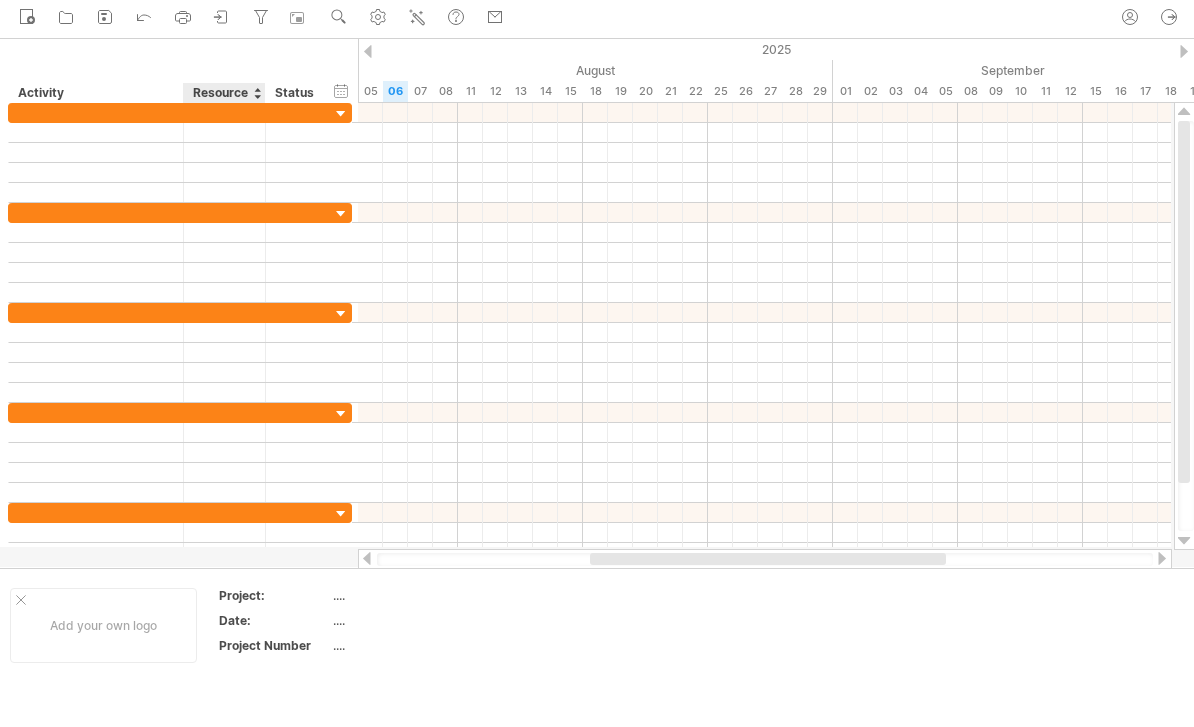 click at bounding box center (224, 172) 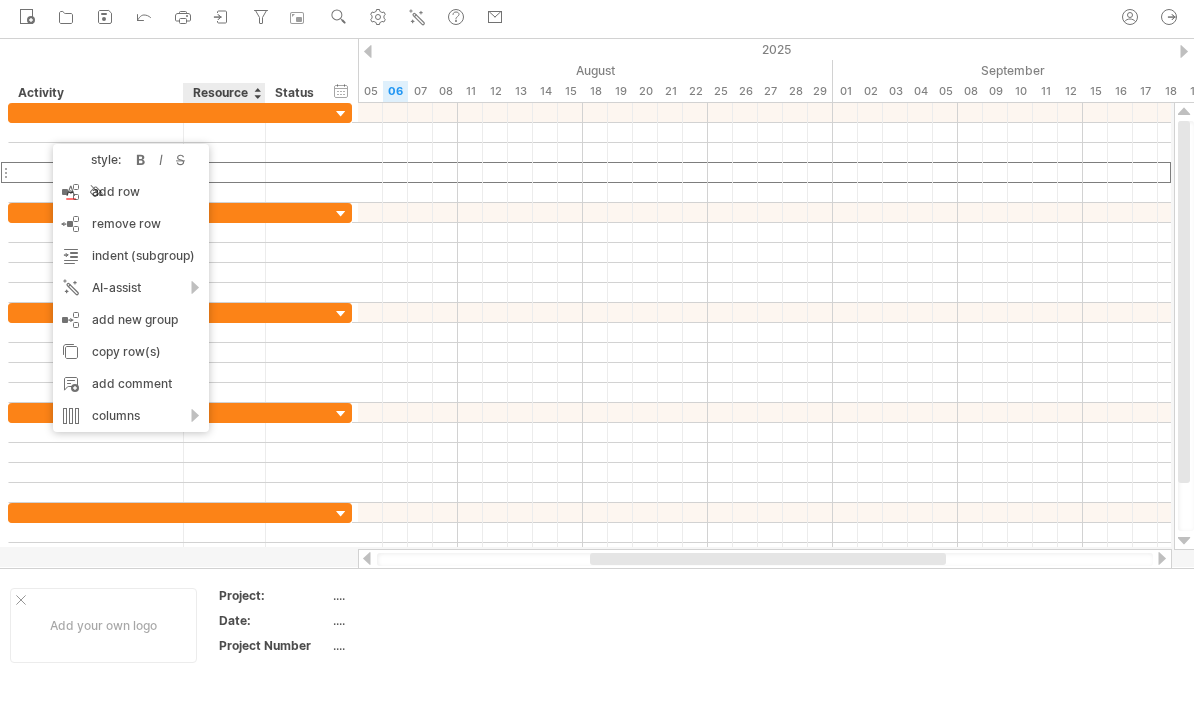 scroll, scrollTop: 0, scrollLeft: 0, axis: both 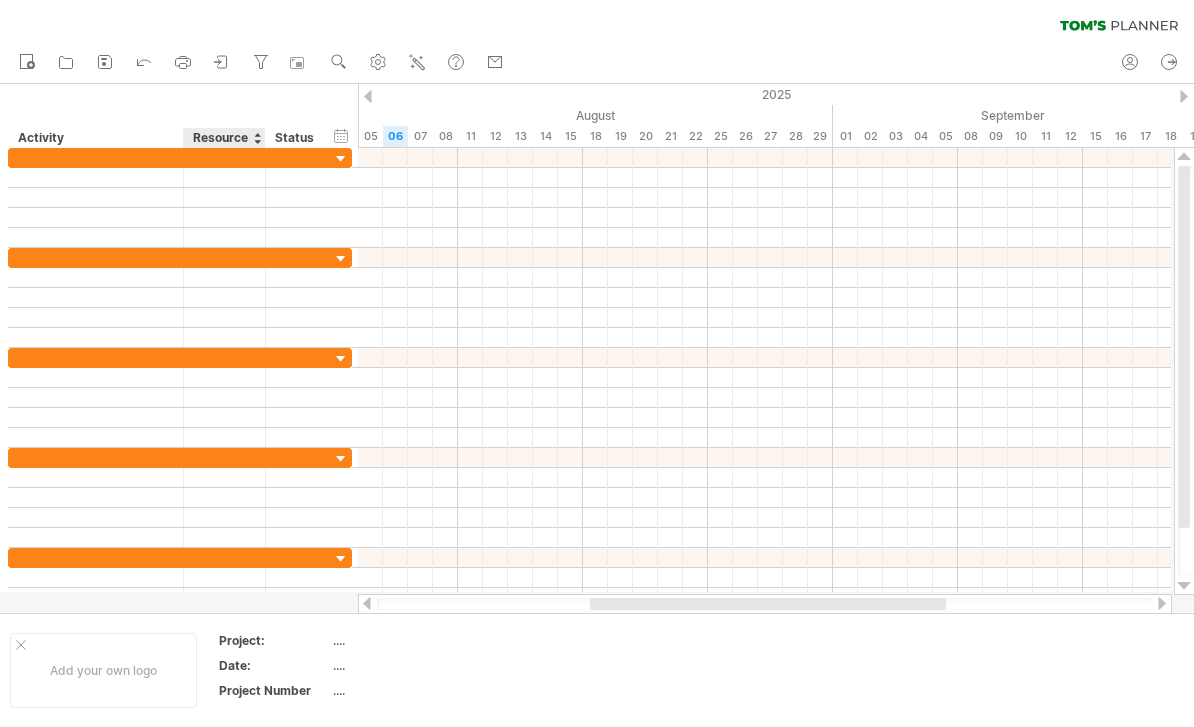 click at bounding box center (328, 178) 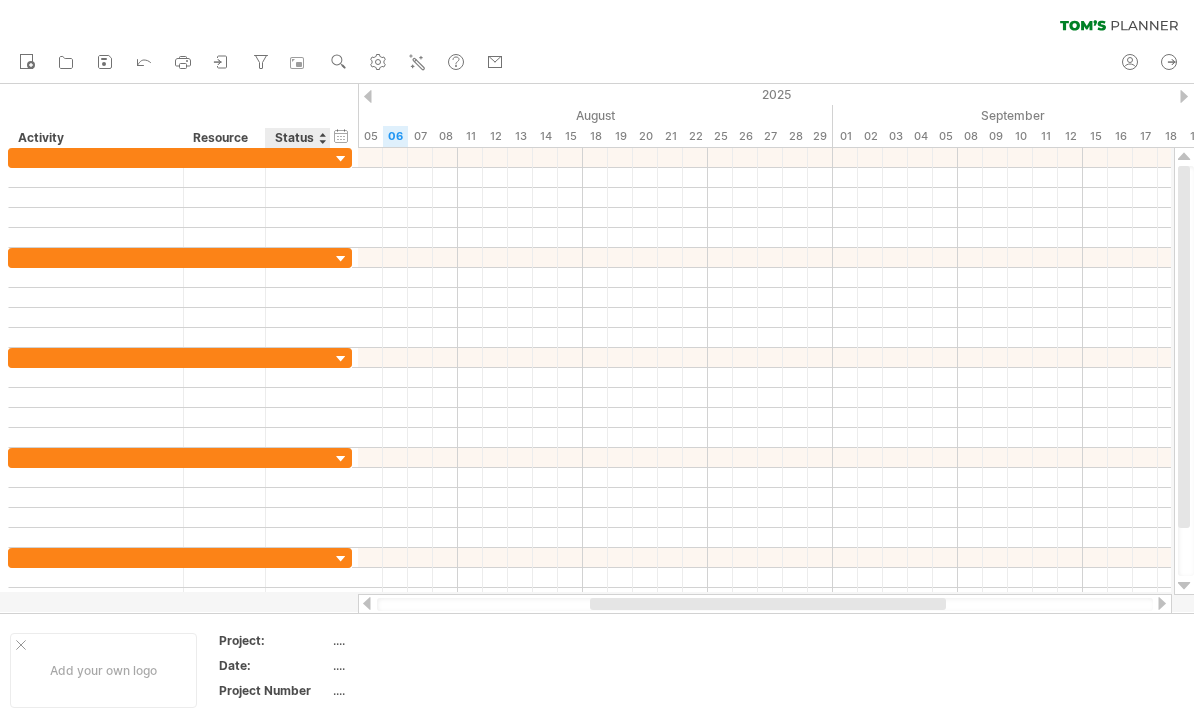 click on "hide start/end/duration show start/end/duration" at bounding box center [341, 135] 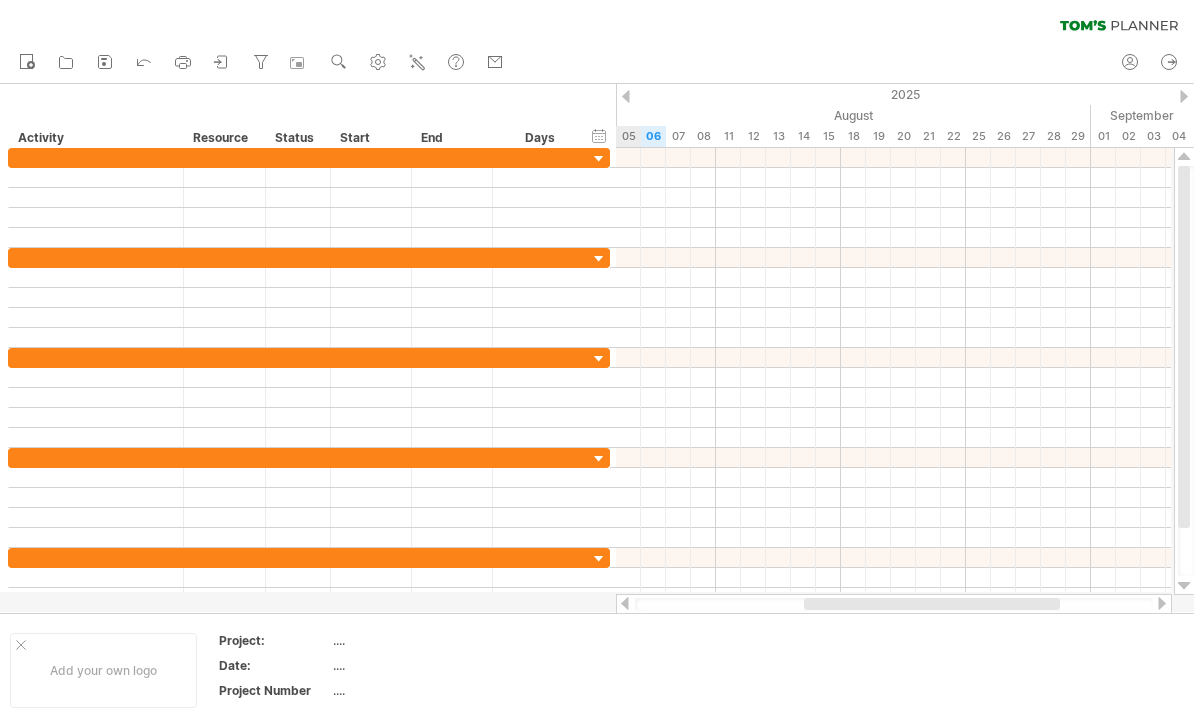 click on "hide start/end/duration show start/end/duration" at bounding box center (599, 135) 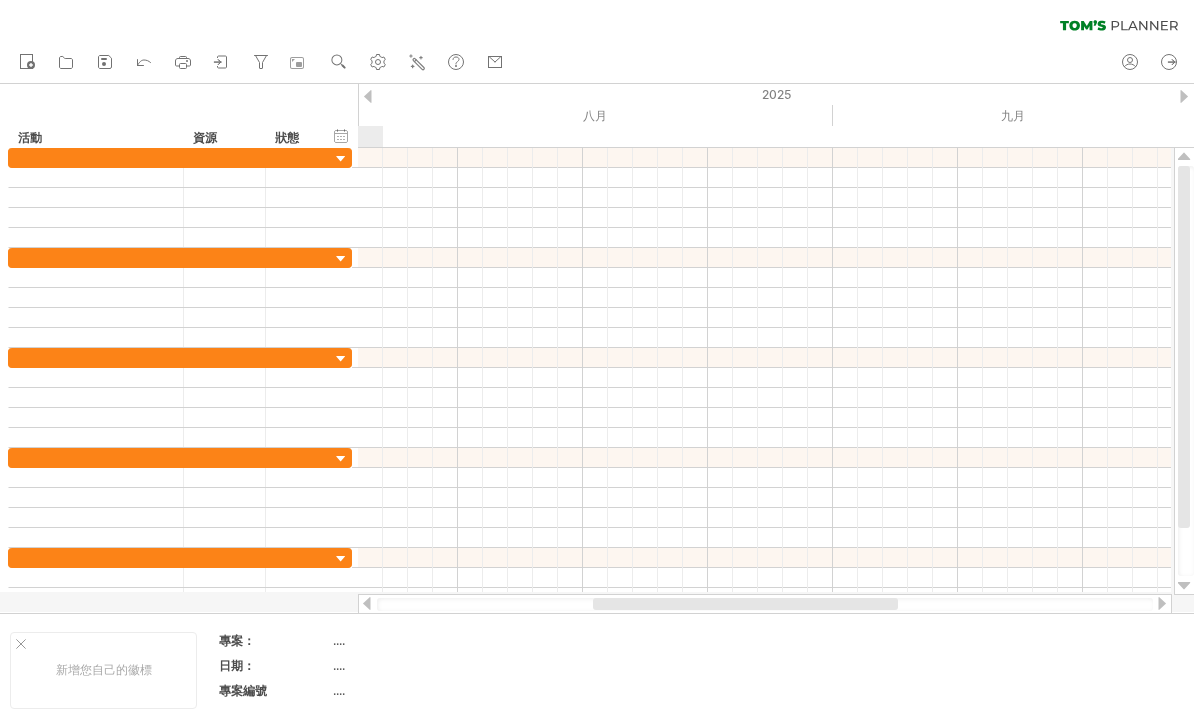 click at bounding box center [96, 157] 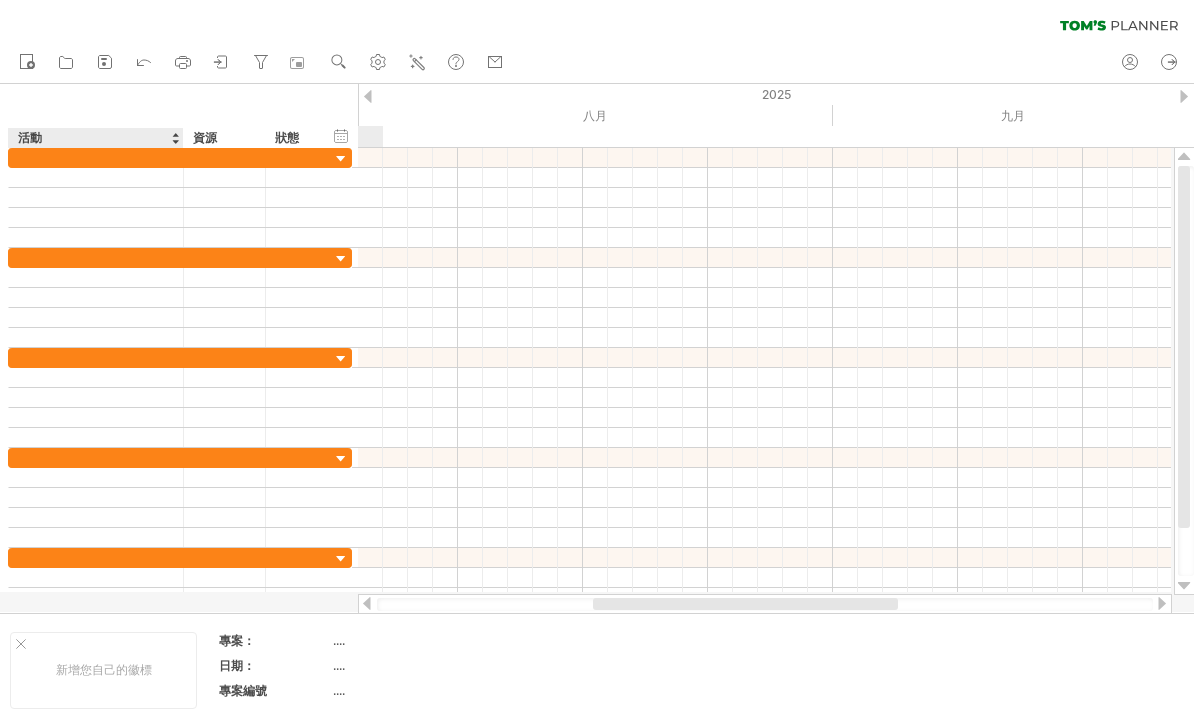 click at bounding box center (175, 138) 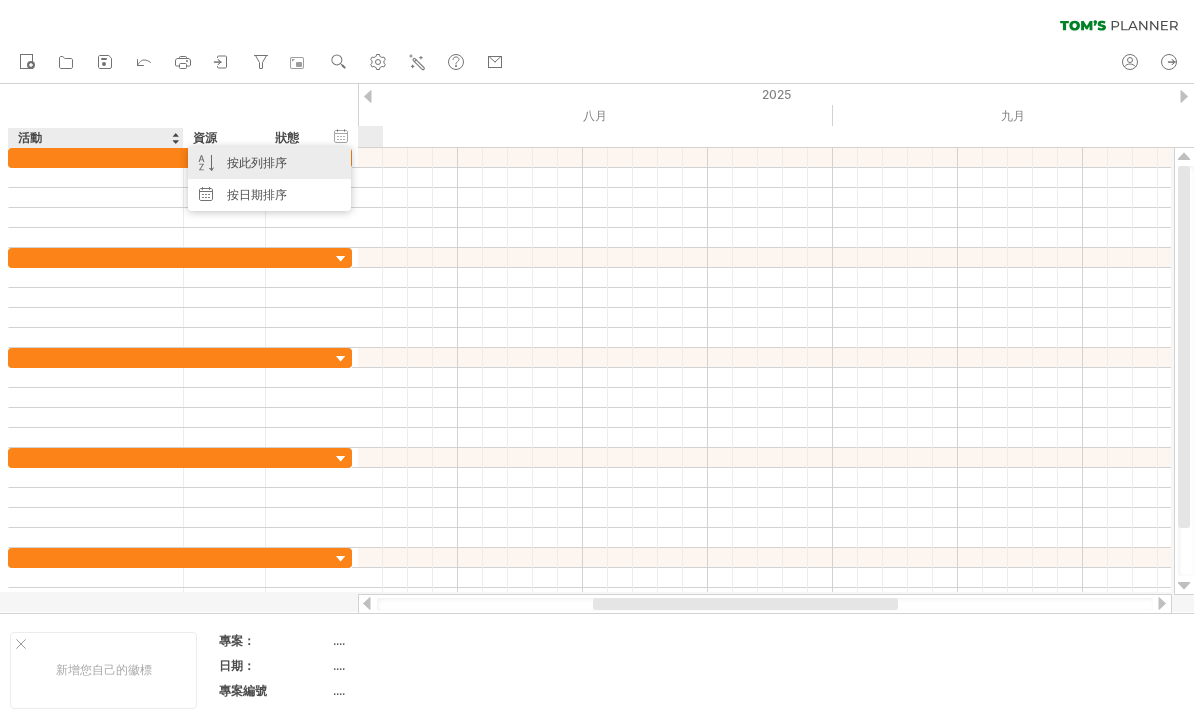 click on "按日期排序" at bounding box center (269, 195) 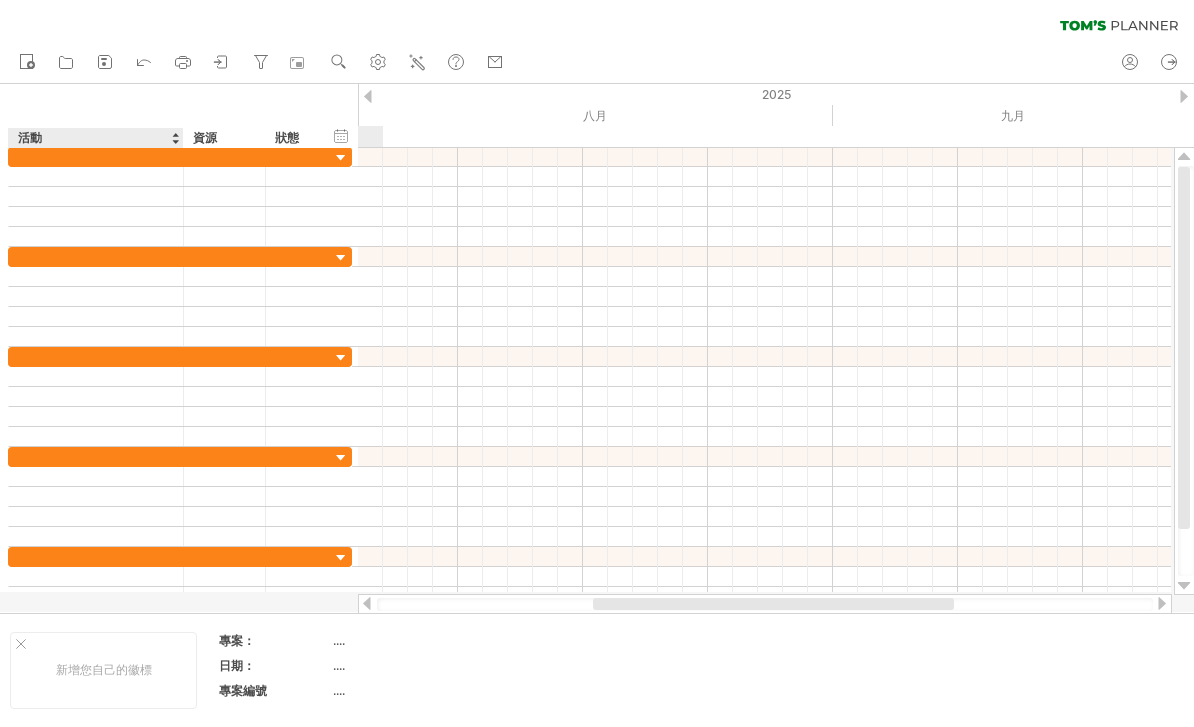 click at bounding box center [341, 158] 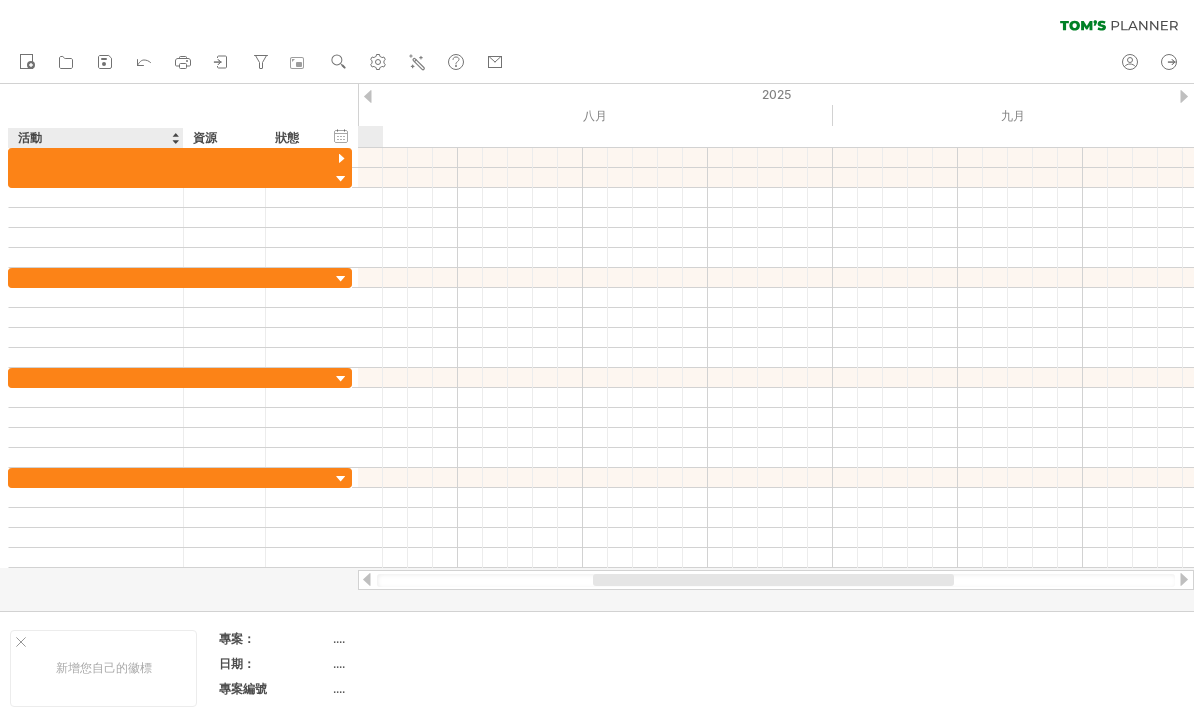 click at bounding box center [341, 159] 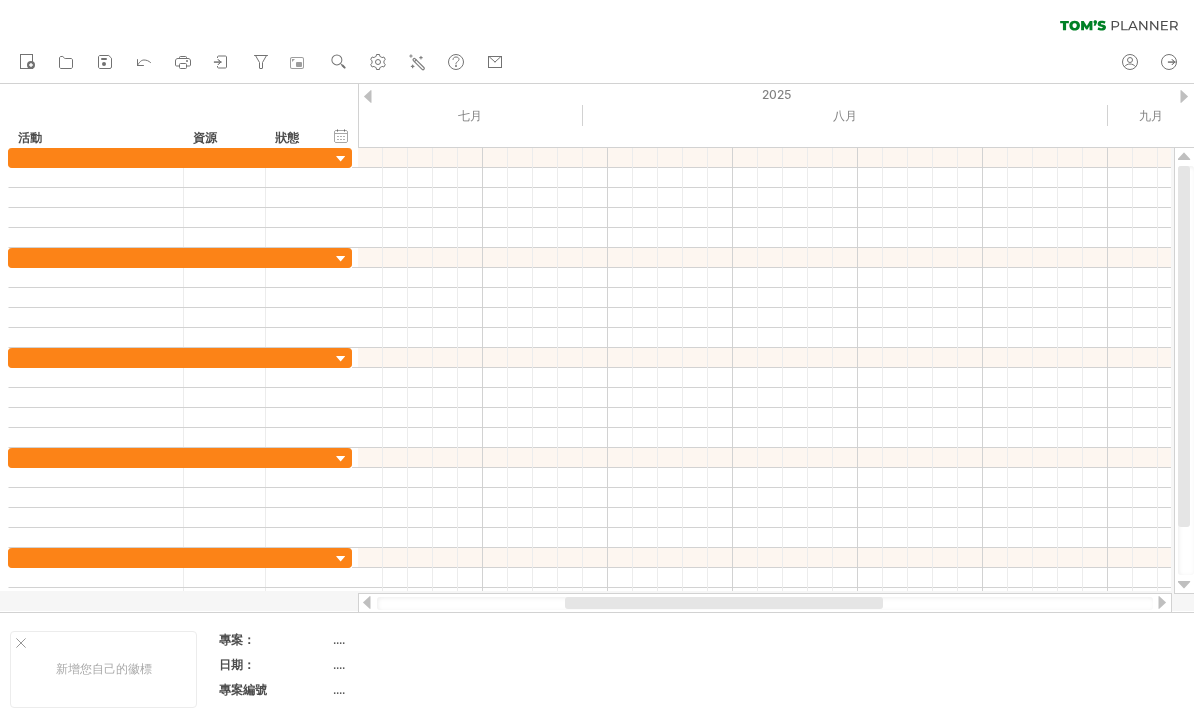click 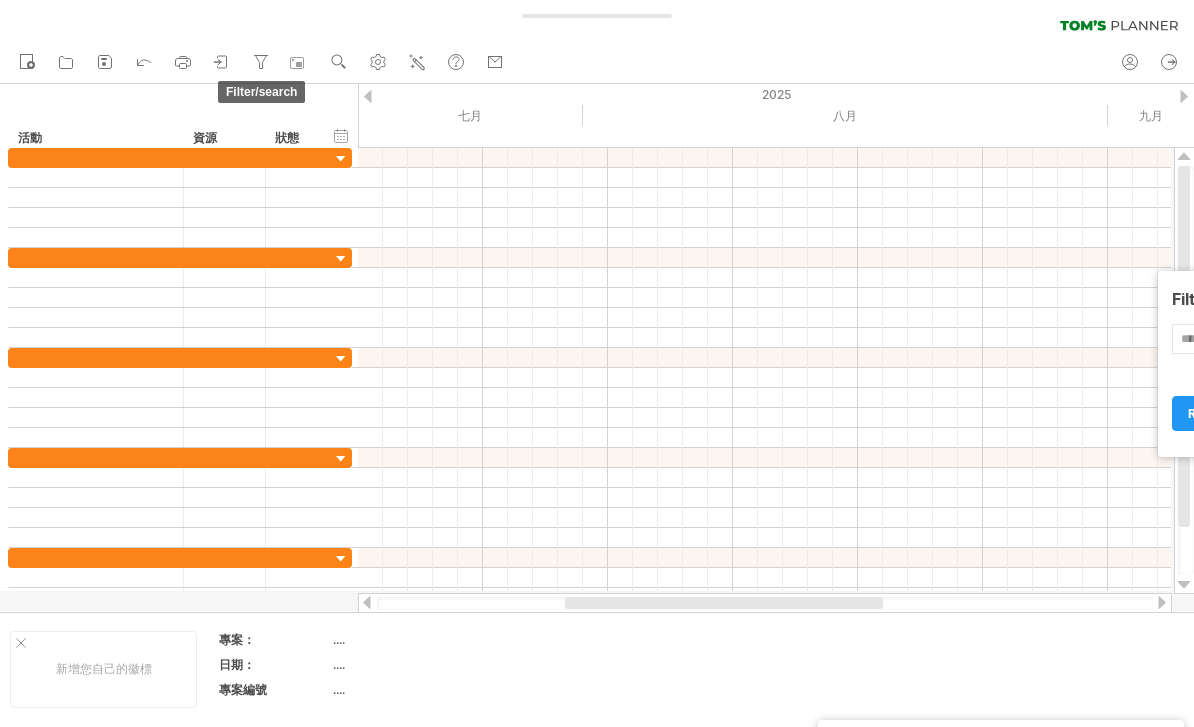 scroll, scrollTop: 45, scrollLeft: 0, axis: vertical 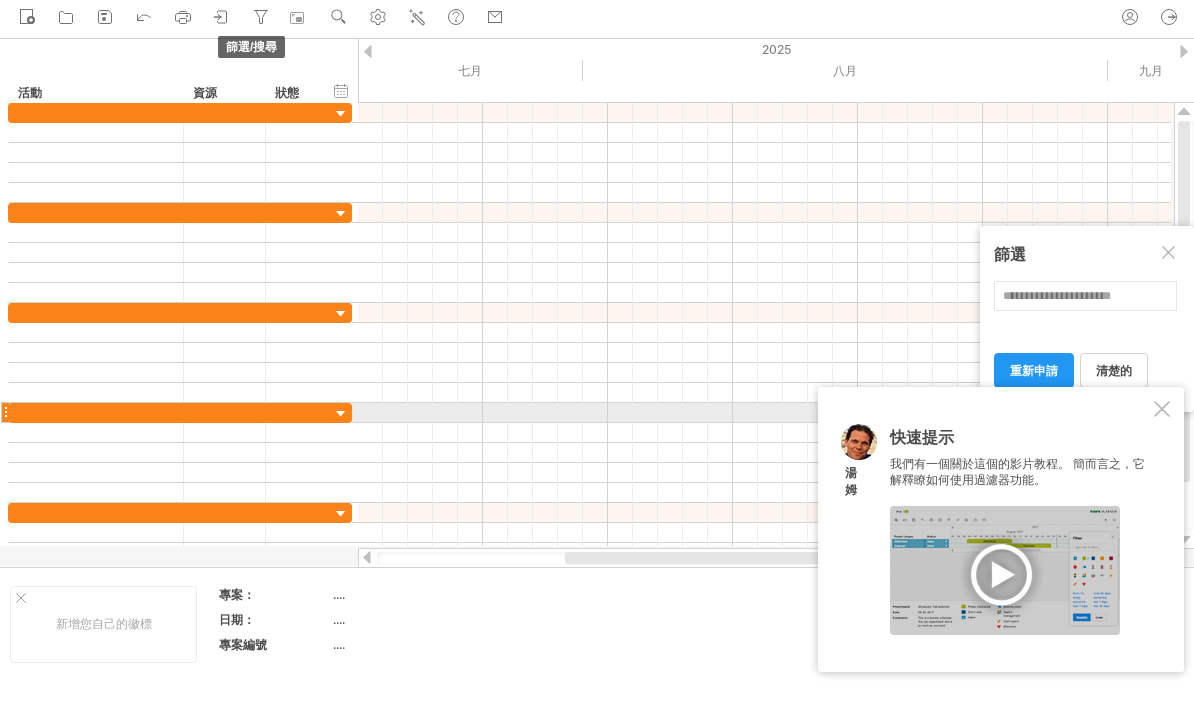 click at bounding box center [1162, 409] 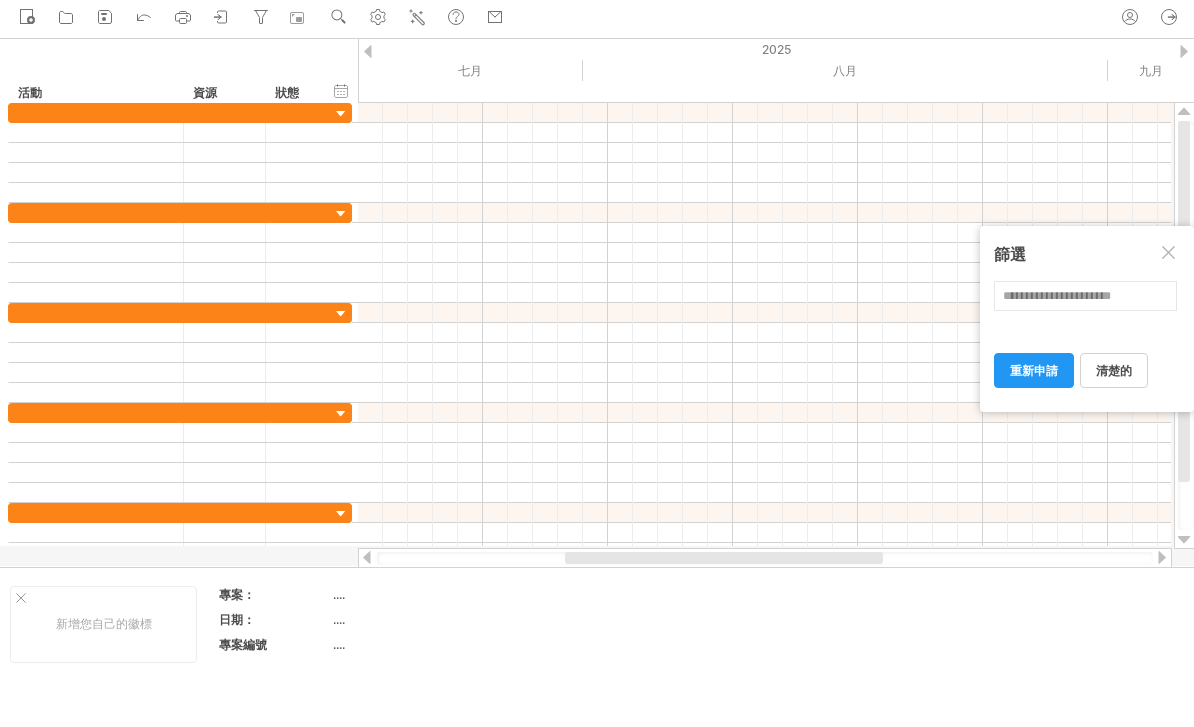 scroll, scrollTop: 0, scrollLeft: 0, axis: both 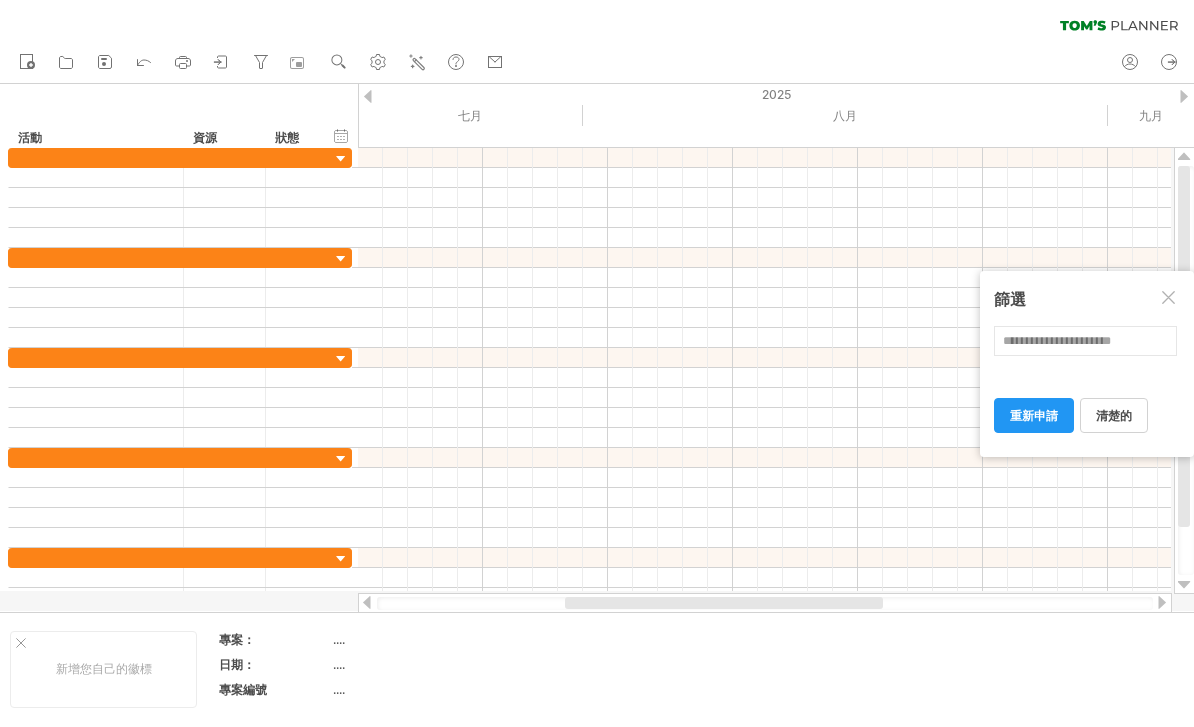 click on "**********" at bounding box center (1087, 364) 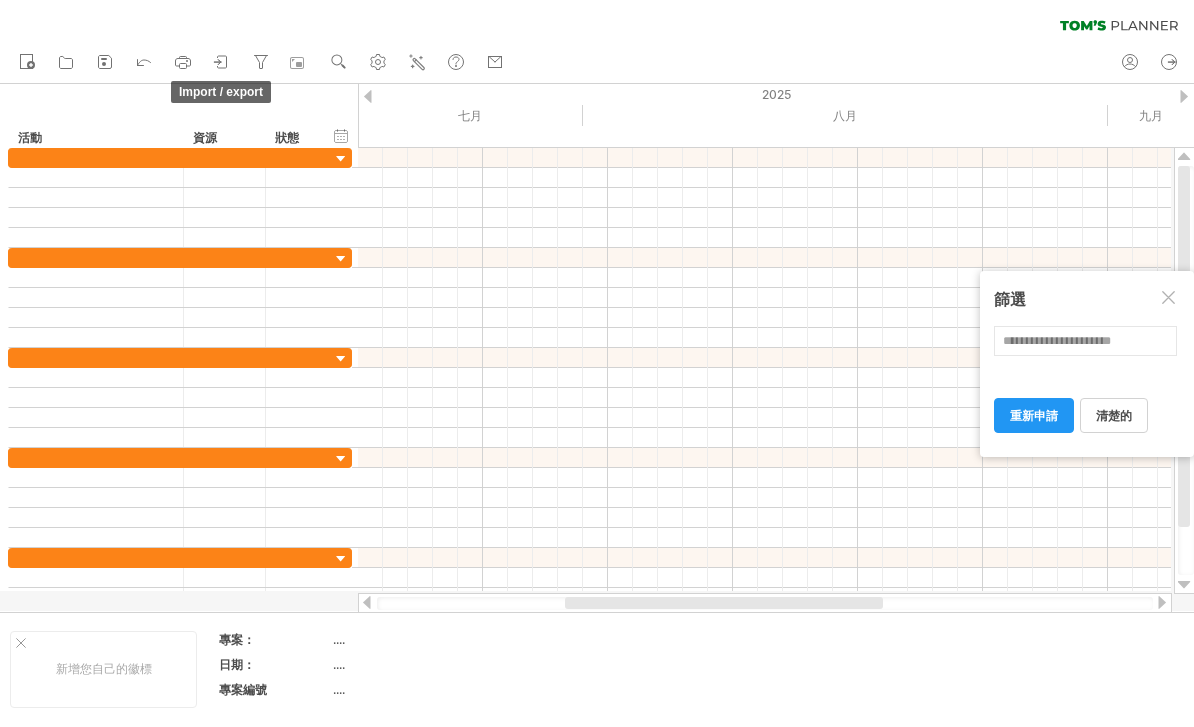 click 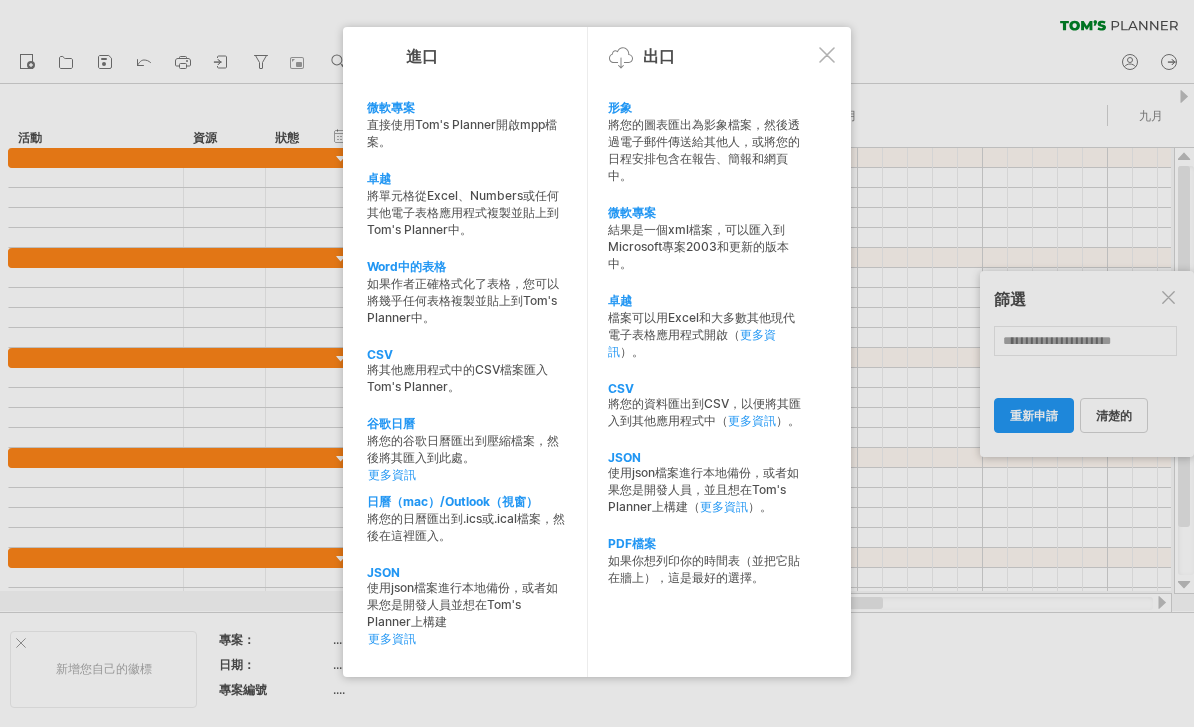 click at bounding box center (827, 55) 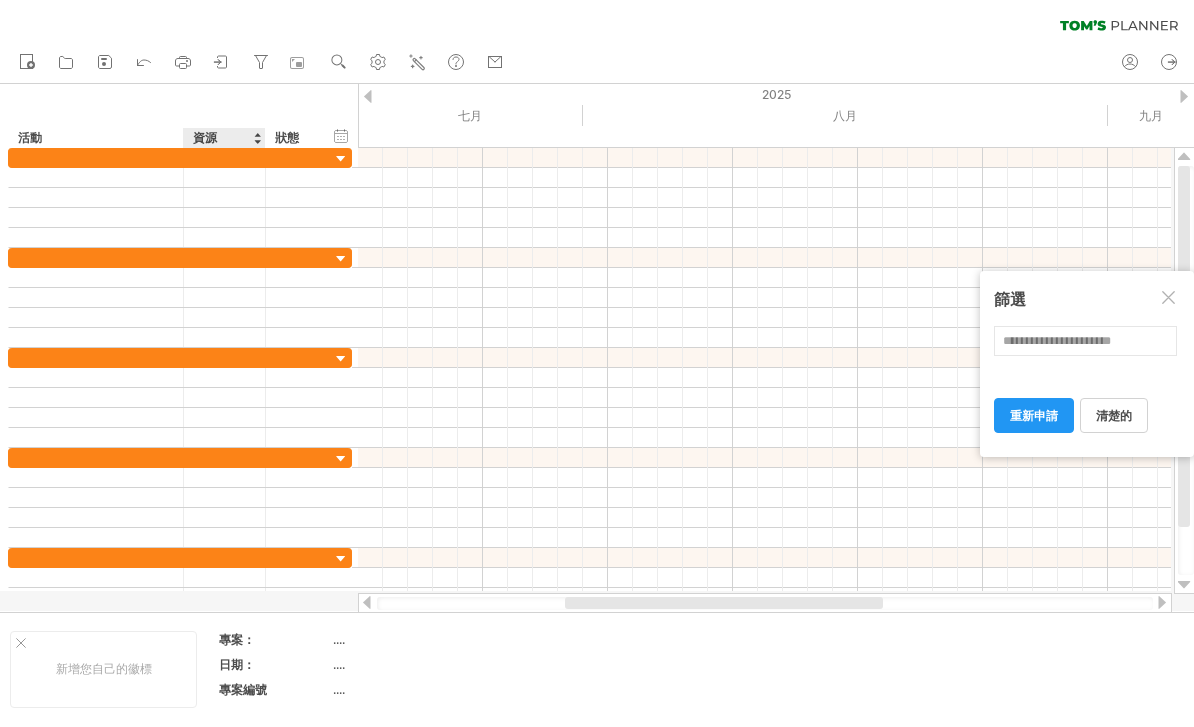 click at bounding box center [225, 157] 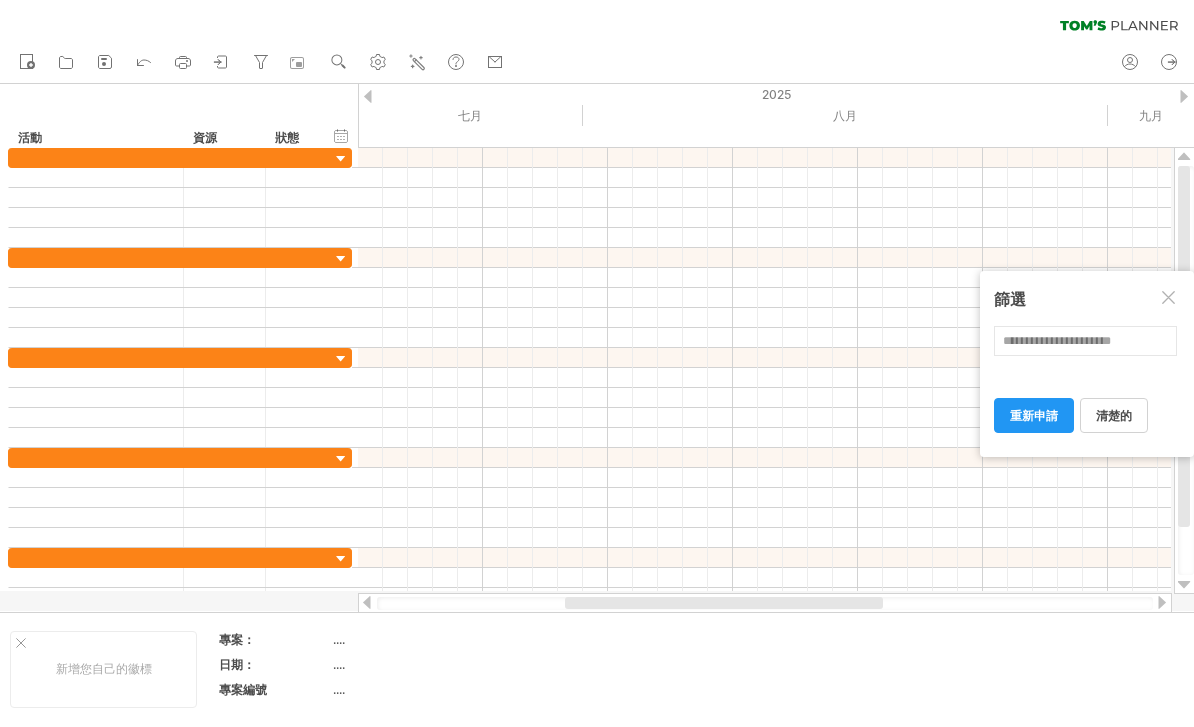 click at bounding box center [176, 378] 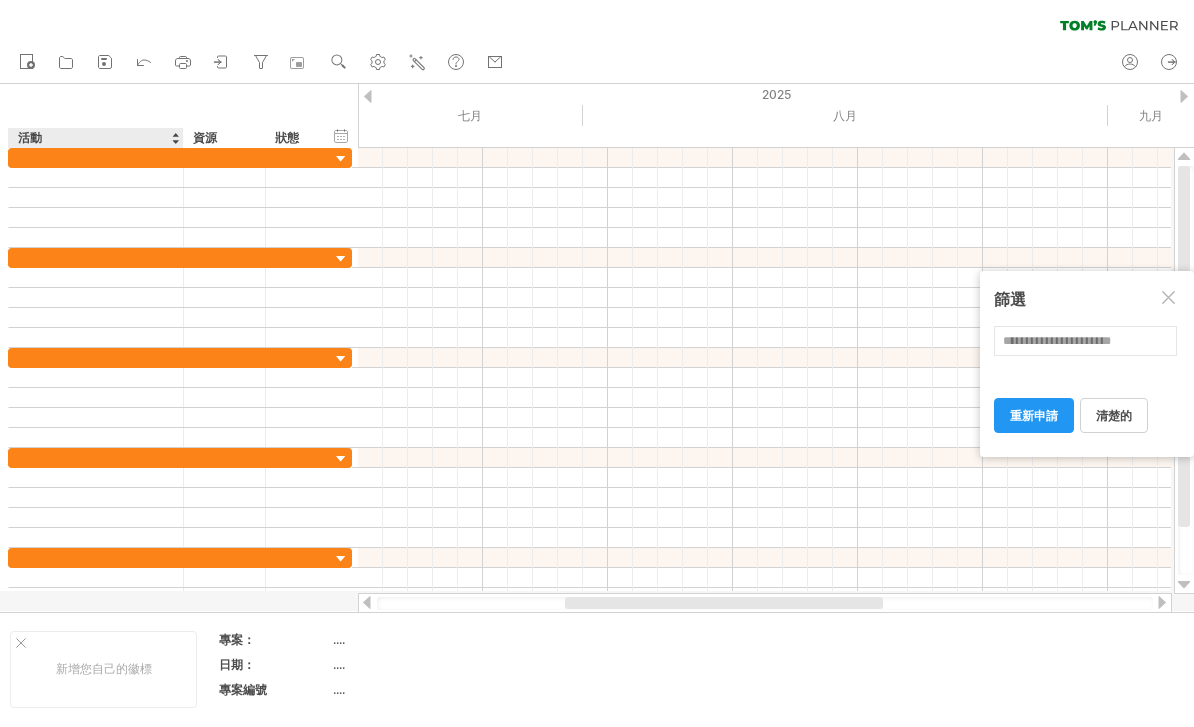 click at bounding box center (96, 157) 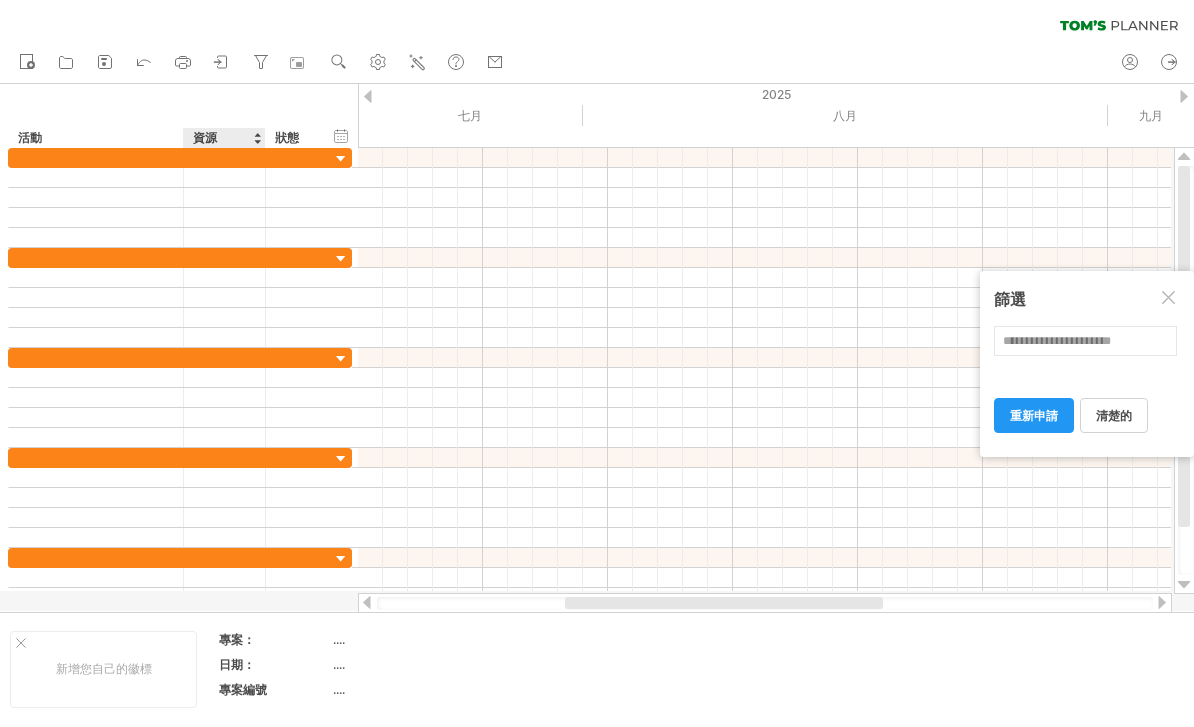 click at bounding box center [224, 157] 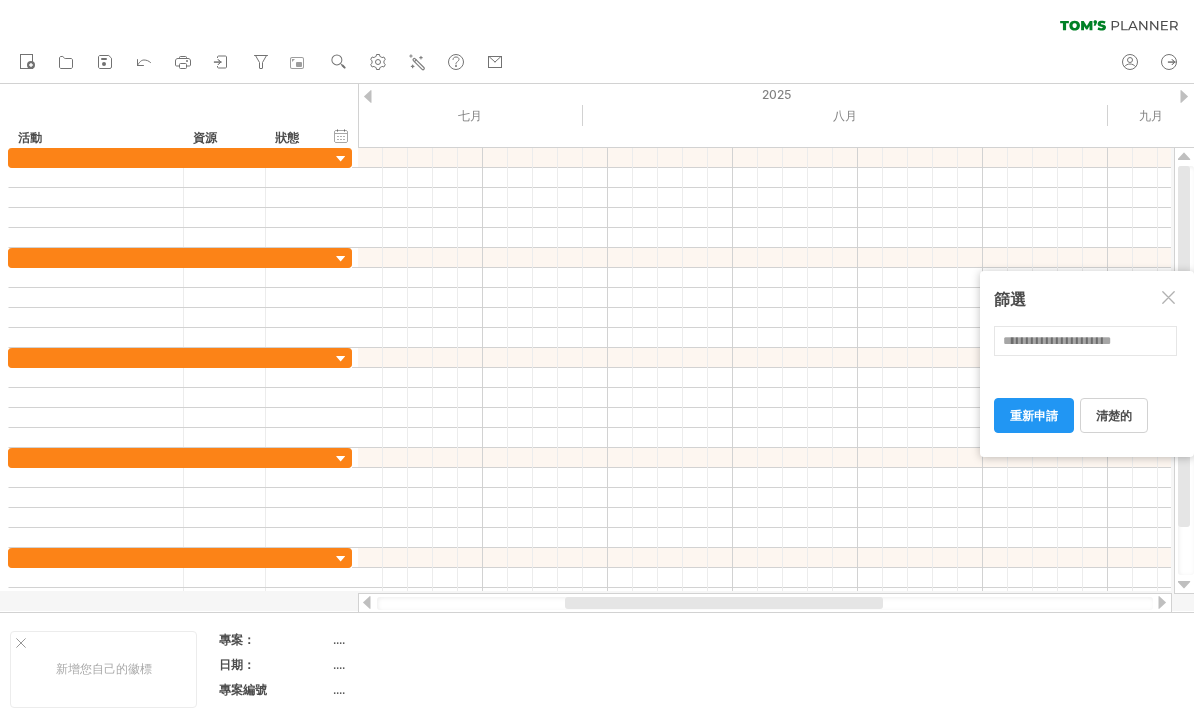 click at bounding box center [96, 157] 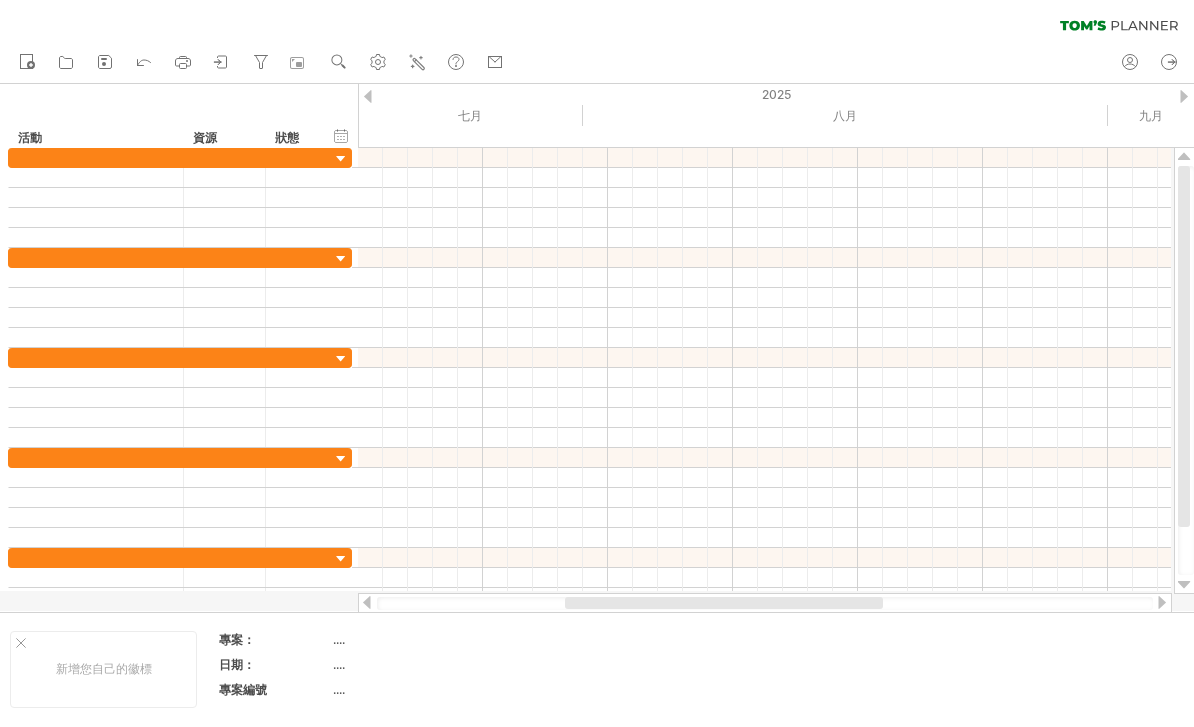 click at bounding box center [1184, 346] 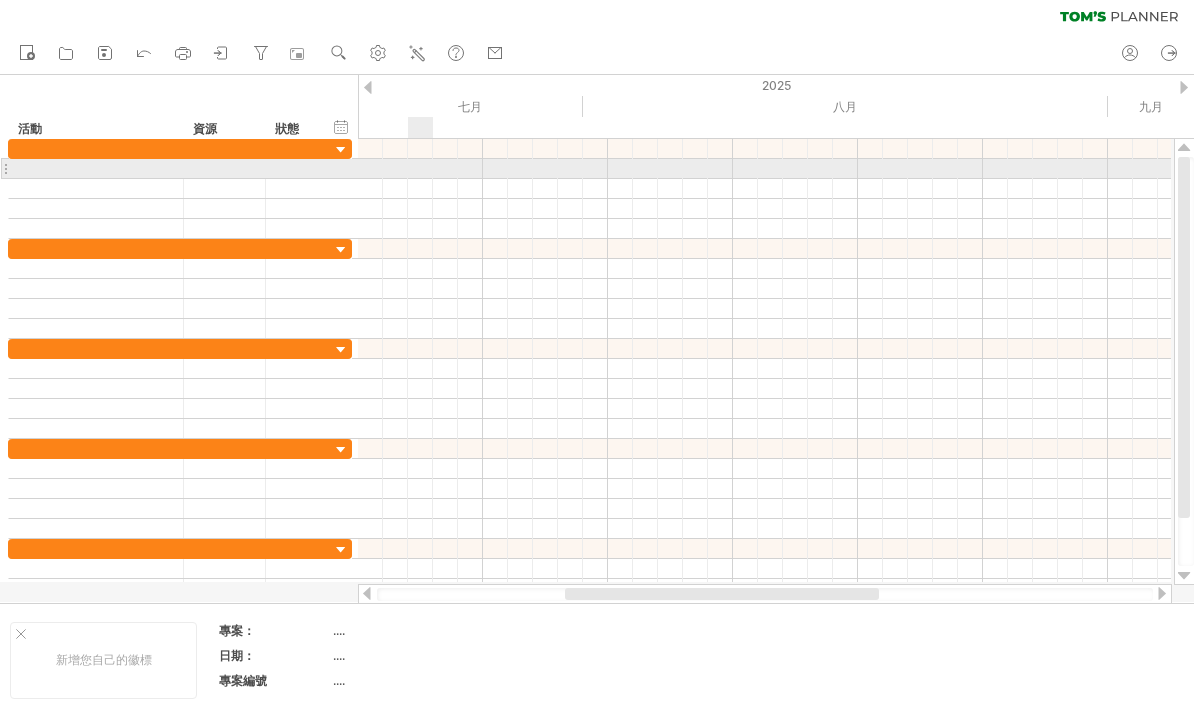 scroll, scrollTop: 0, scrollLeft: 0, axis: both 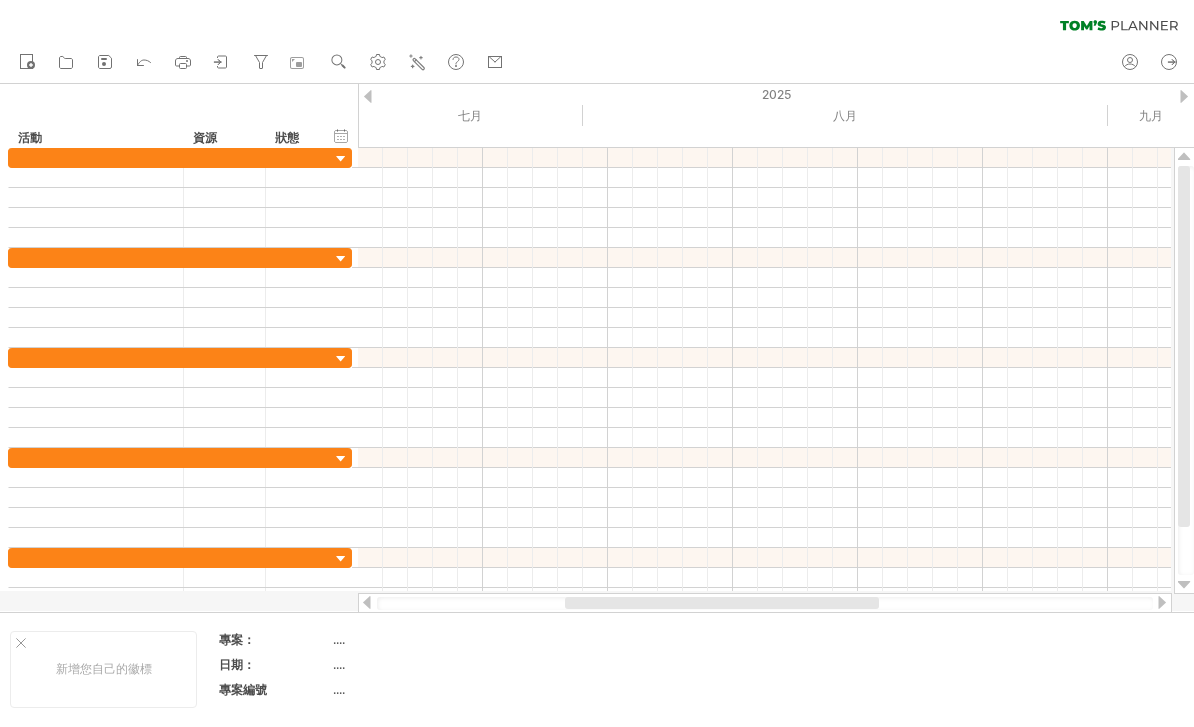 click on "navigator" at bounding box center (301, 63) 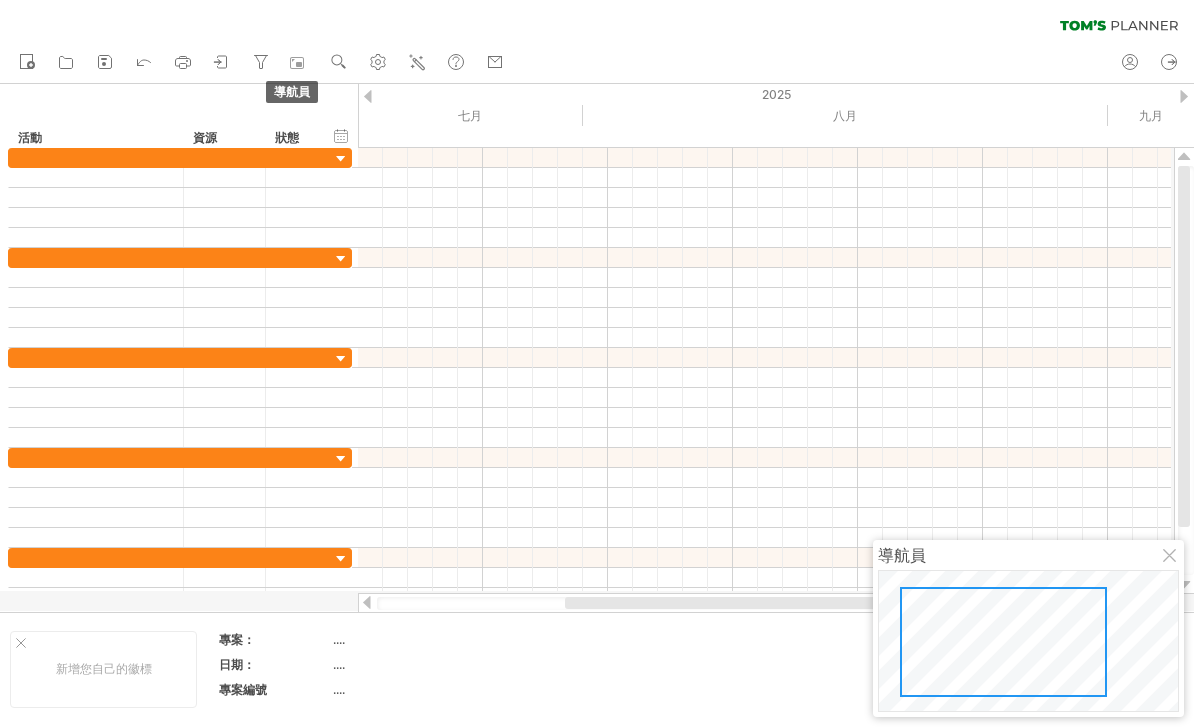 click 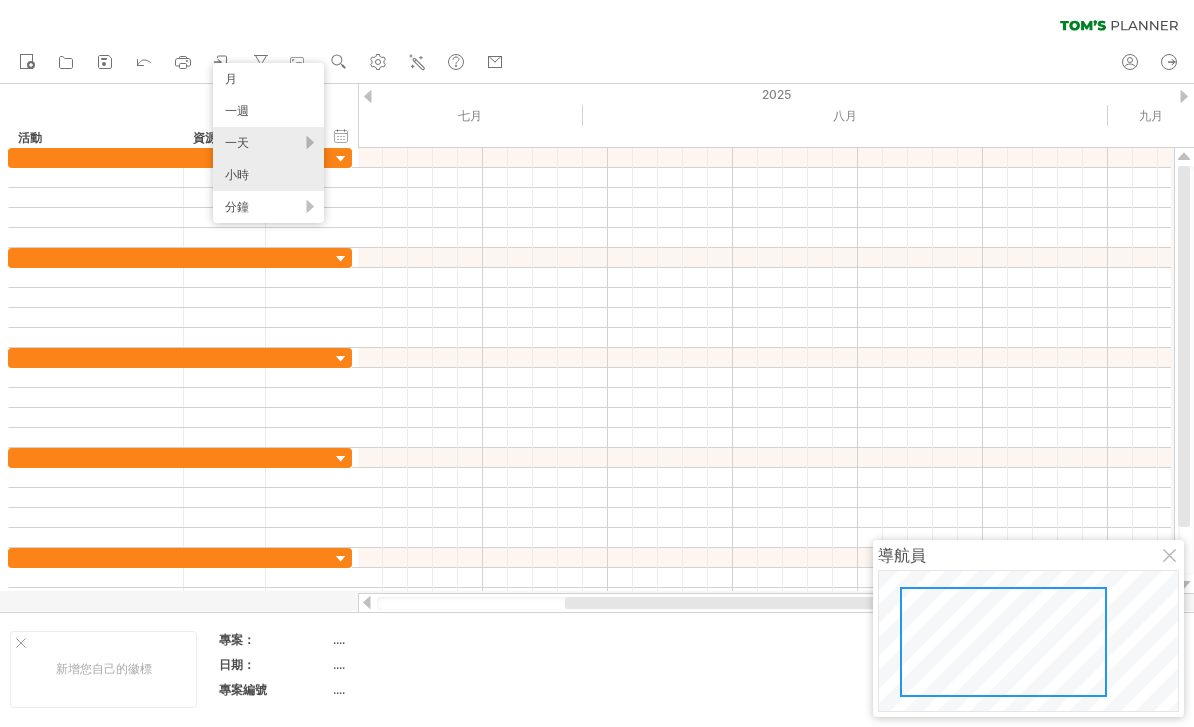 click on "小時" at bounding box center (268, 175) 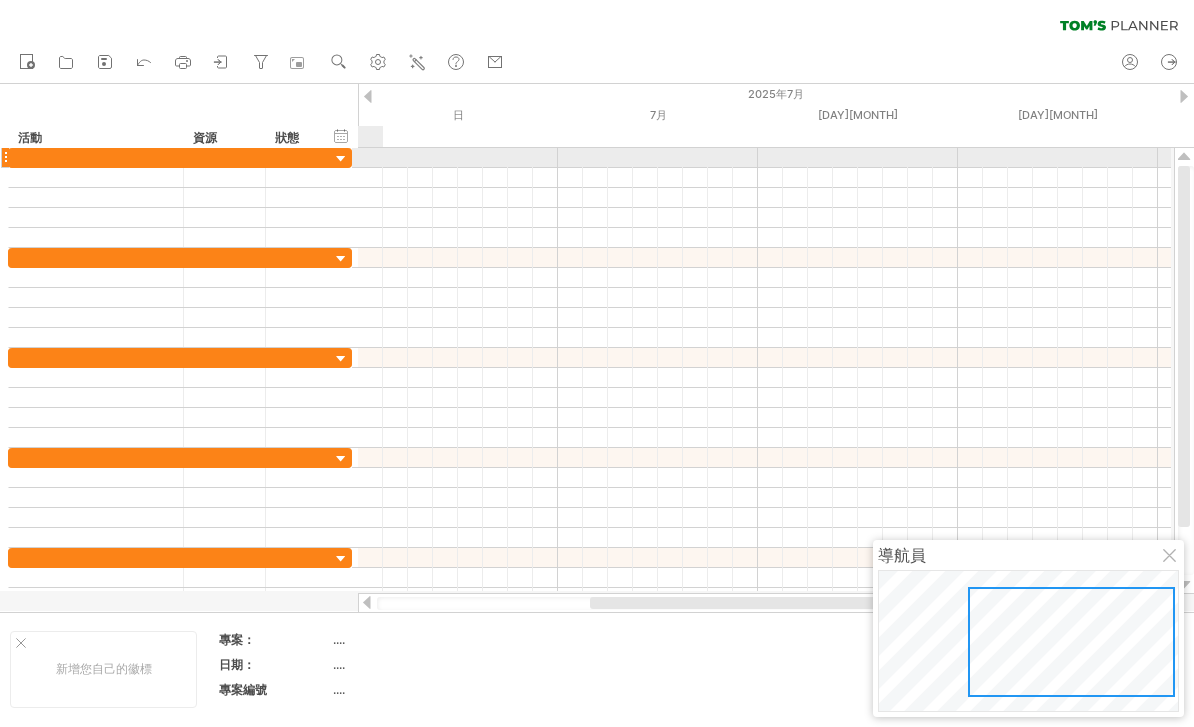 click at bounding box center [341, 159] 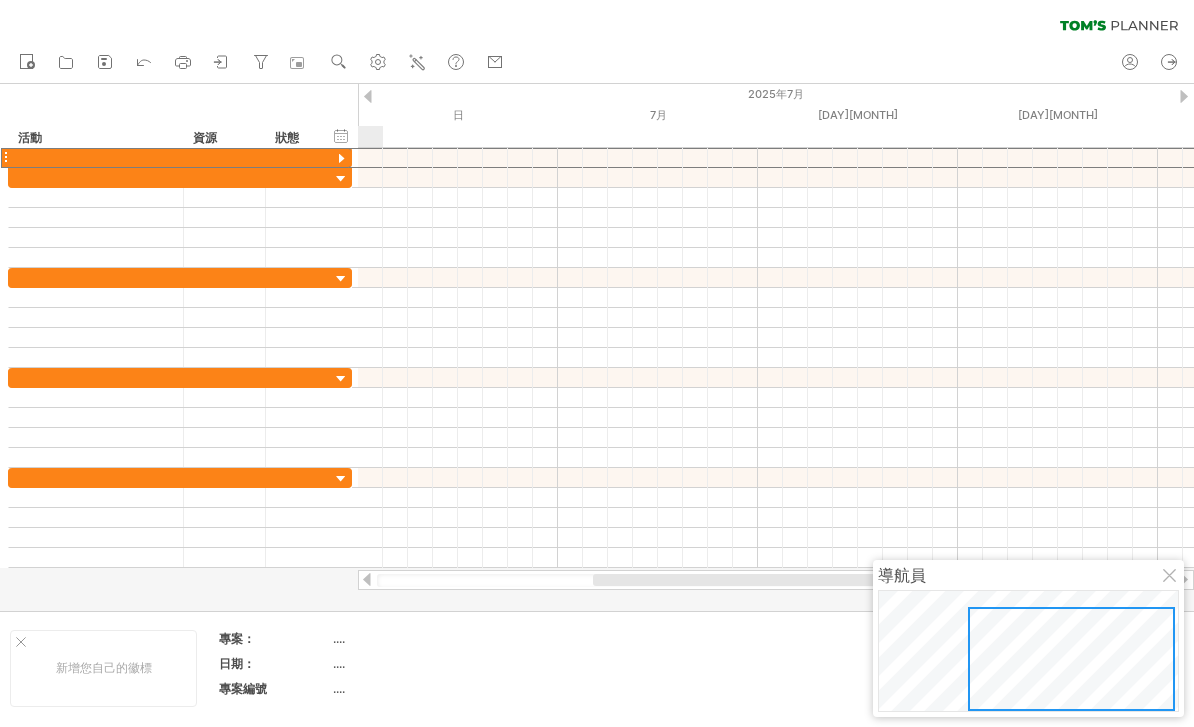 click at bounding box center (341, 159) 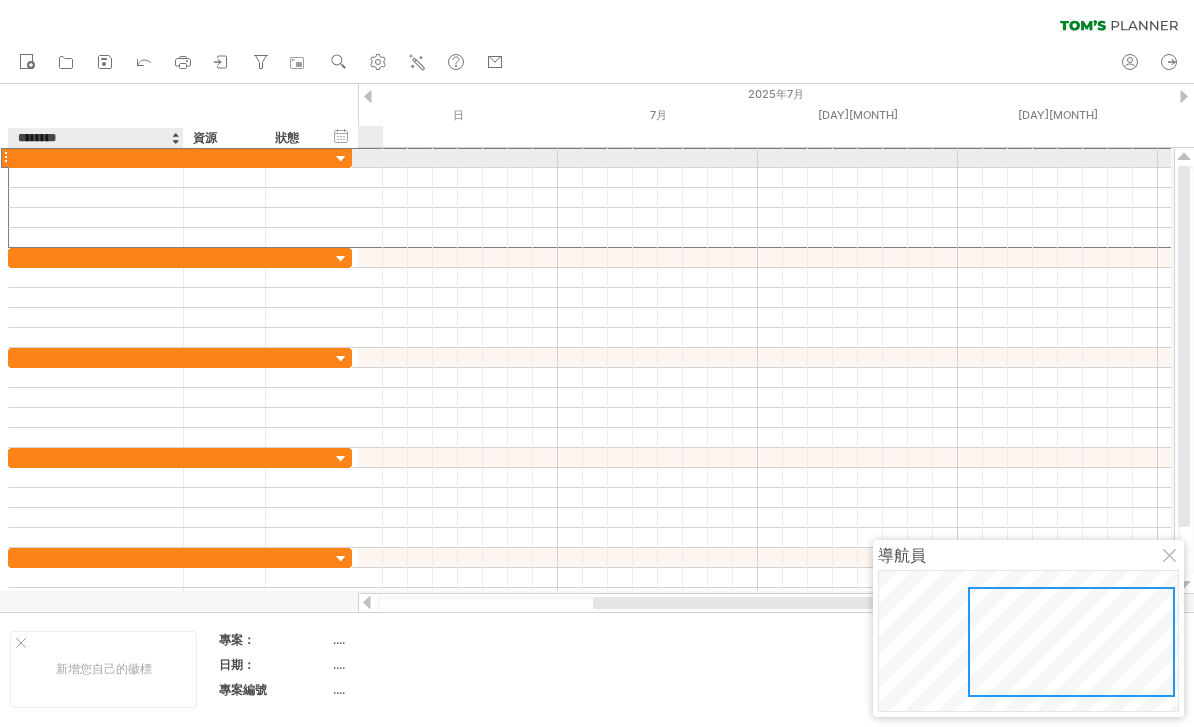 click on "活動" at bounding box center [95, 158] 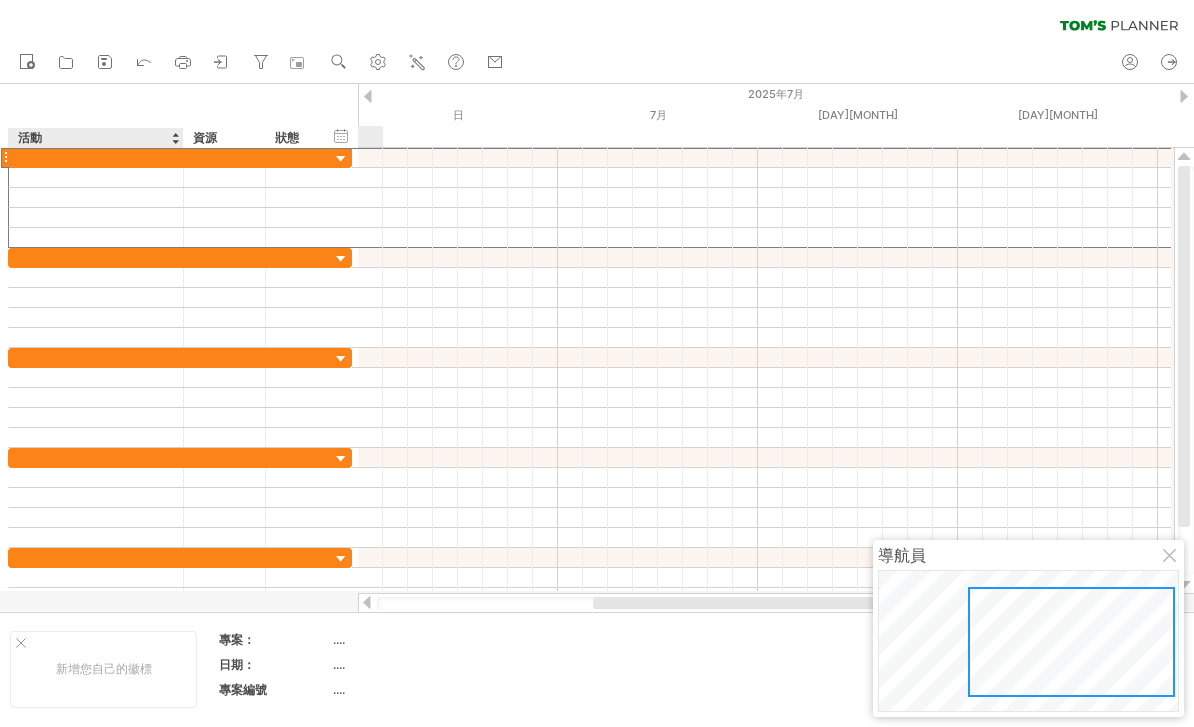 click at bounding box center (0, 0) 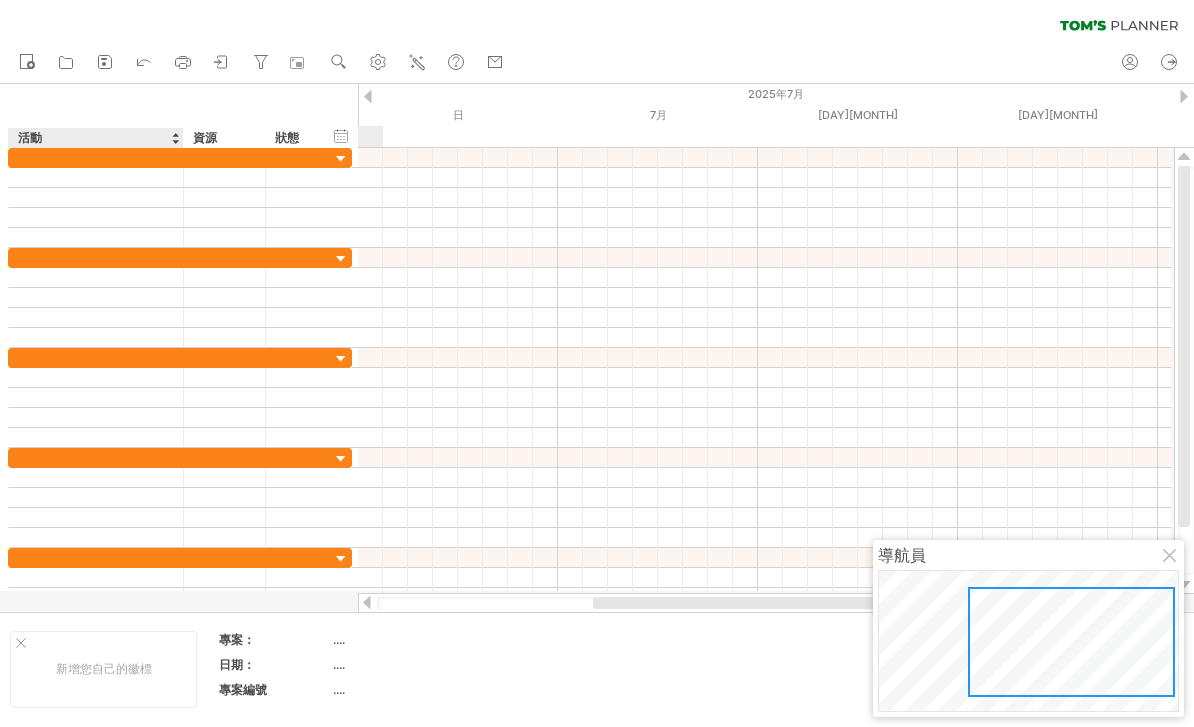 type on "*" 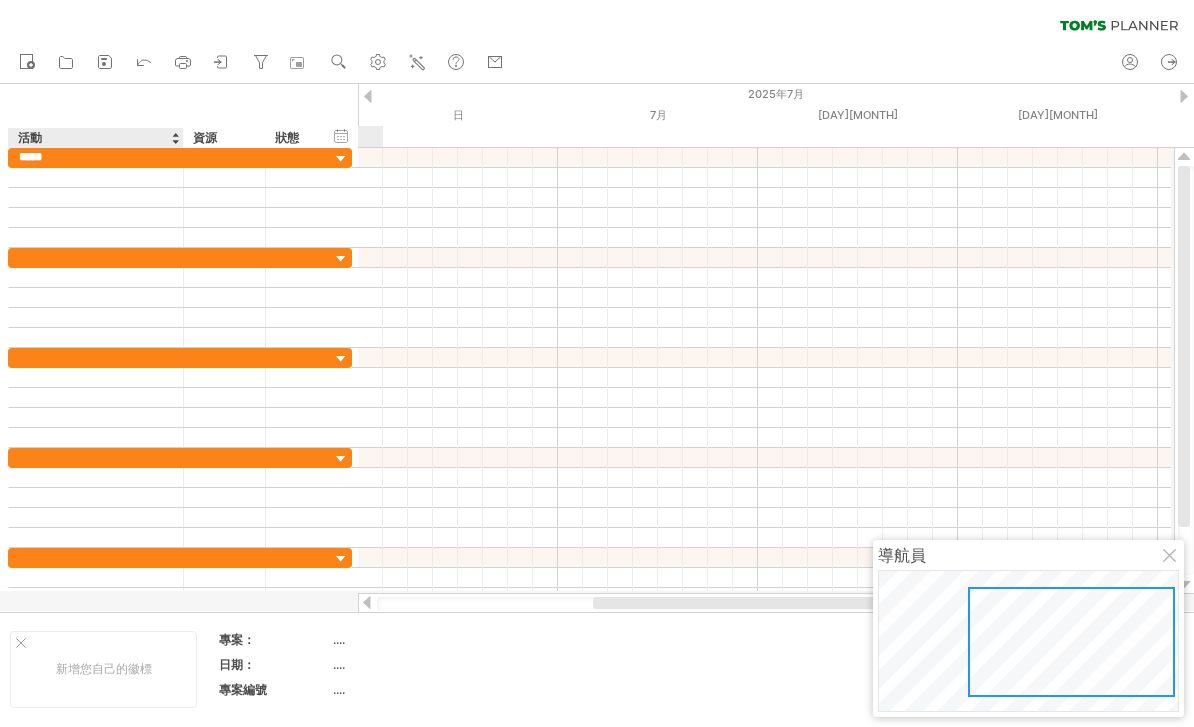 type on "***" 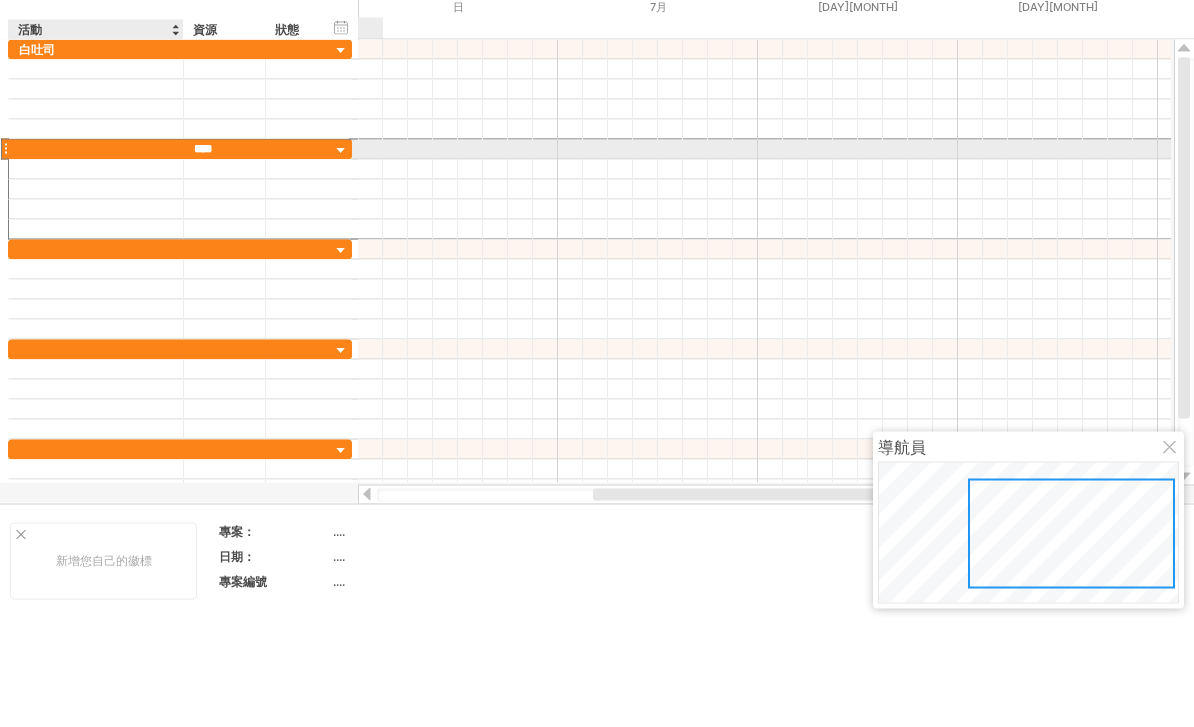 type on "****" 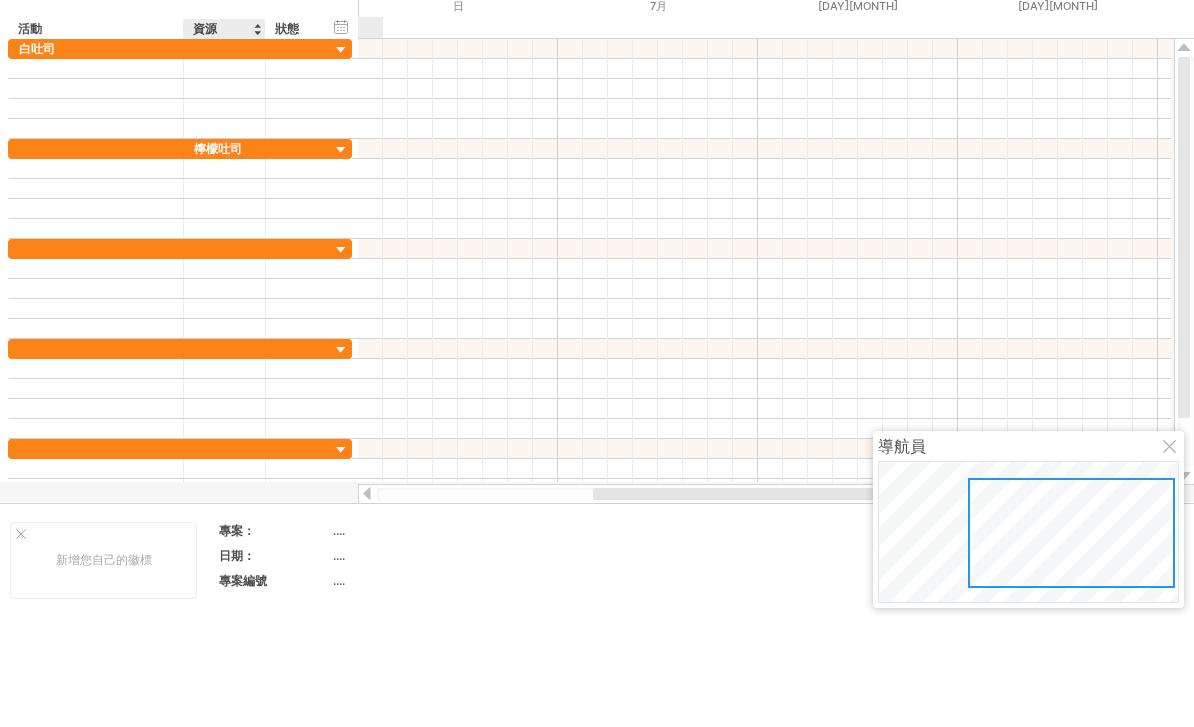 scroll, scrollTop: 0, scrollLeft: 0, axis: both 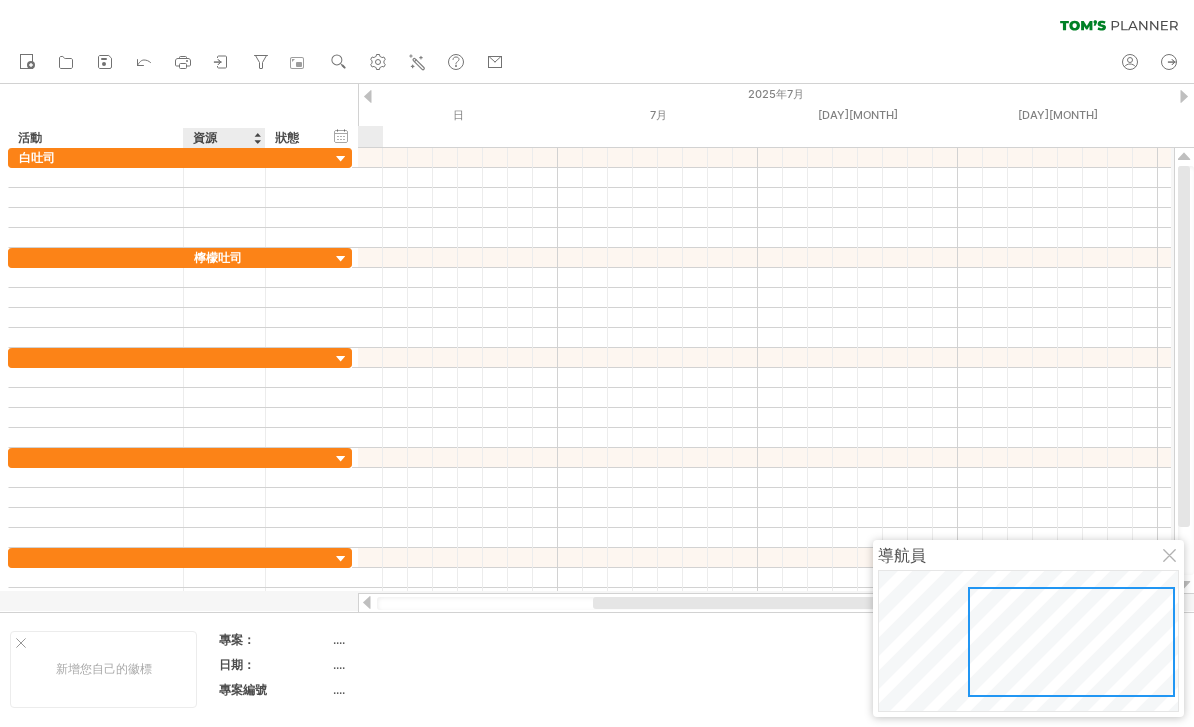 click on "****" at bounding box center (0, 0) 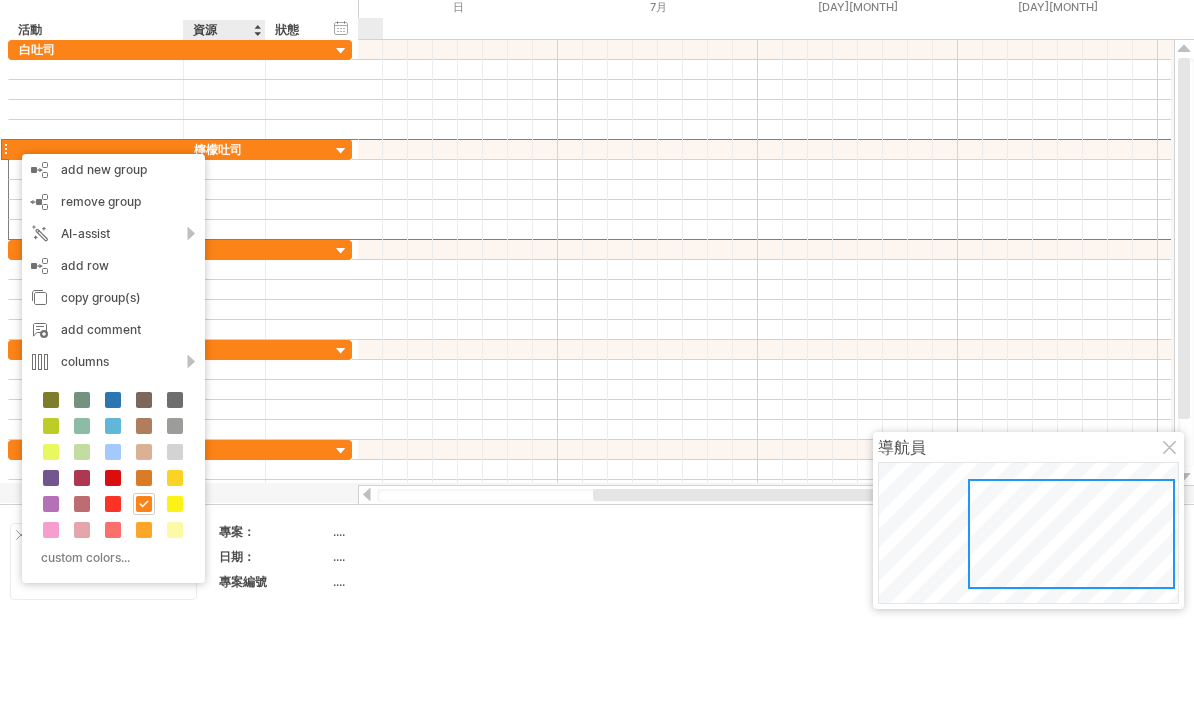scroll, scrollTop: 0, scrollLeft: 0, axis: both 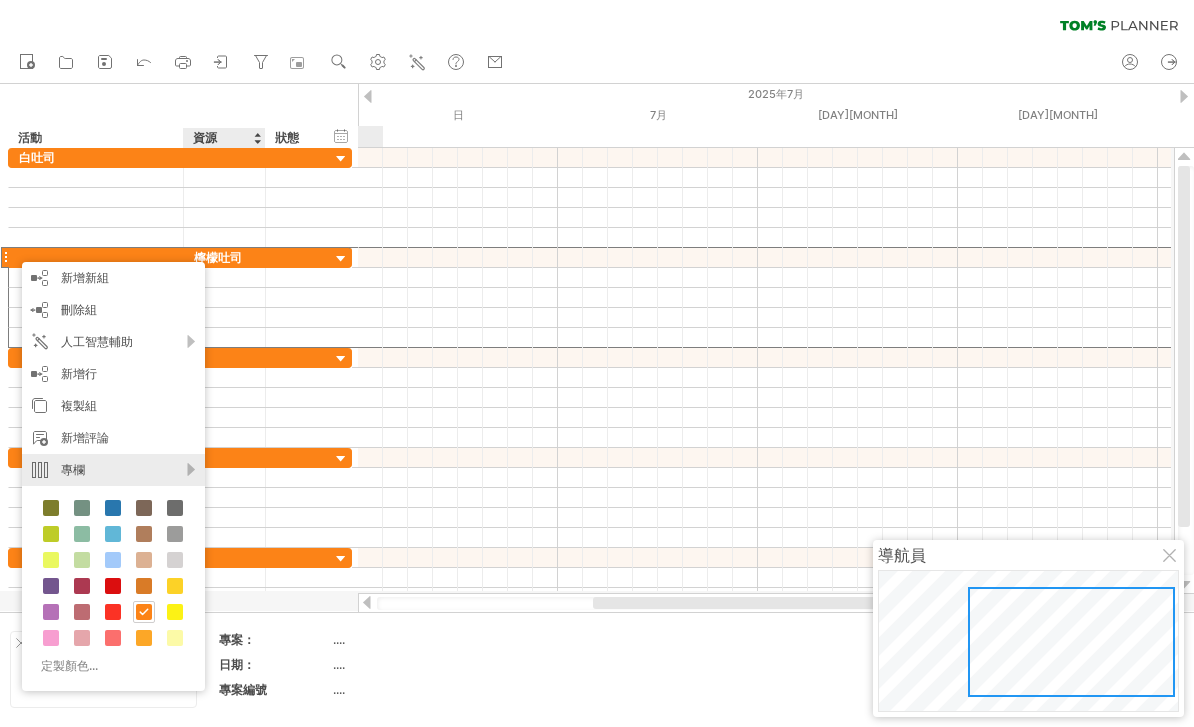 click on "專欄" at bounding box center (113, 470) 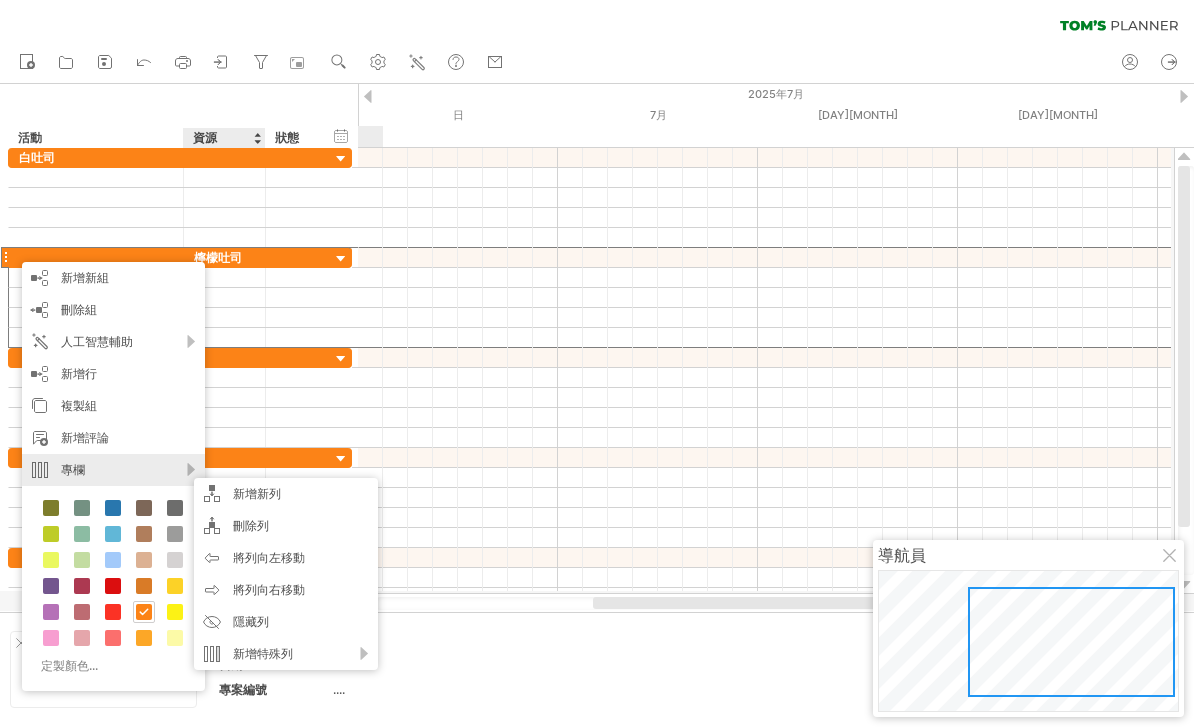 click on "刪除列" at bounding box center [286, 526] 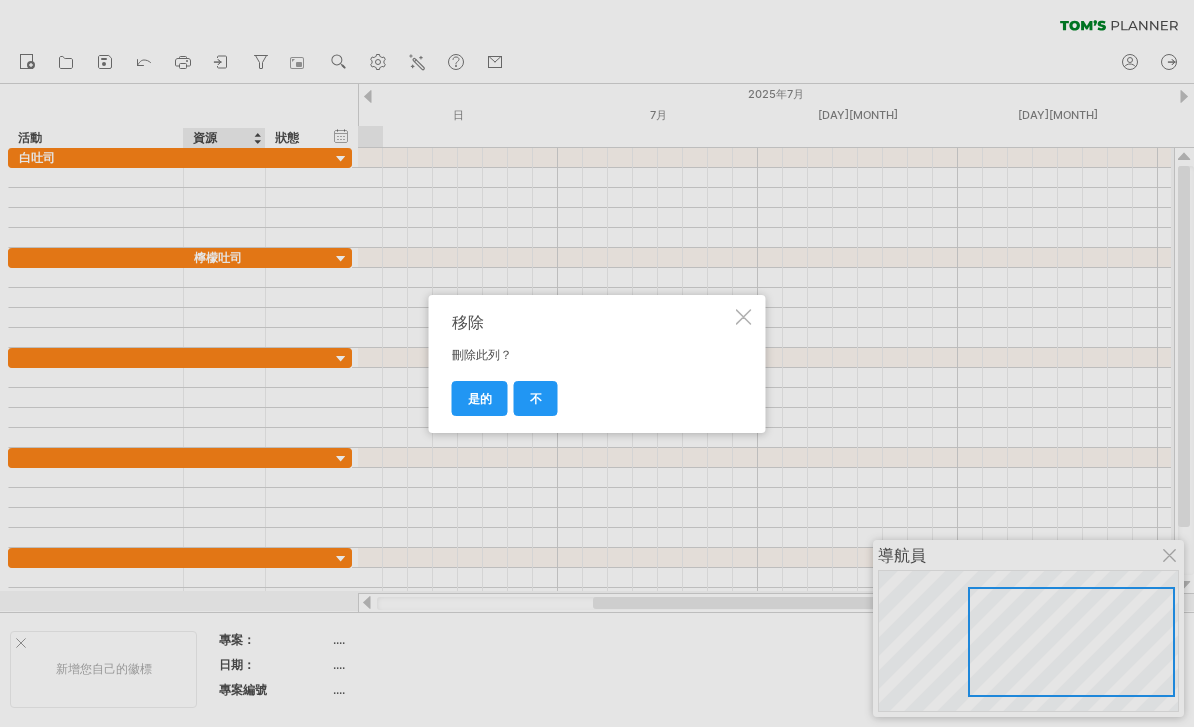 click on "是的" at bounding box center (480, 398) 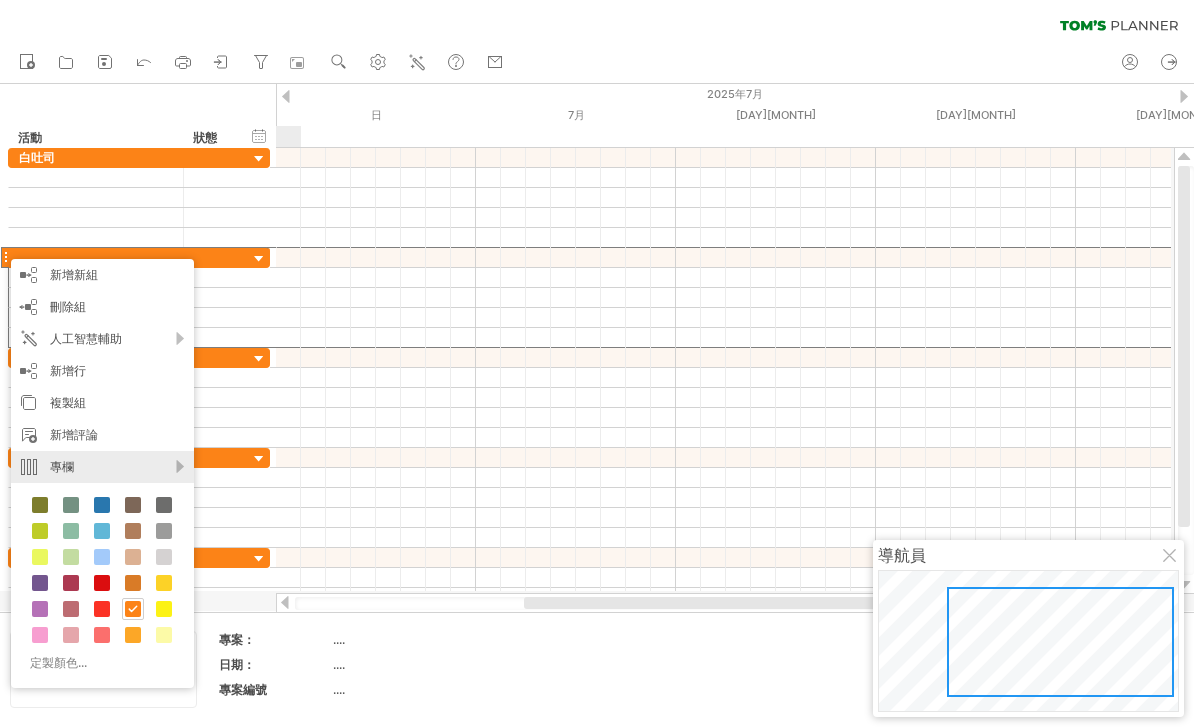 click on "專欄" at bounding box center [102, 467] 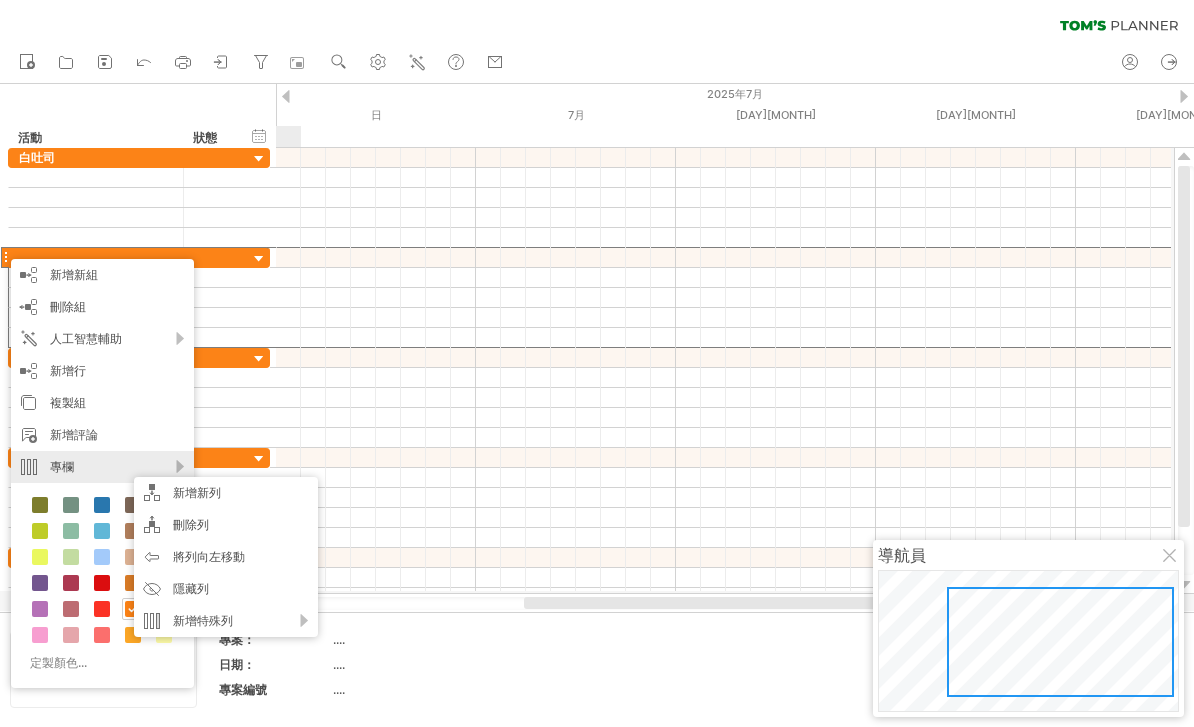 click on "刪除列" at bounding box center (226, 525) 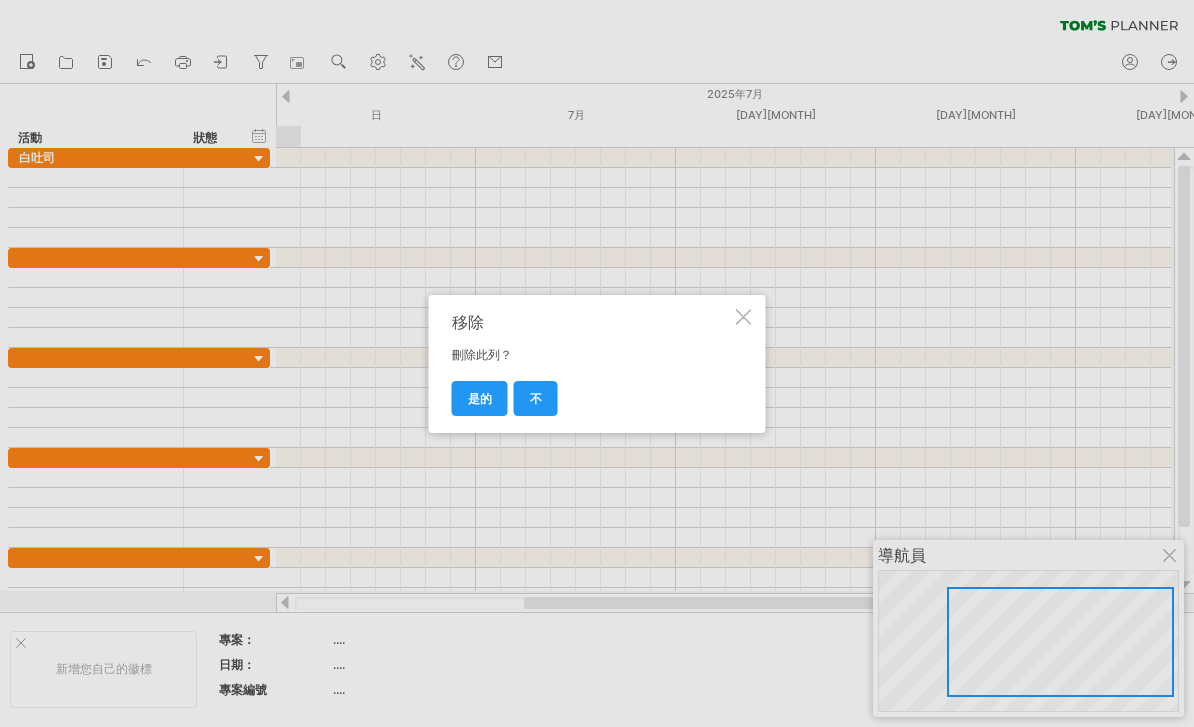 click on "是的" at bounding box center [480, 398] 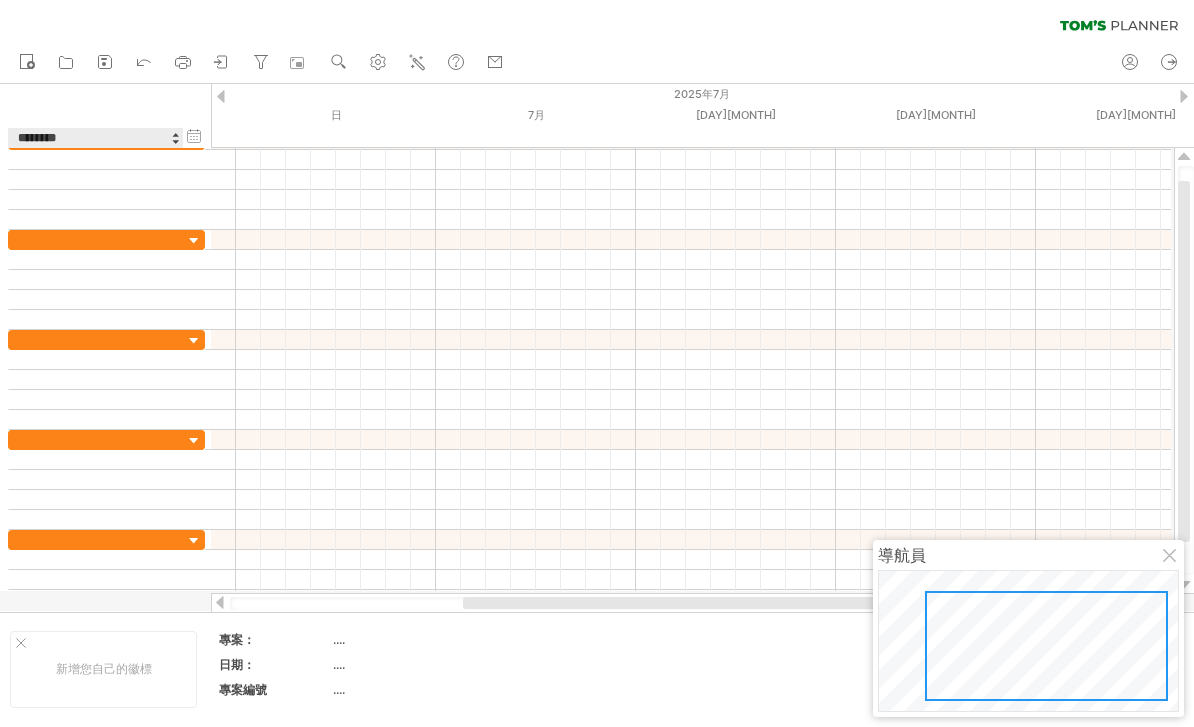 click on "********" at bounding box center [95, 138] 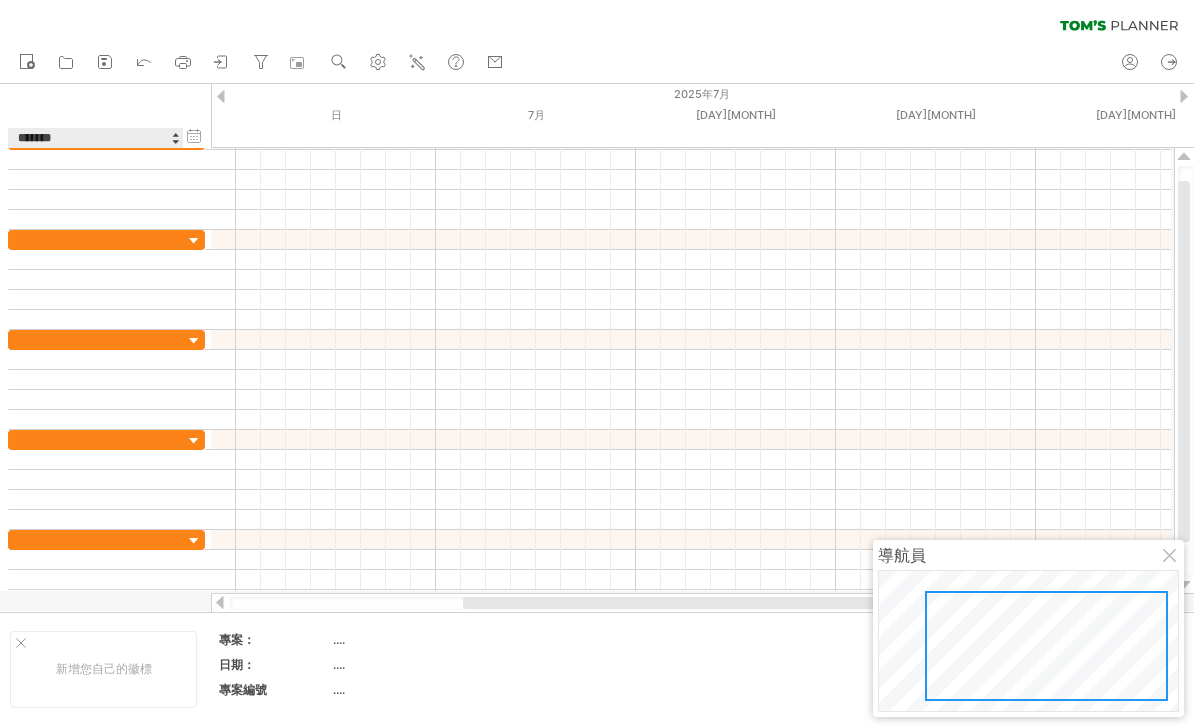 type on "****" 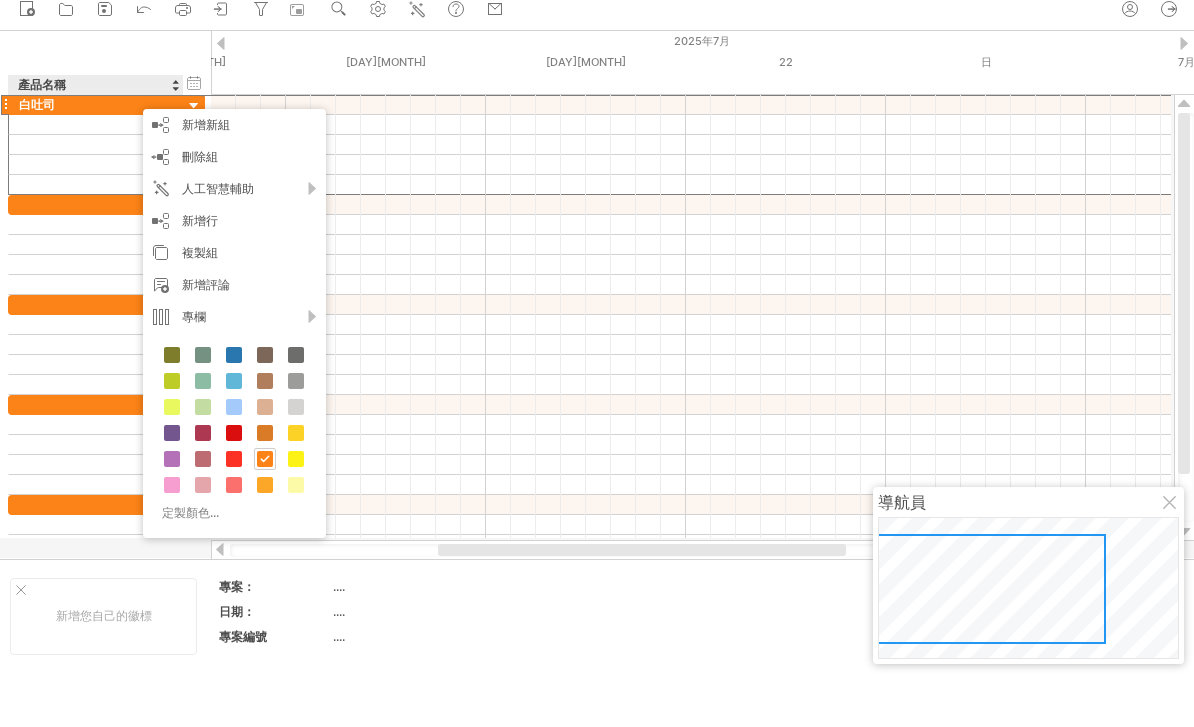 scroll, scrollTop: 0, scrollLeft: 0, axis: both 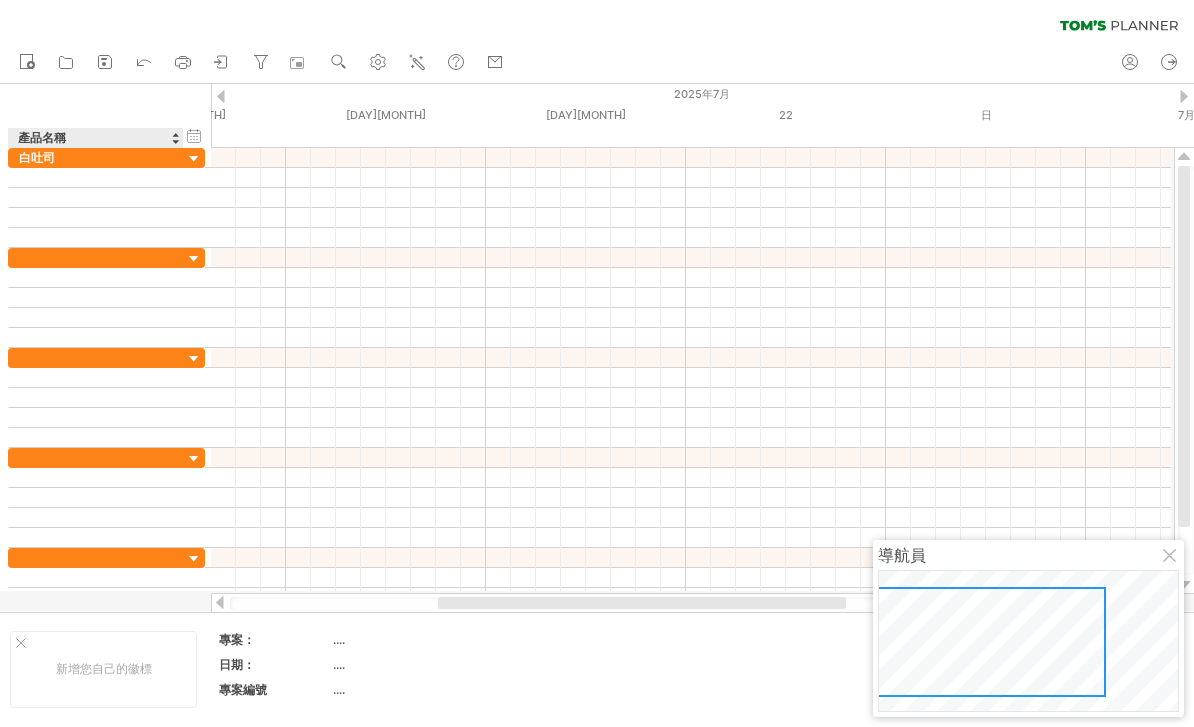 click at bounding box center (691, 198) 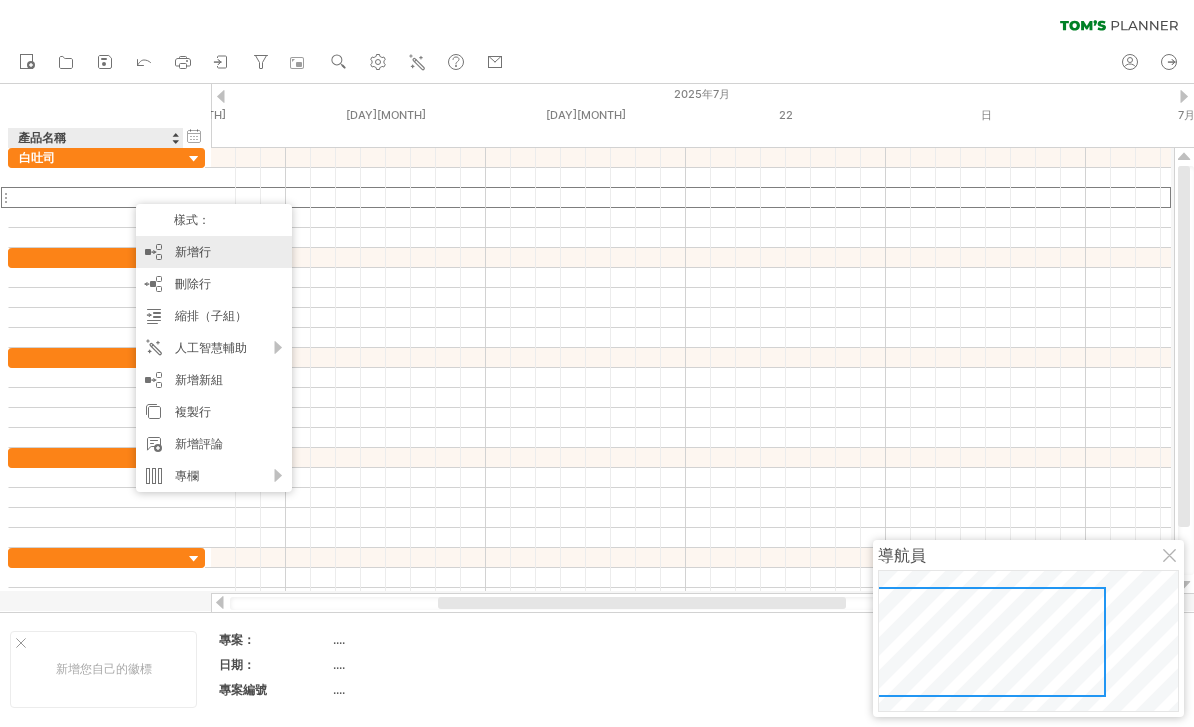 click on "縮排（子組） Ctrl+► Cmd+►" at bounding box center (214, 316) 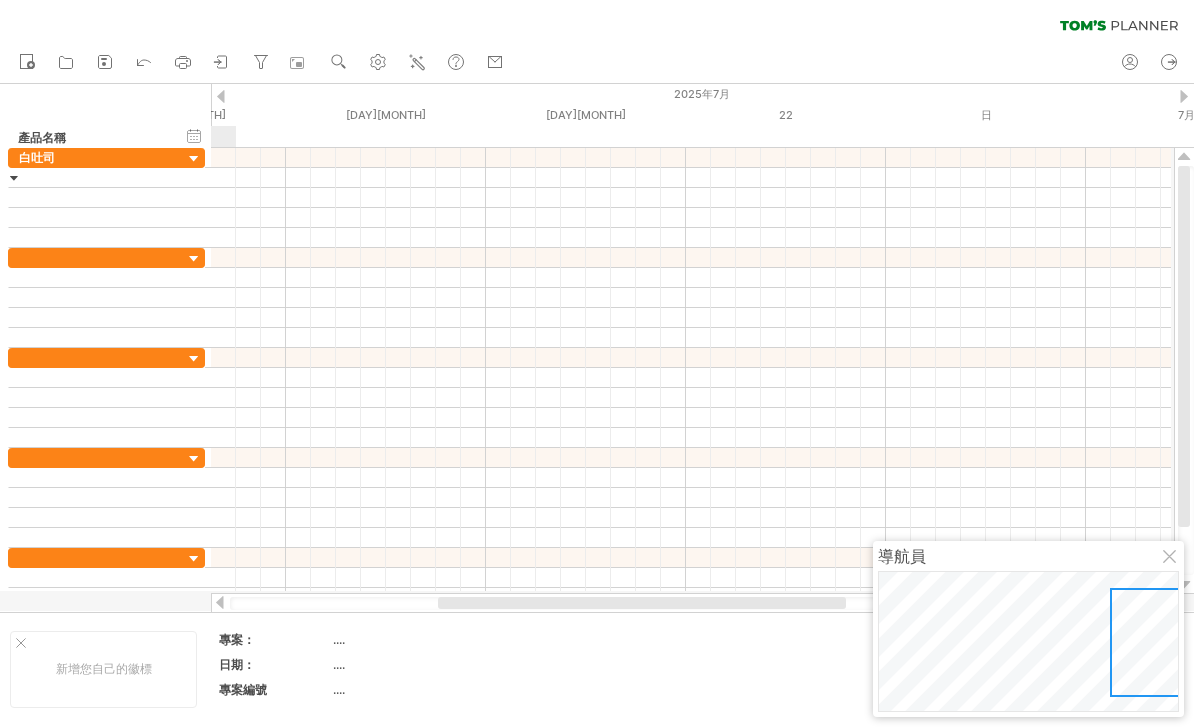 scroll, scrollTop: 53, scrollLeft: 0, axis: vertical 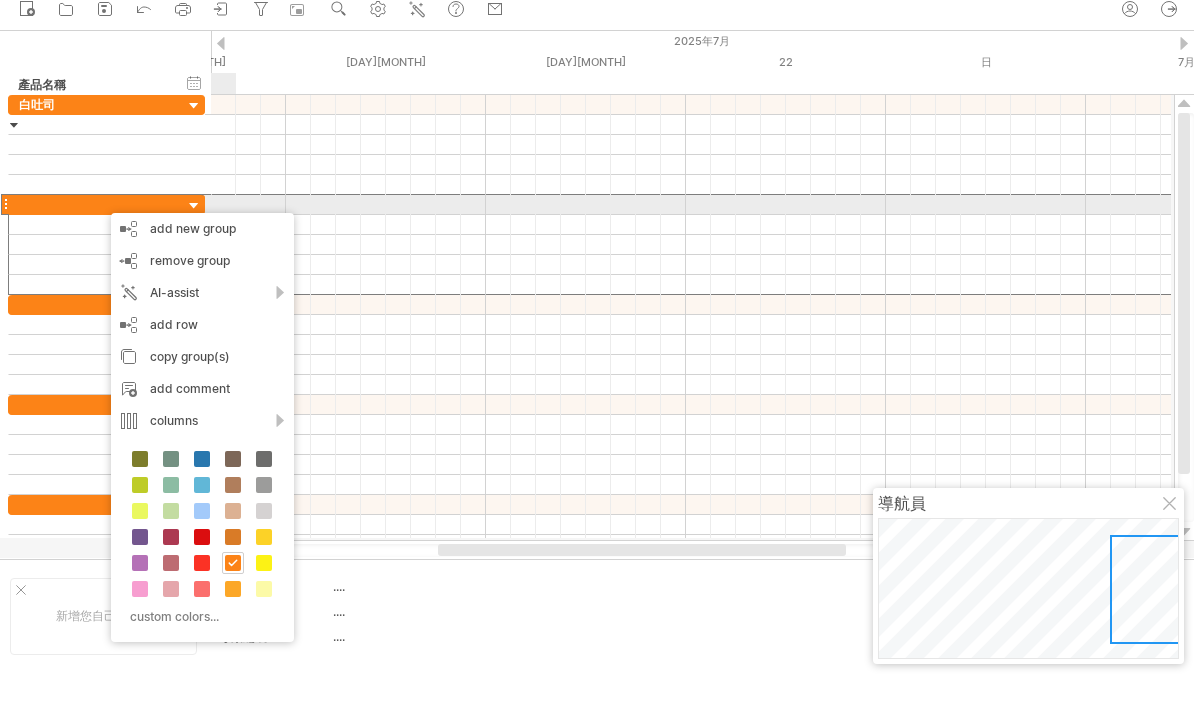 click at bounding box center [96, 204] 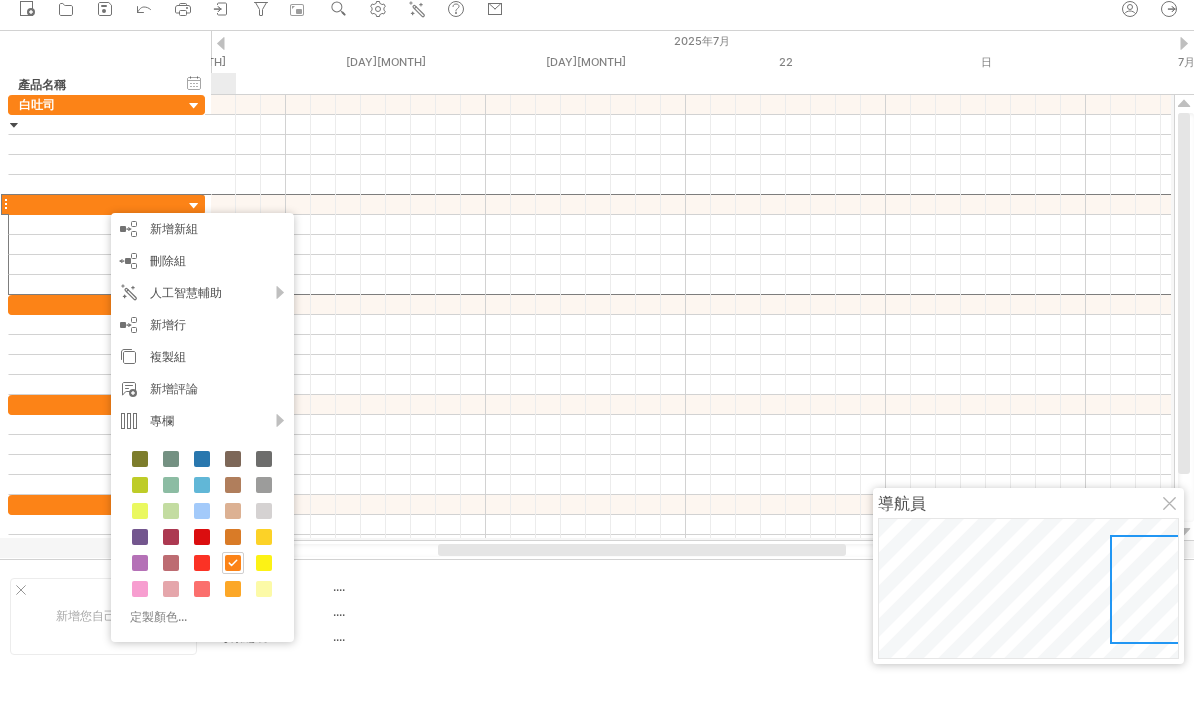 scroll, scrollTop: 0, scrollLeft: 0, axis: both 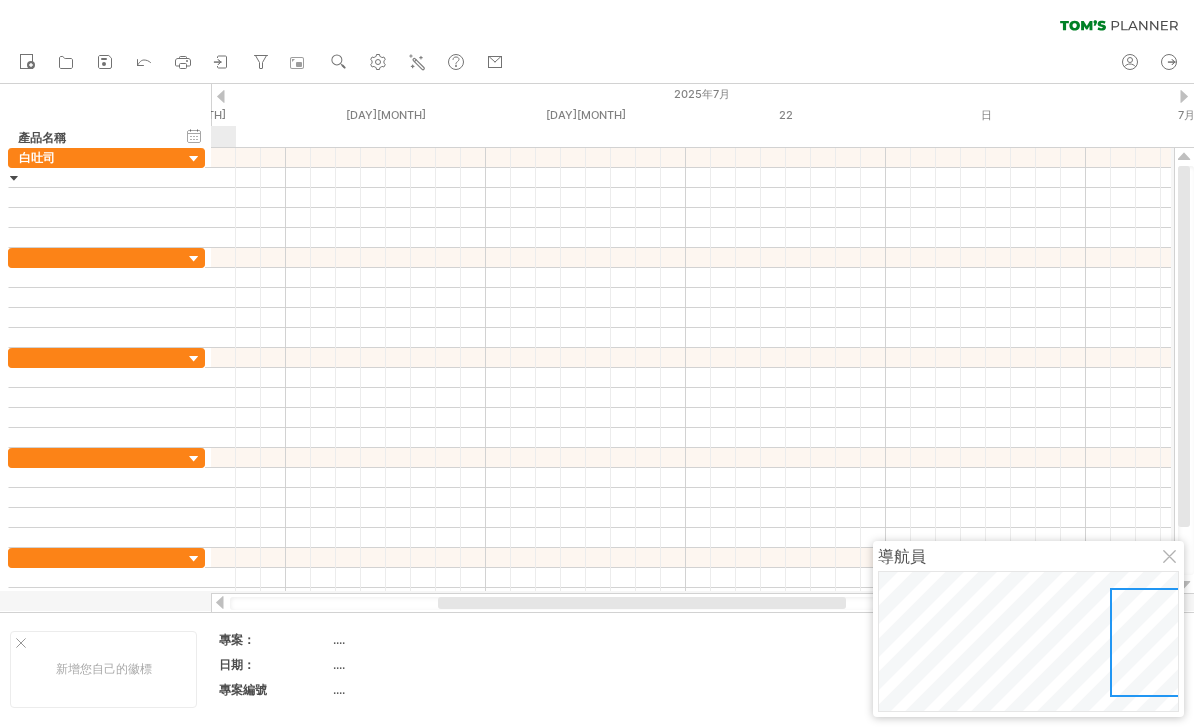 click at bounding box center [691, 318] 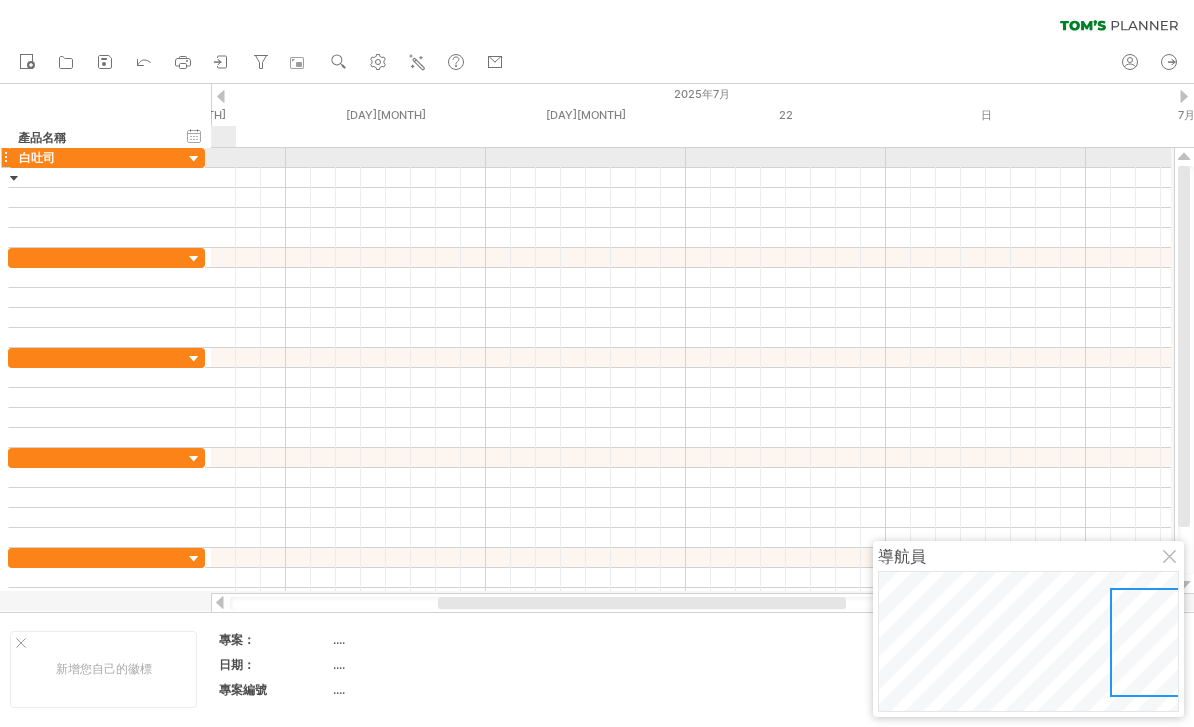 click at bounding box center [691, 218] 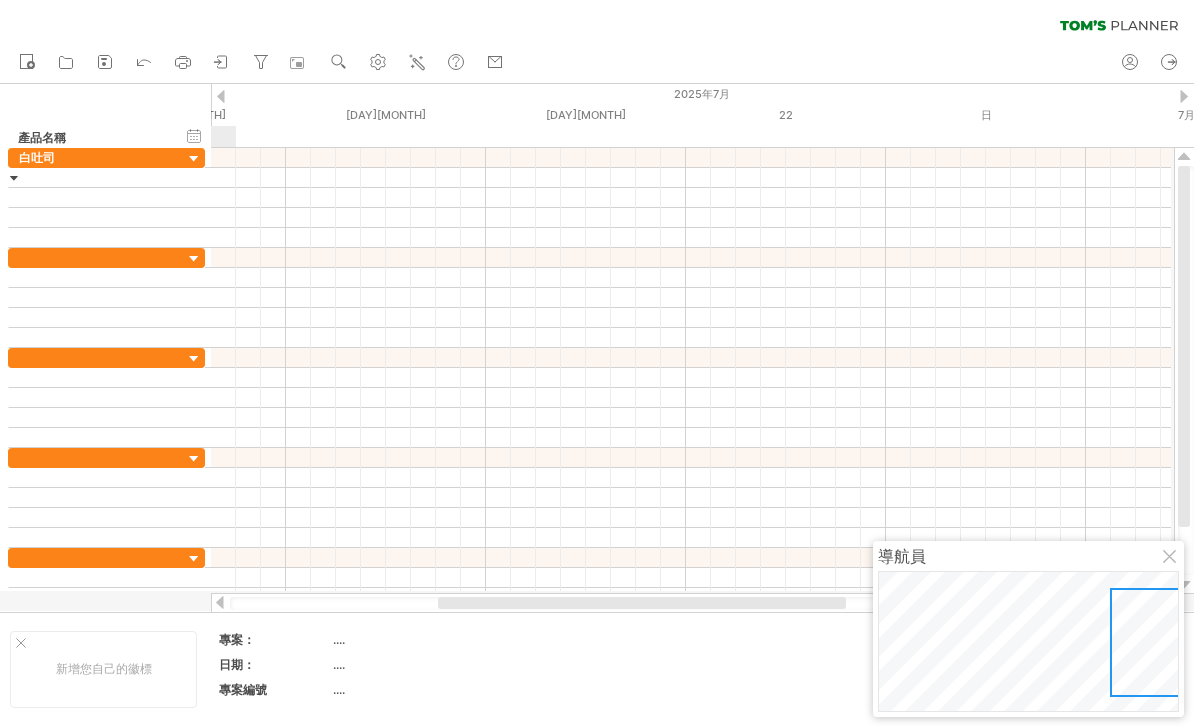 click at bounding box center [194, 259] 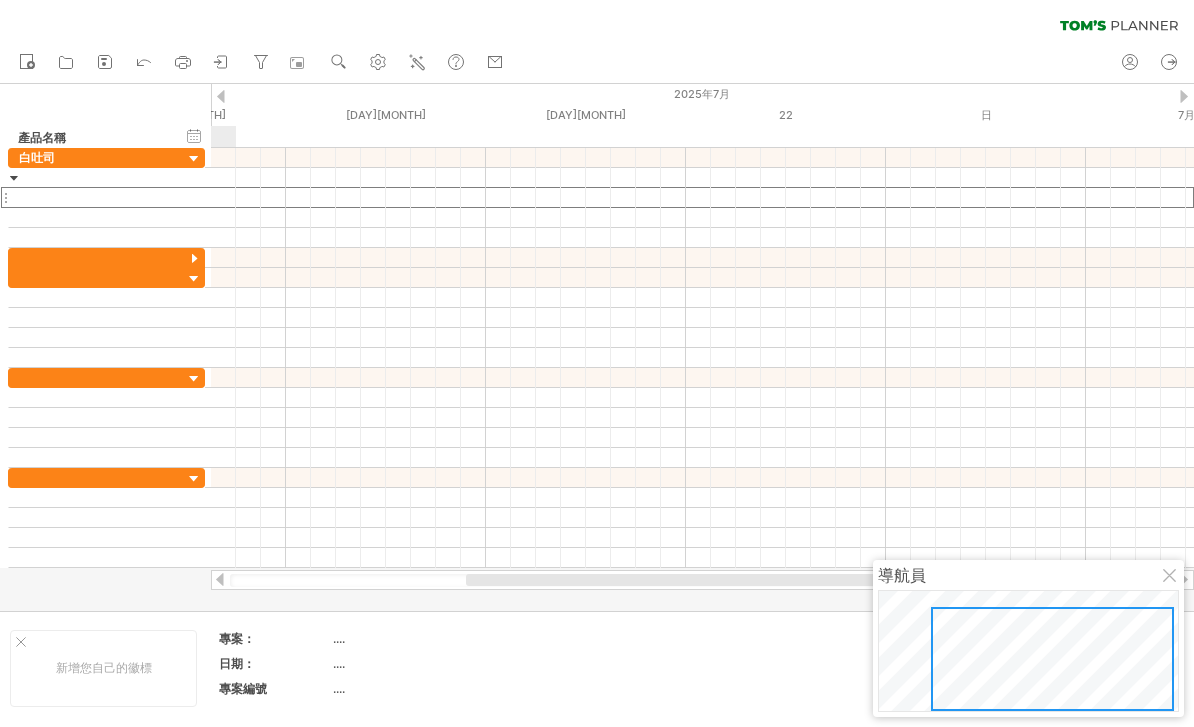 click at bounding box center [194, 259] 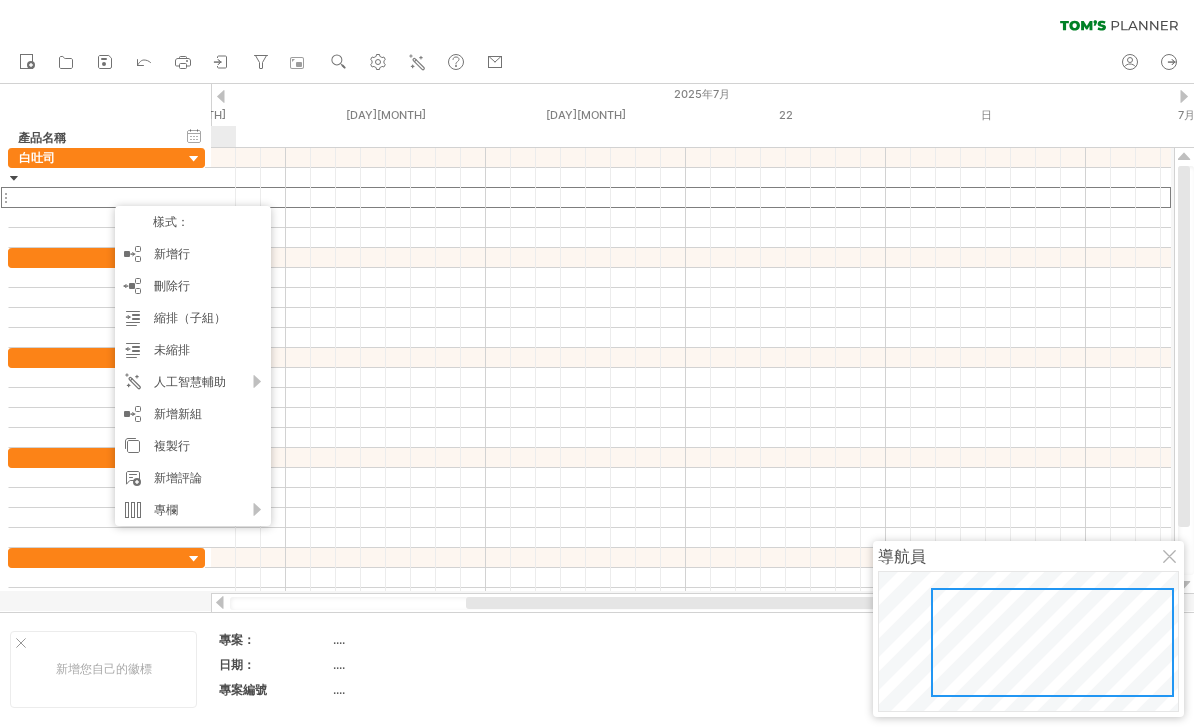 click on "刪除行" at bounding box center (172, 285) 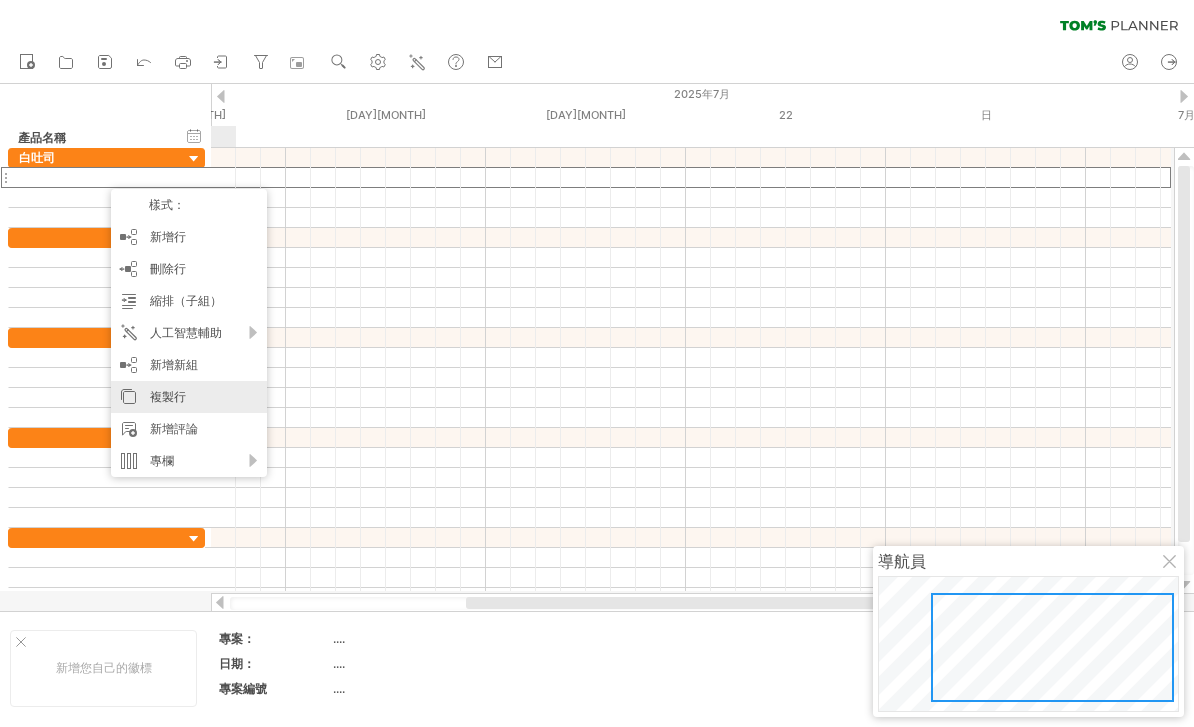 click on "專欄" at bounding box center [189, 461] 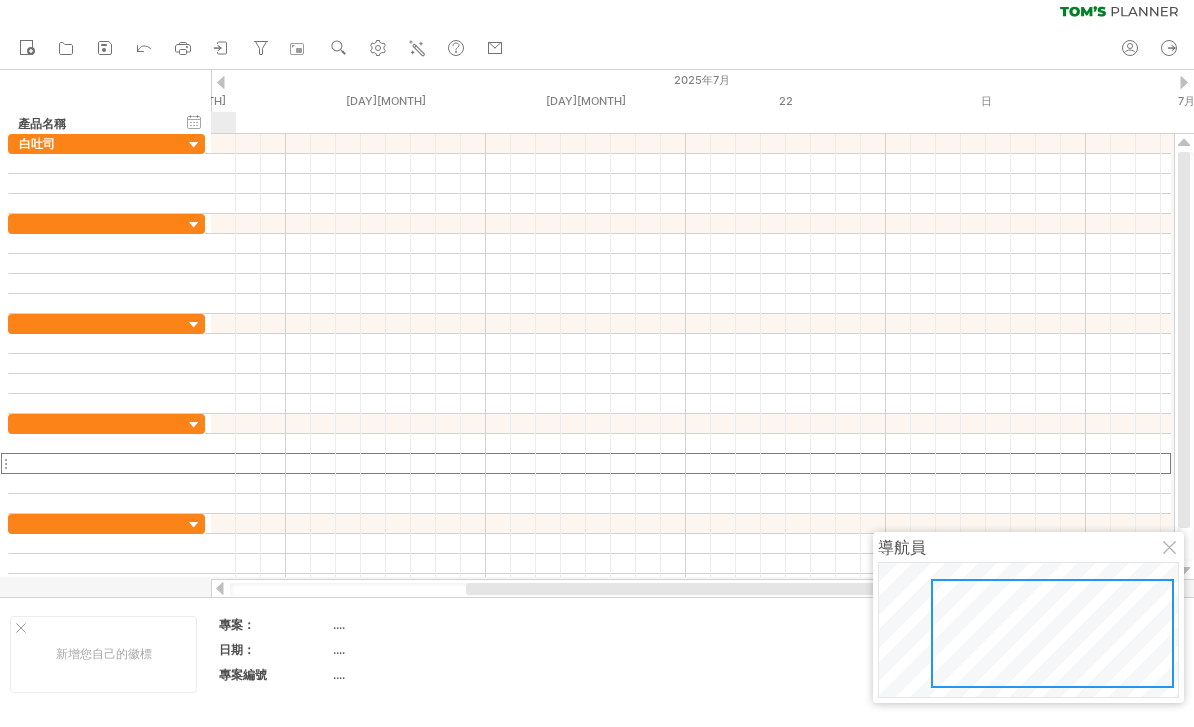 scroll, scrollTop: 13, scrollLeft: 0, axis: vertical 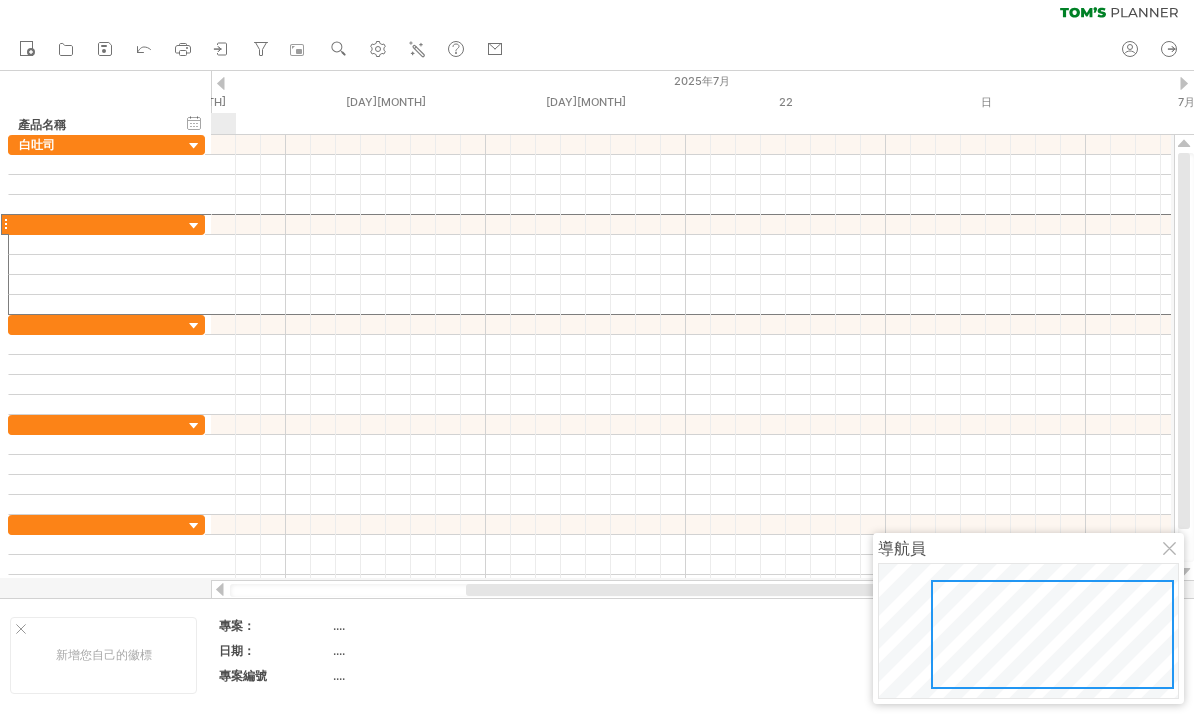 click at bounding box center (96, 224) 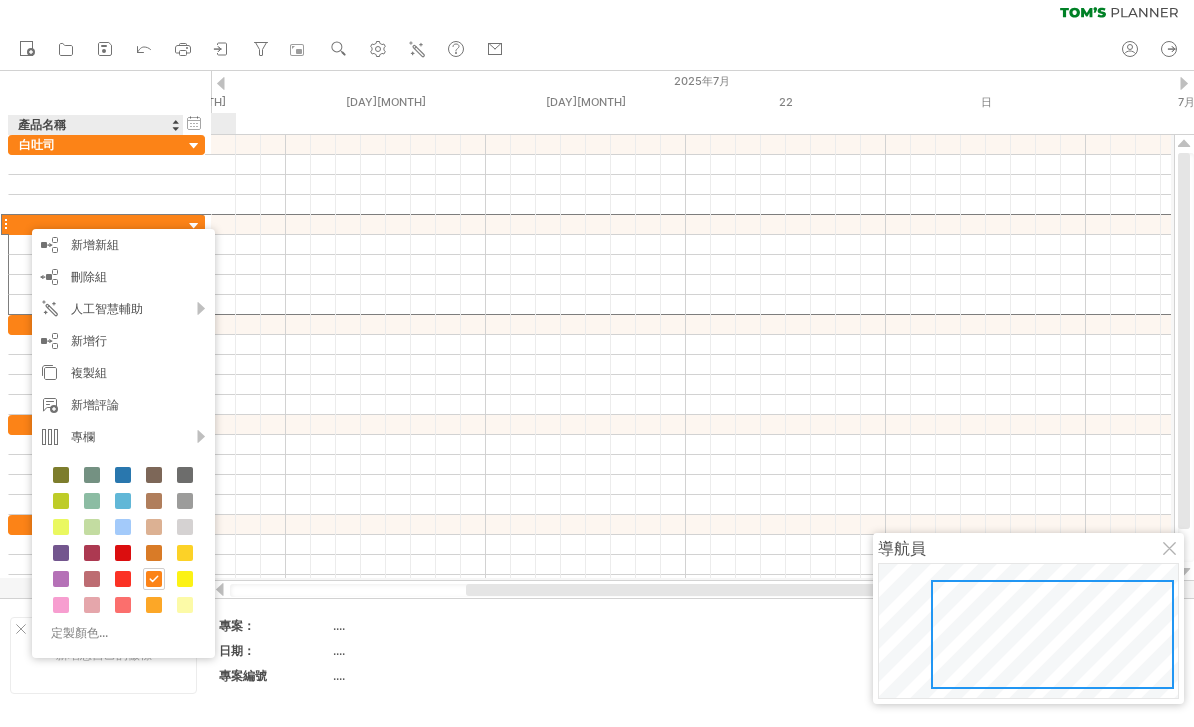 scroll, scrollTop: 0, scrollLeft: 0, axis: both 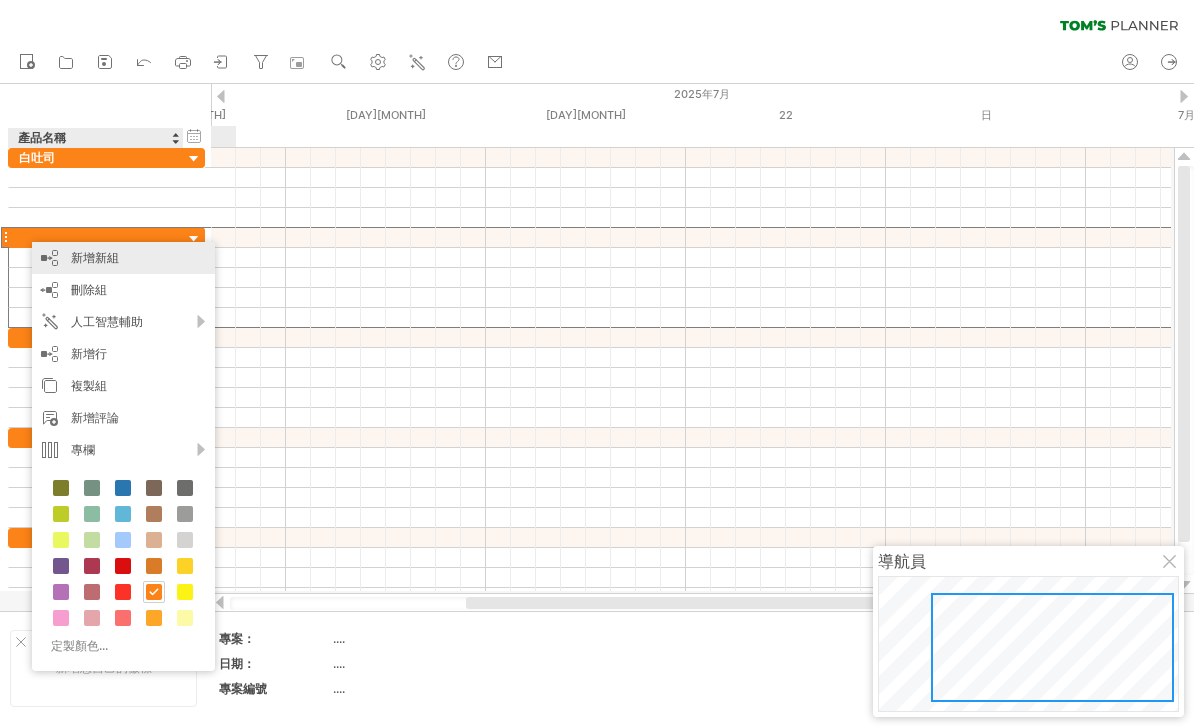 click on "刪除組 remove selected groups" at bounding box center [123, 290] 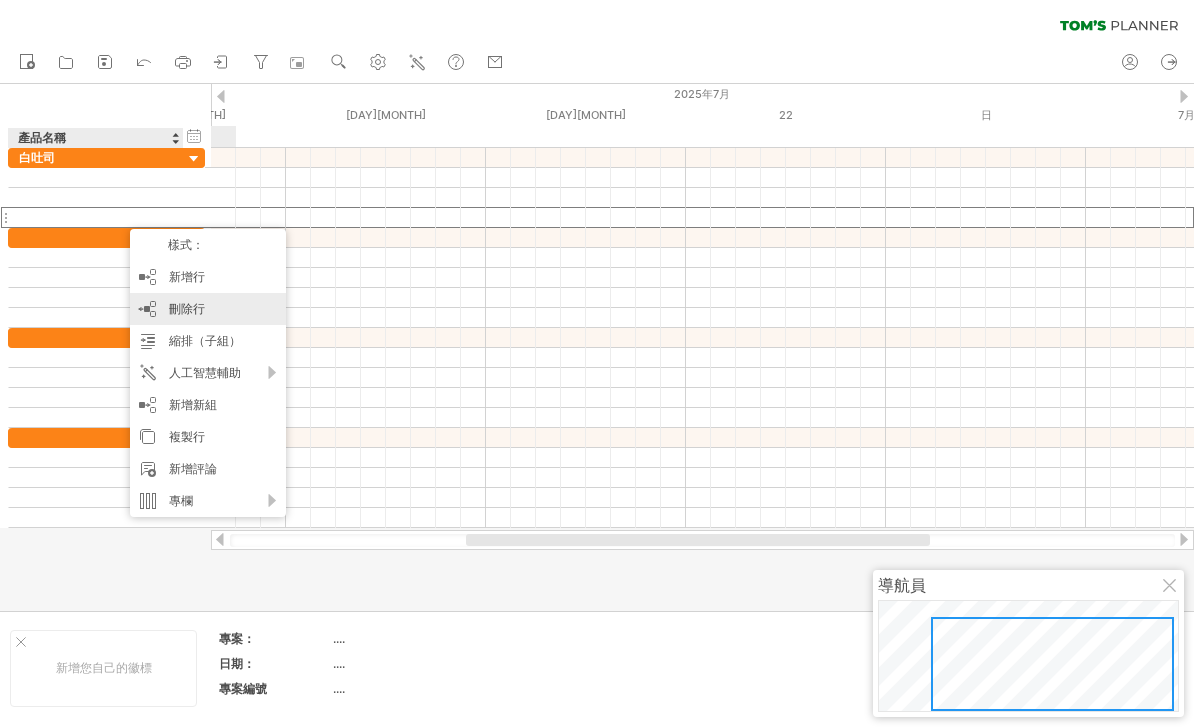 click on "刪除行" at bounding box center (187, 308) 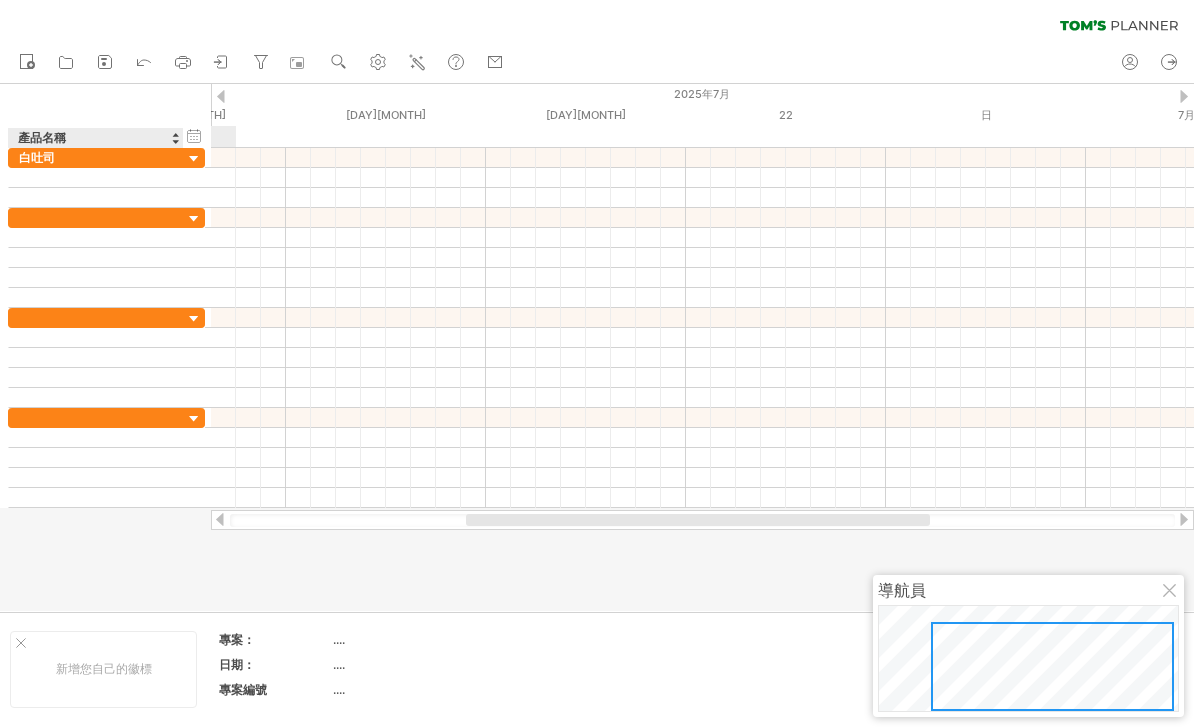 click at bounding box center [96, 317] 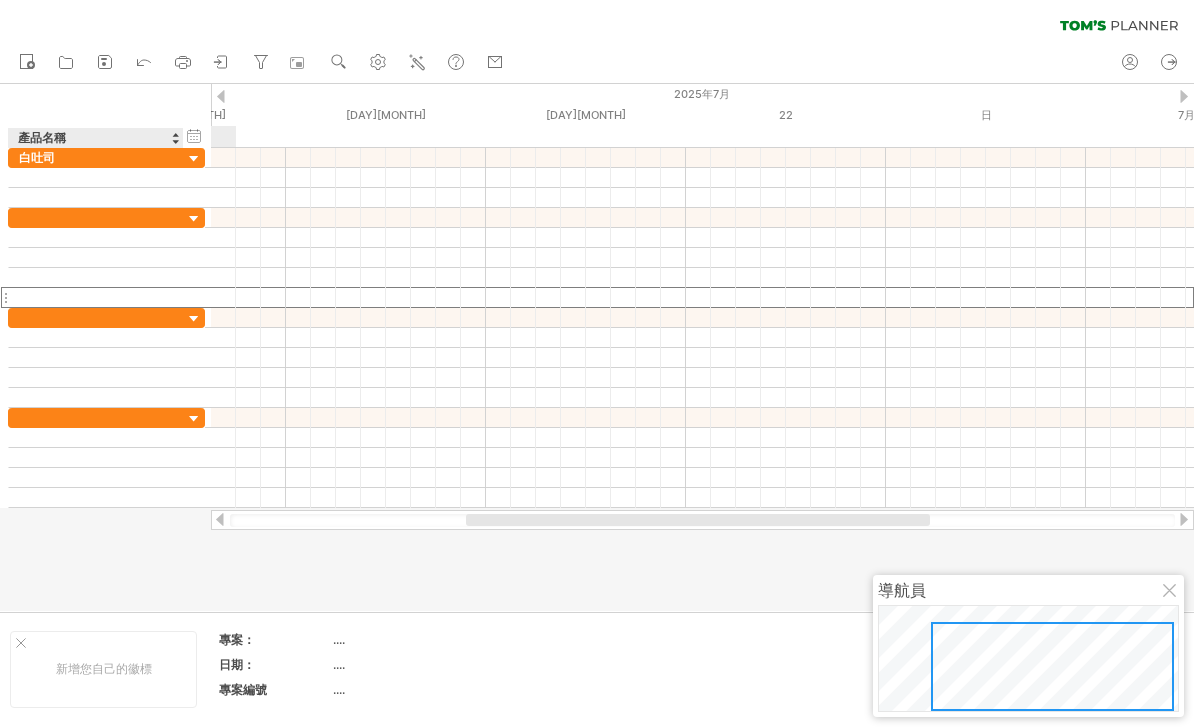 scroll, scrollTop: 13, scrollLeft: 0, axis: vertical 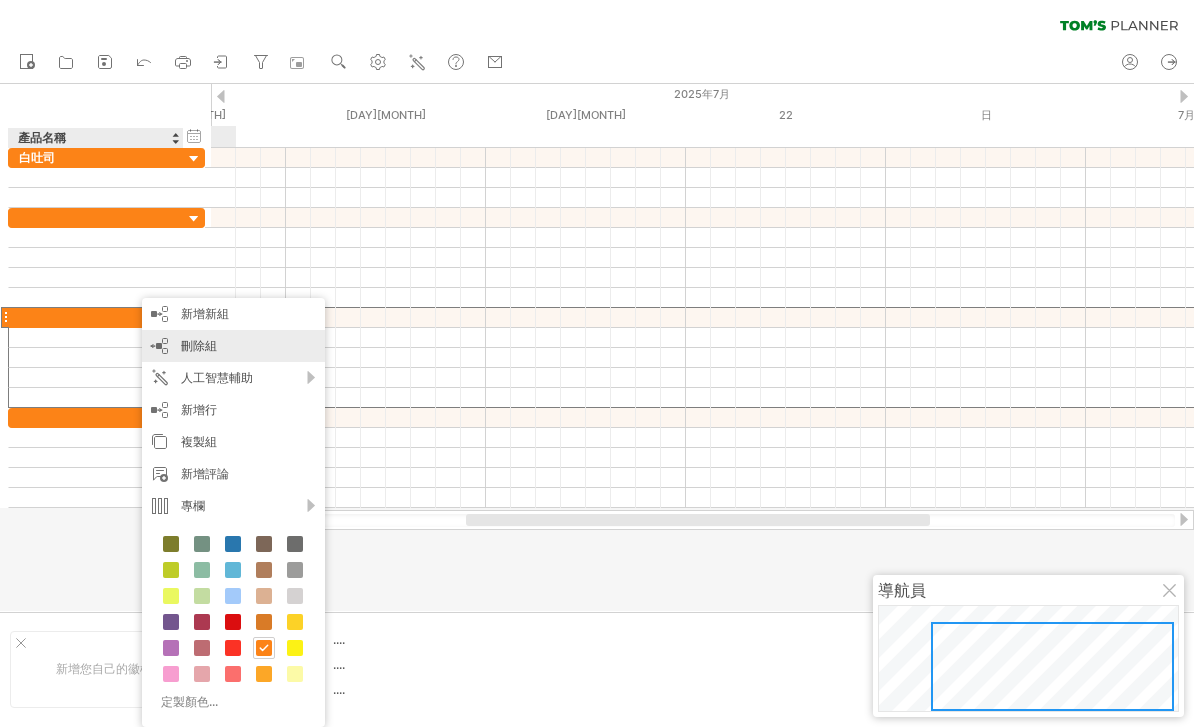 click on "刪除組" at bounding box center (199, 345) 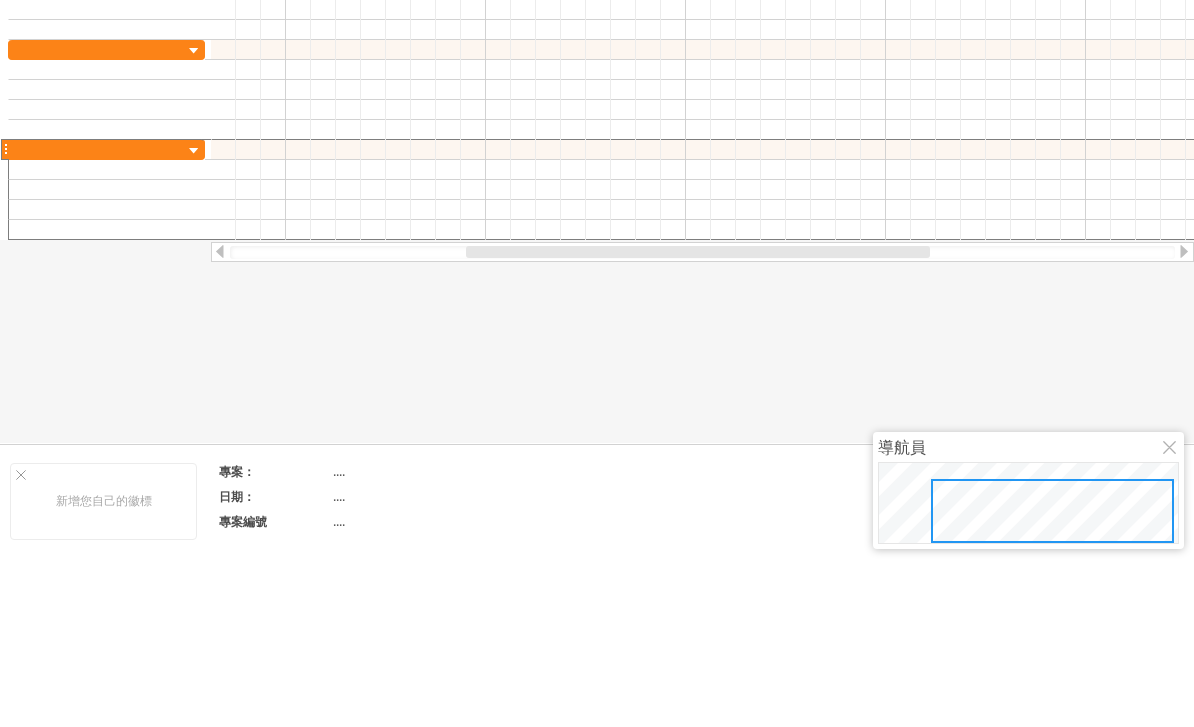 click at bounding box center (5, 317) 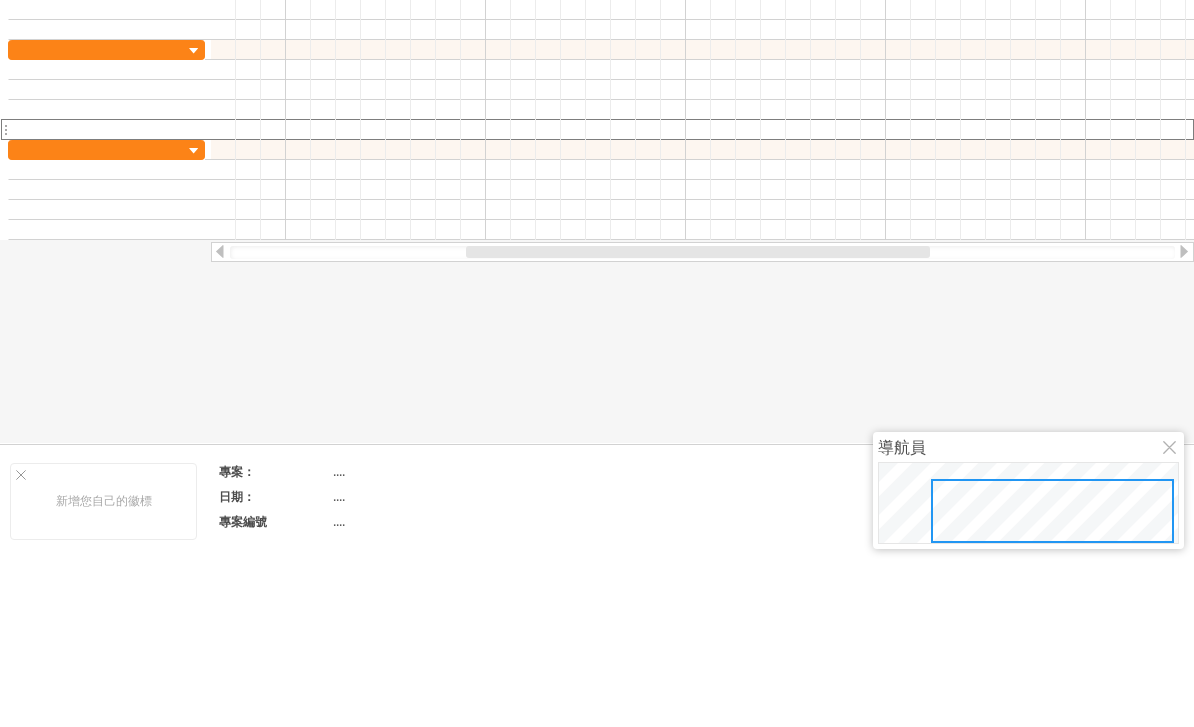scroll, scrollTop: 0, scrollLeft: 0, axis: both 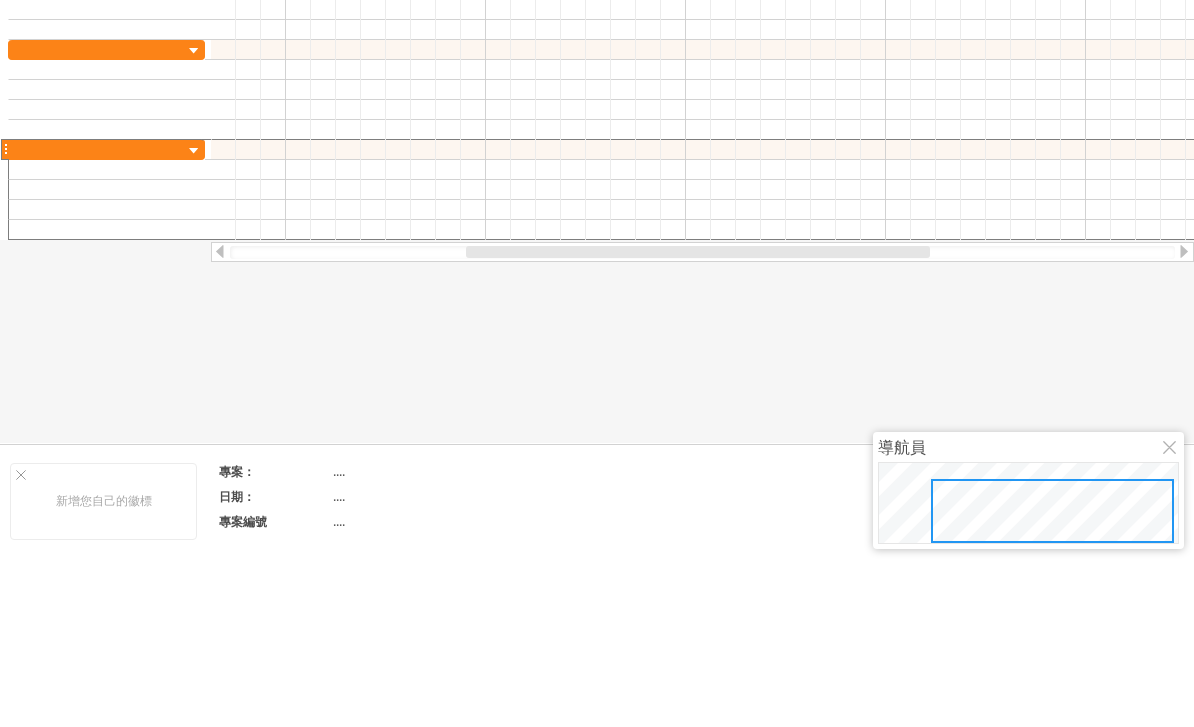click at bounding box center [96, 317] 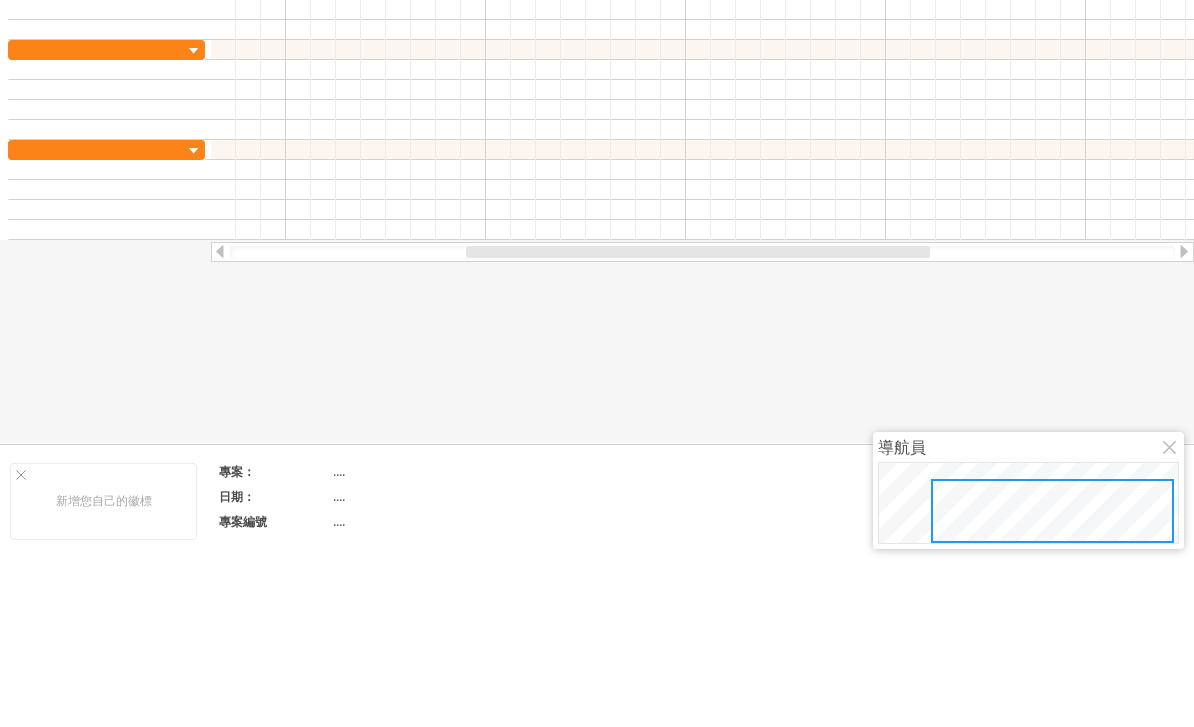 click at bounding box center [96, 317] 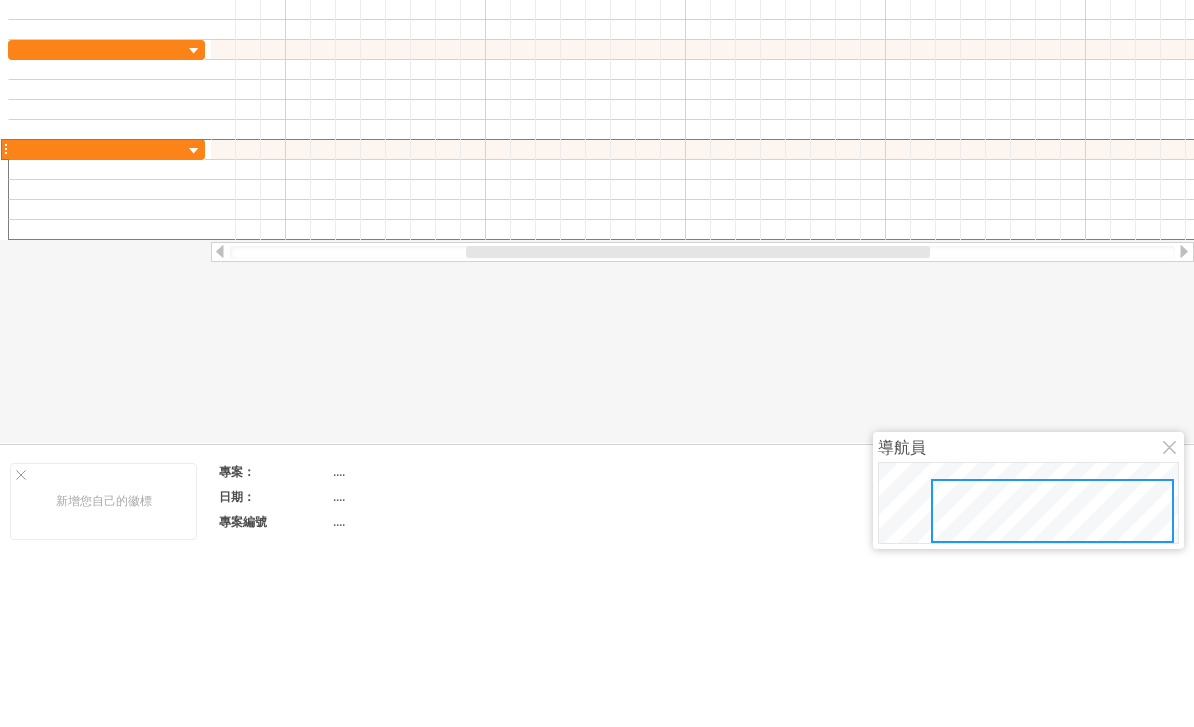 click at bounding box center (96, 317) 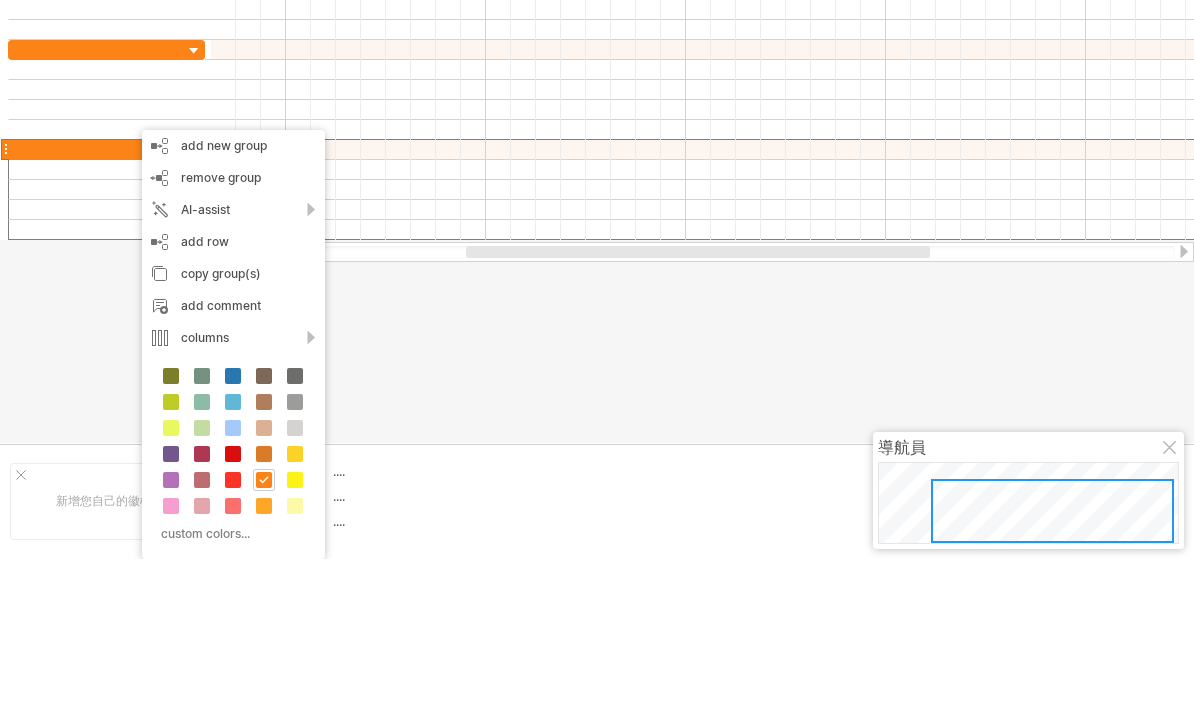 scroll, scrollTop: 0, scrollLeft: 0, axis: both 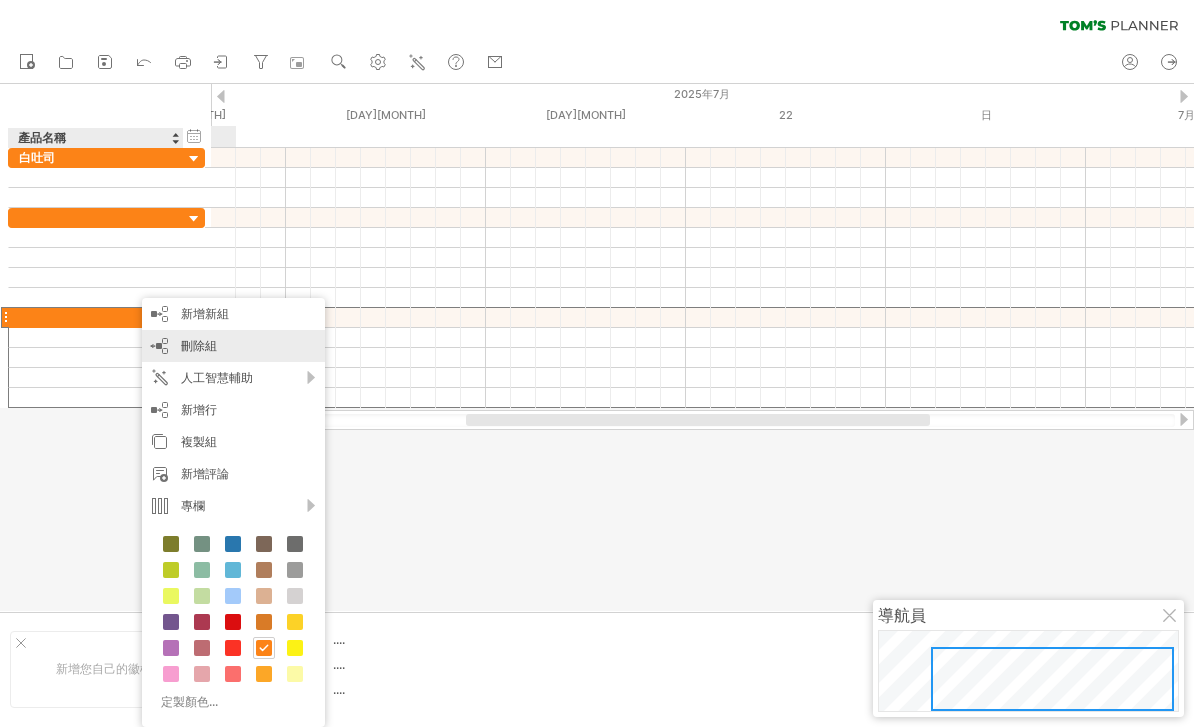 click on "刪除組 remove selected groups" at bounding box center (233, 346) 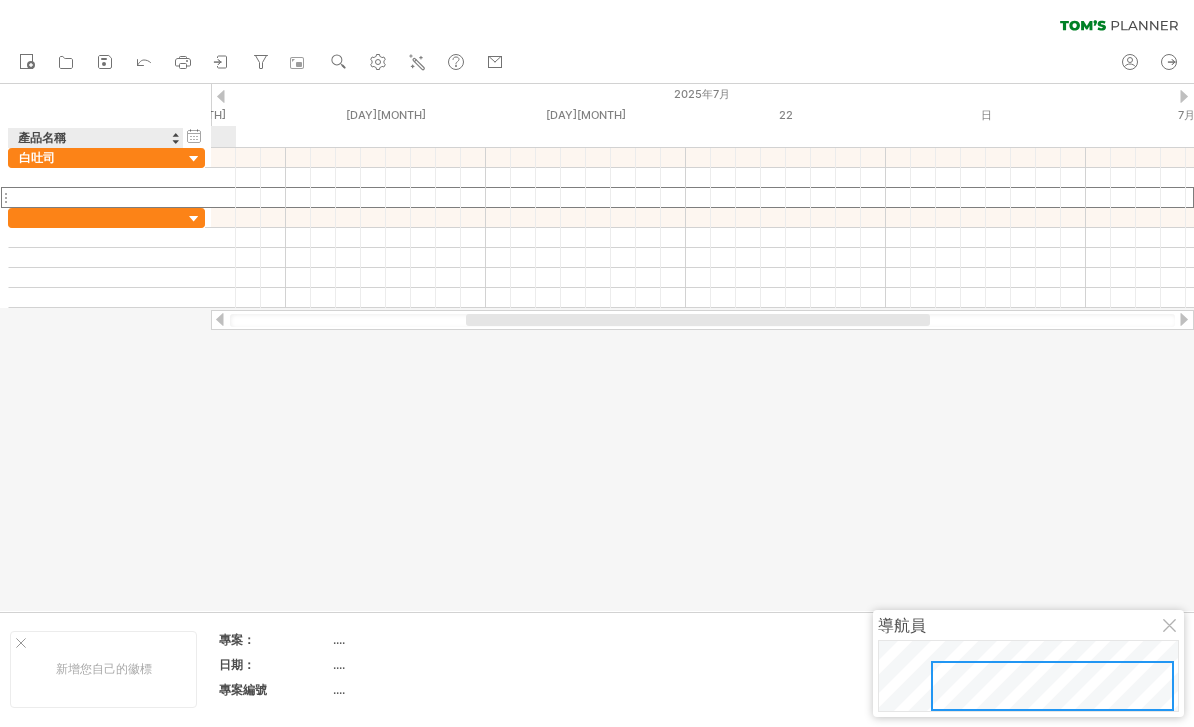 click at bounding box center (96, 197) 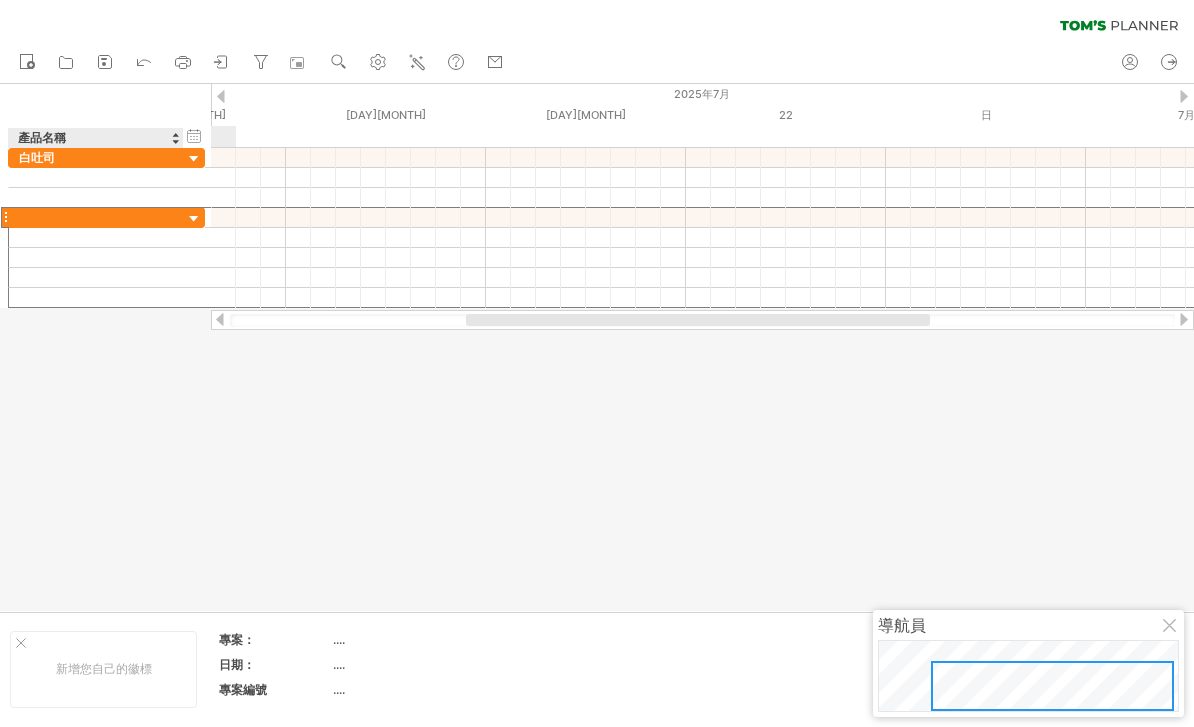 click at bounding box center (96, 217) 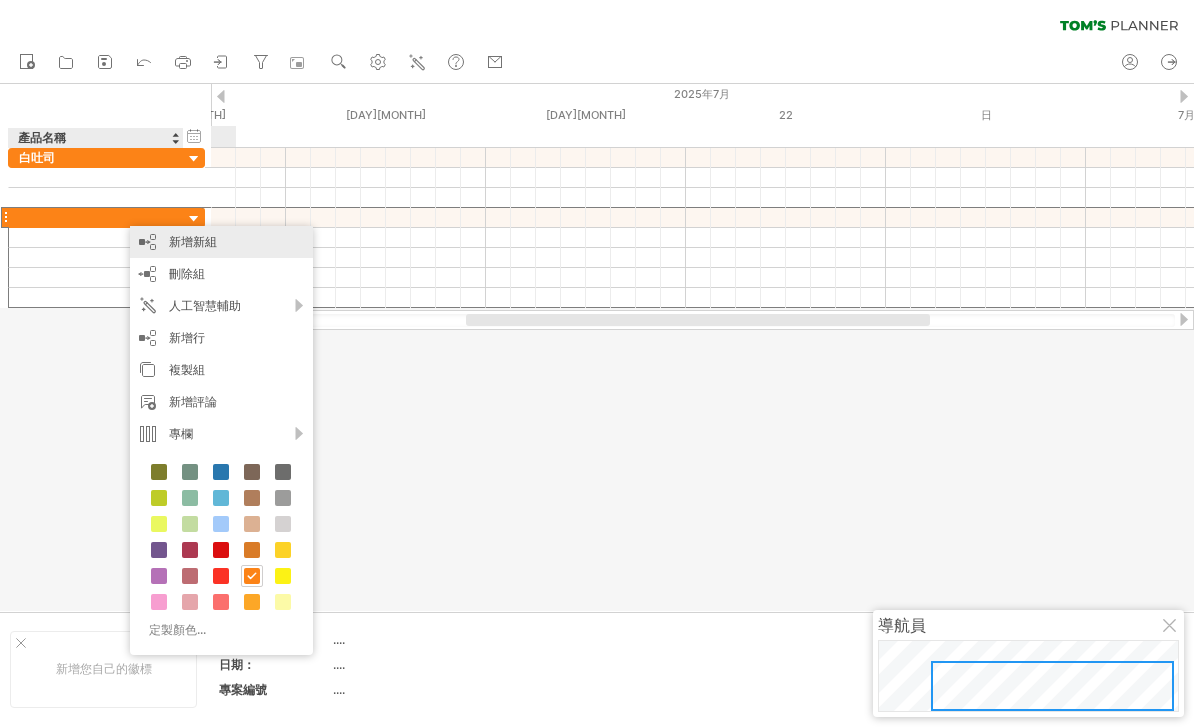 click on "新增新組" at bounding box center (221, 242) 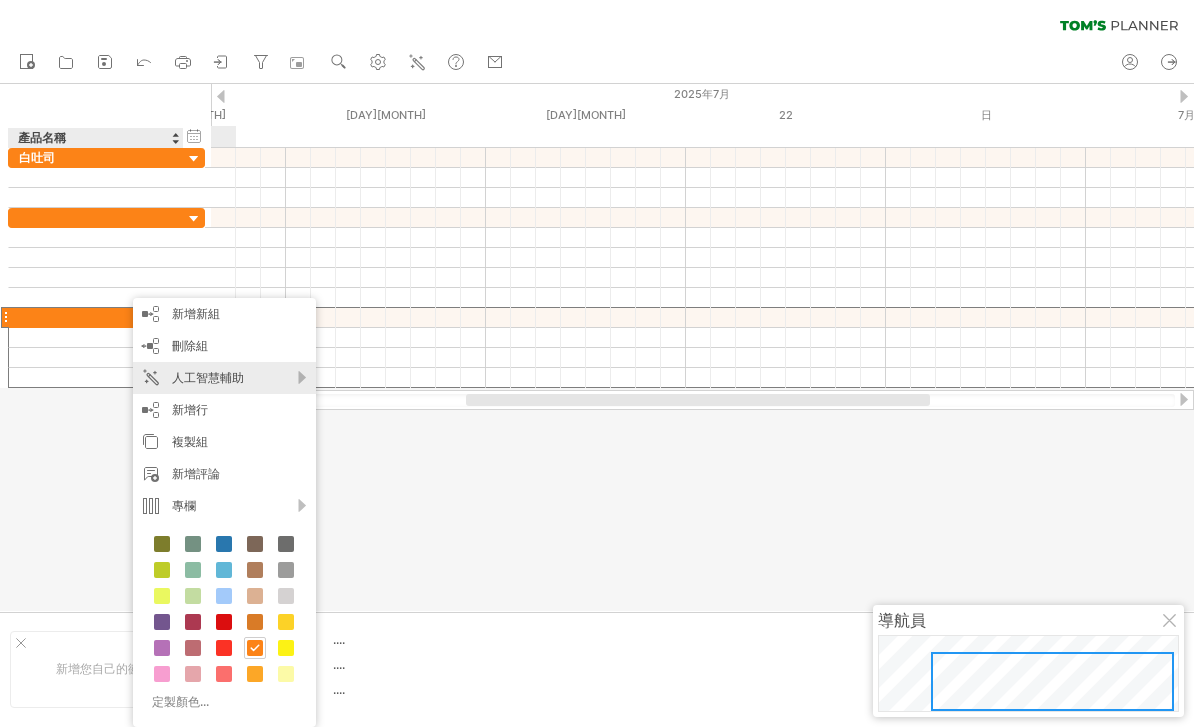 click on "人工智慧輔助" at bounding box center [224, 378] 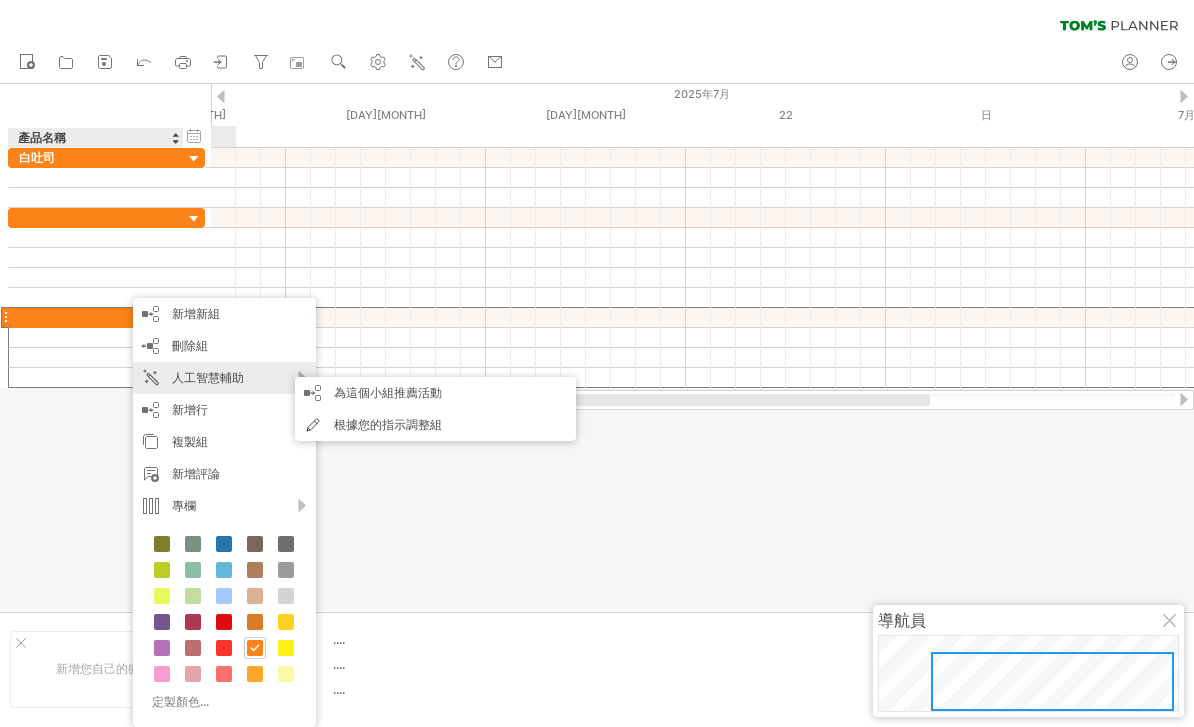 click on "根據您的指示調整組" at bounding box center [435, 425] 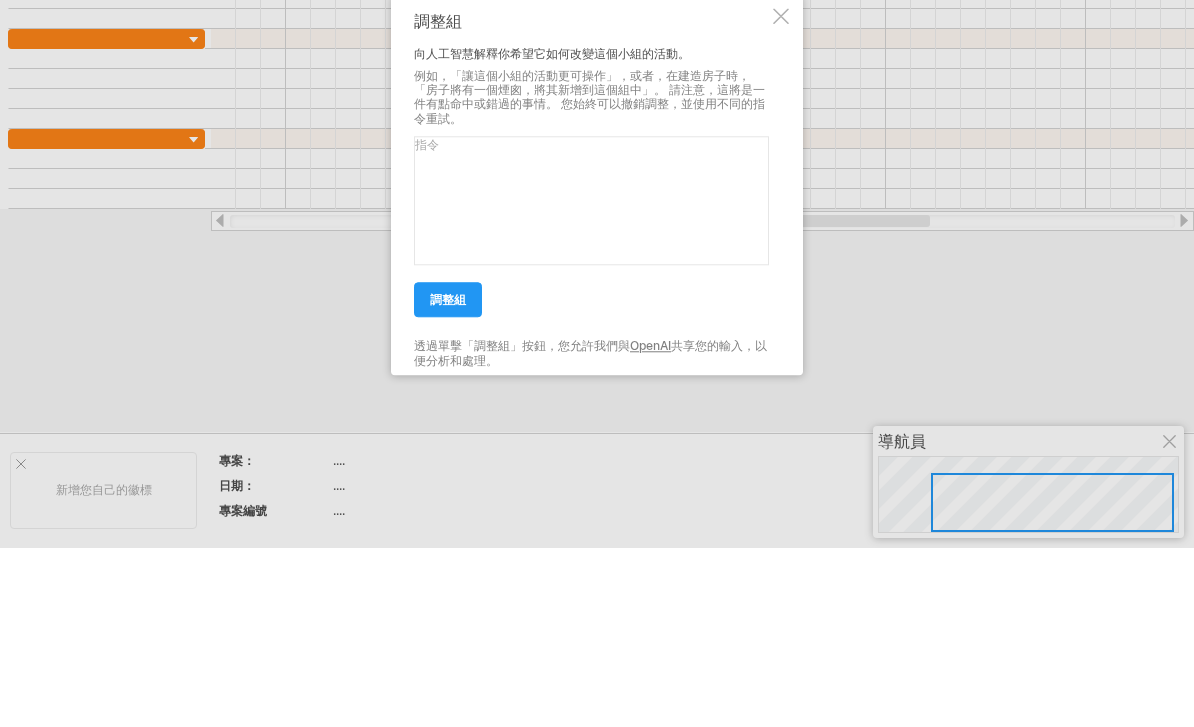 click at bounding box center [781, 195] 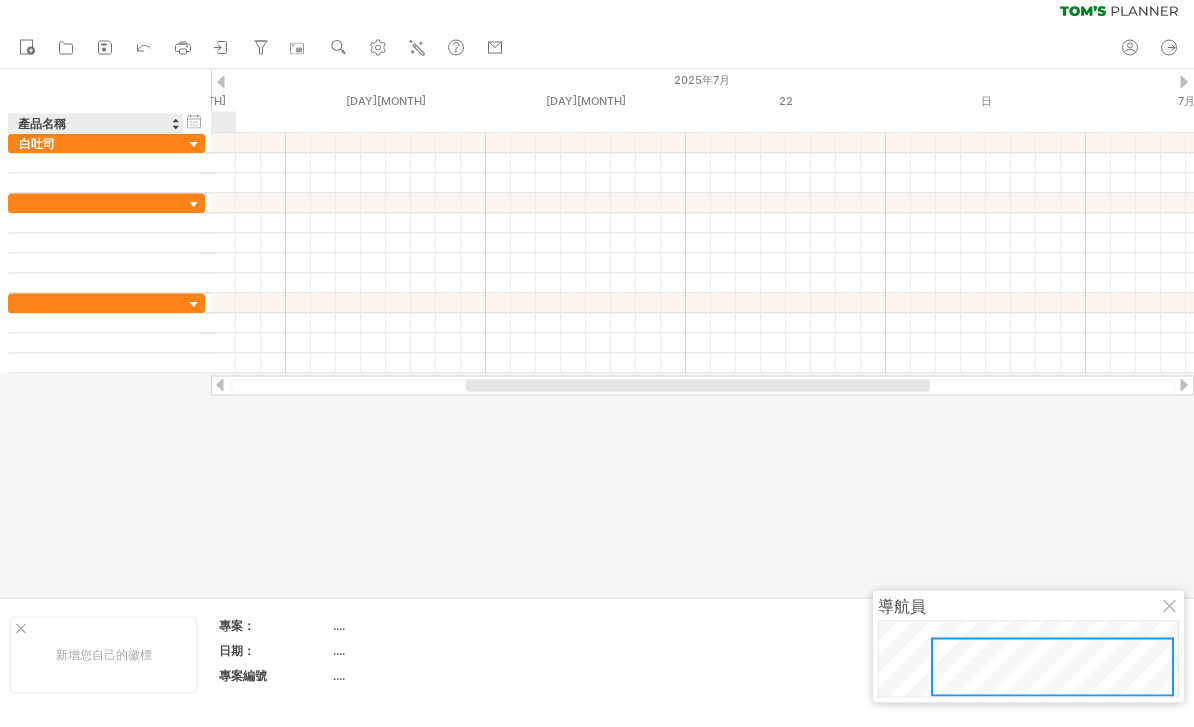 scroll, scrollTop: 0, scrollLeft: 0, axis: both 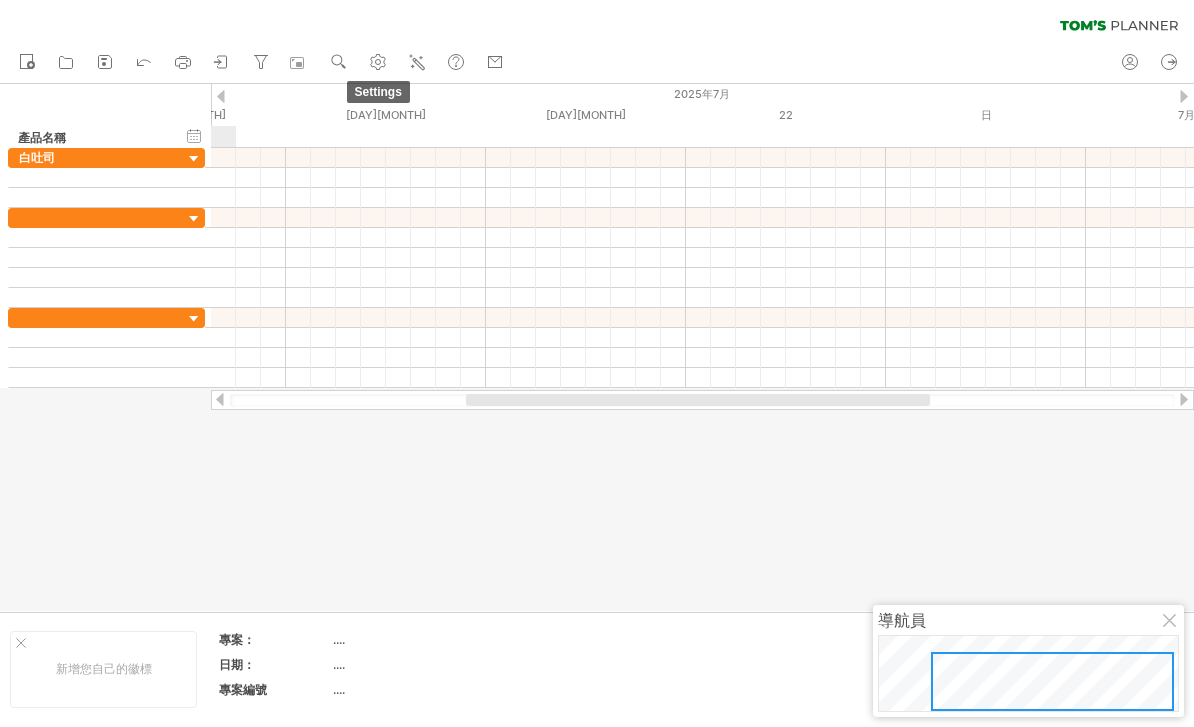 click 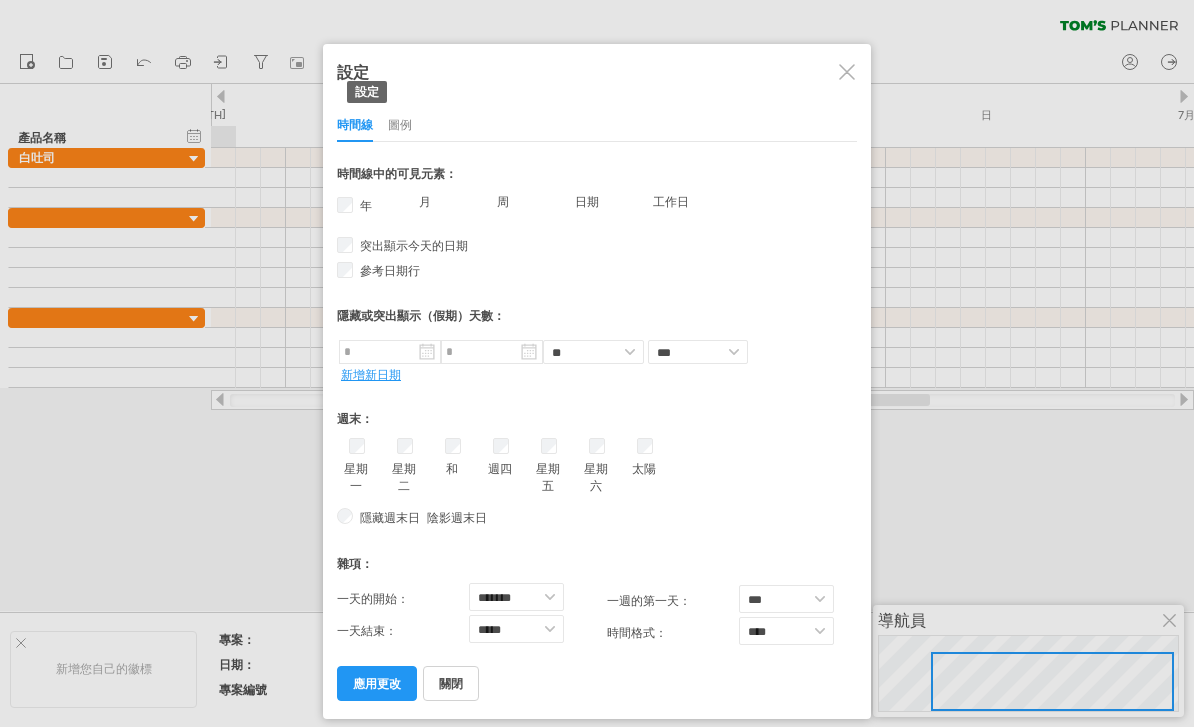 click on "圖例" at bounding box center (400, 126) 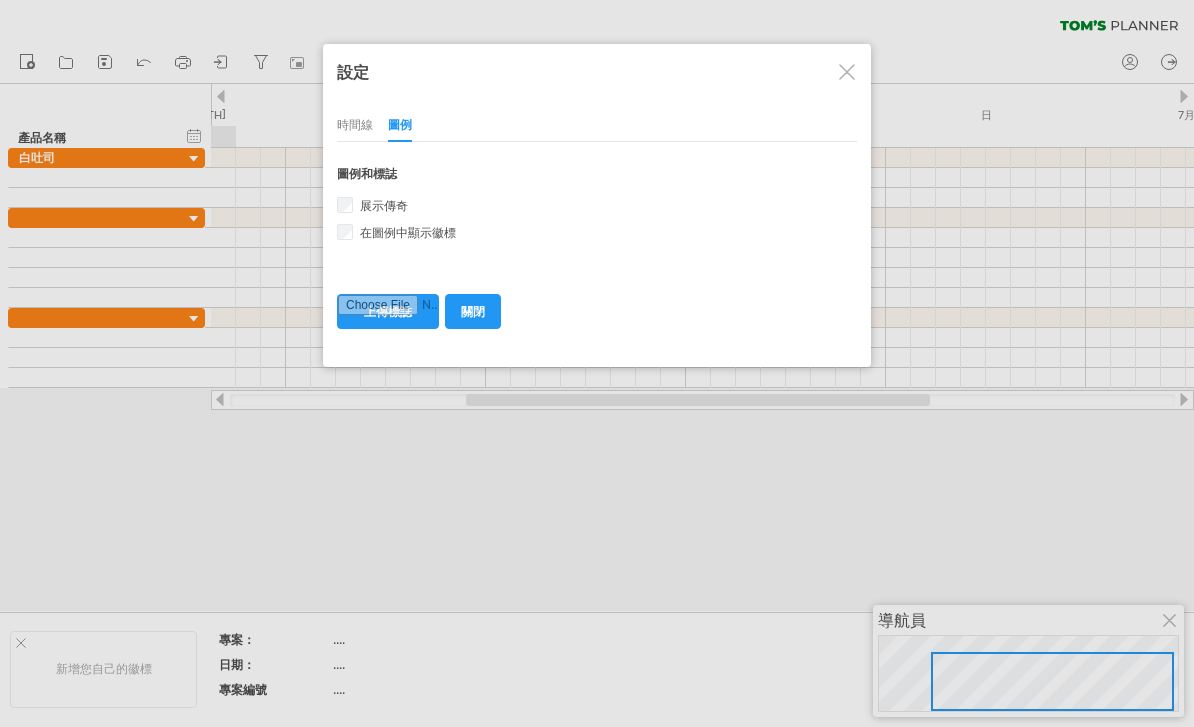 click on "關閉" at bounding box center (473, 311) 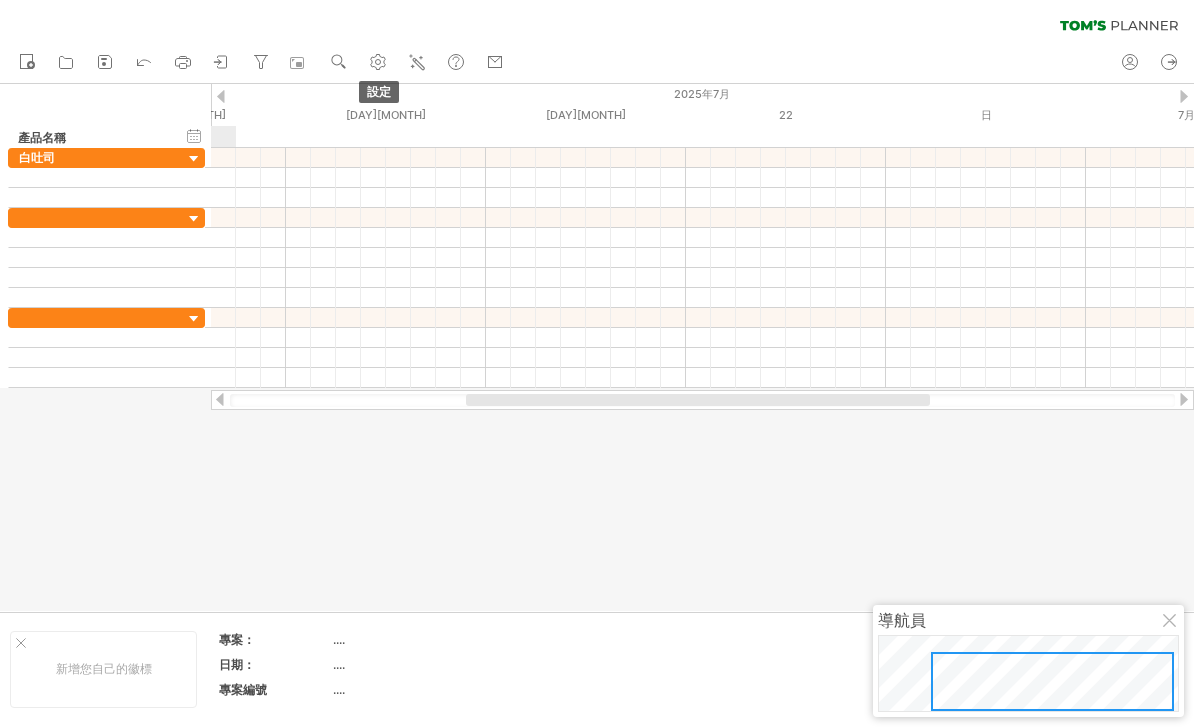 click 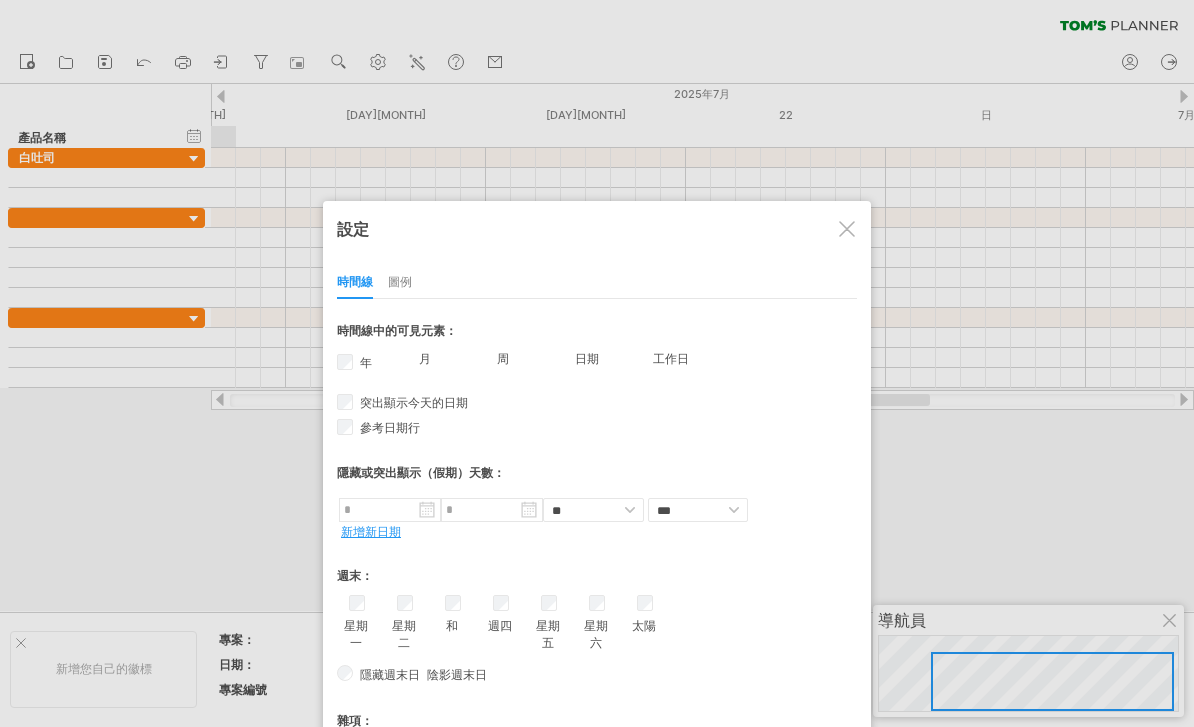 click at bounding box center (847, 229) 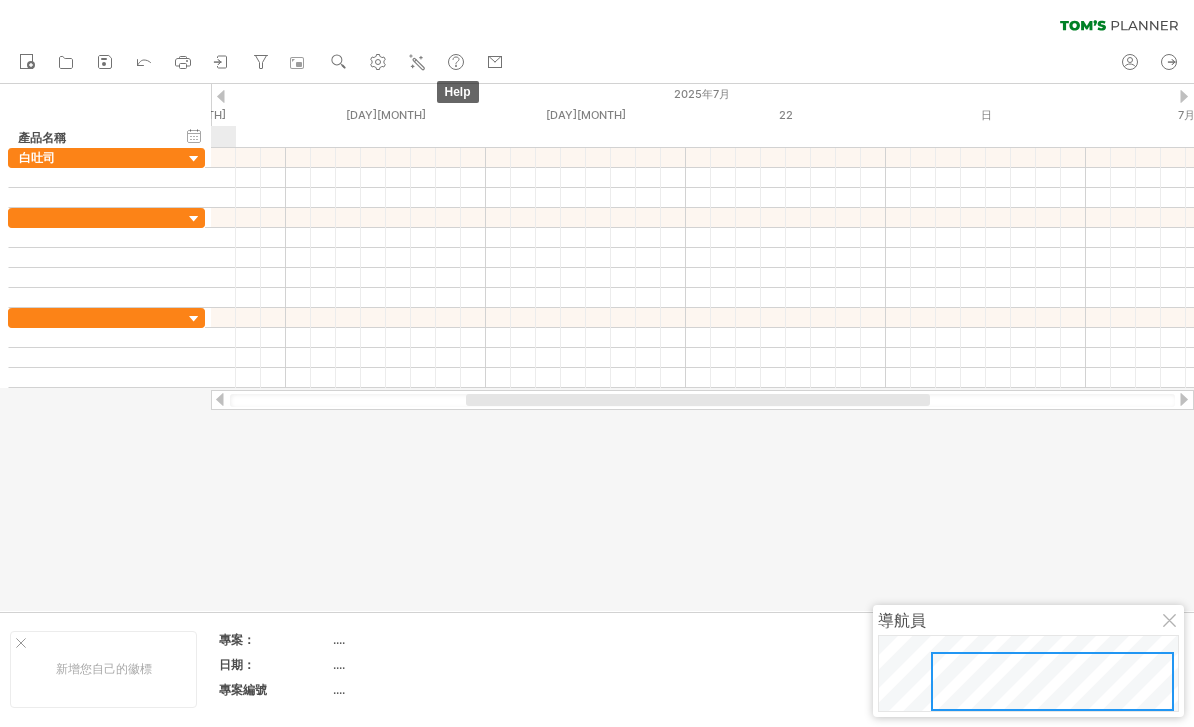 click 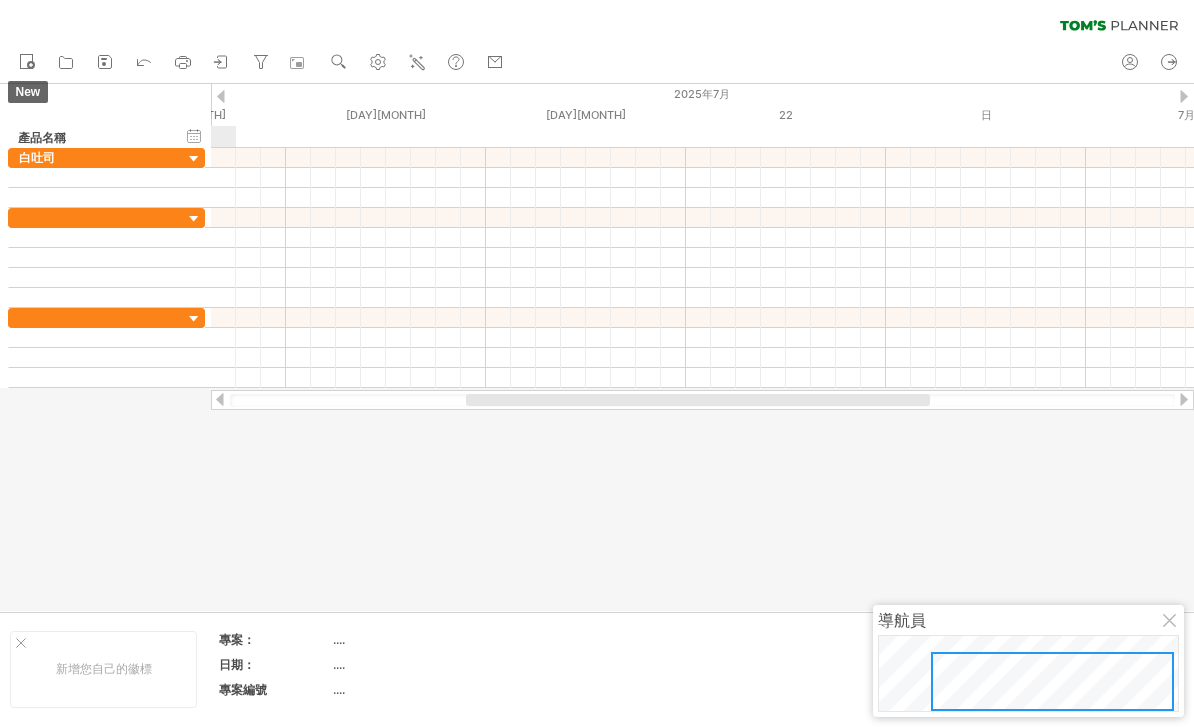 click 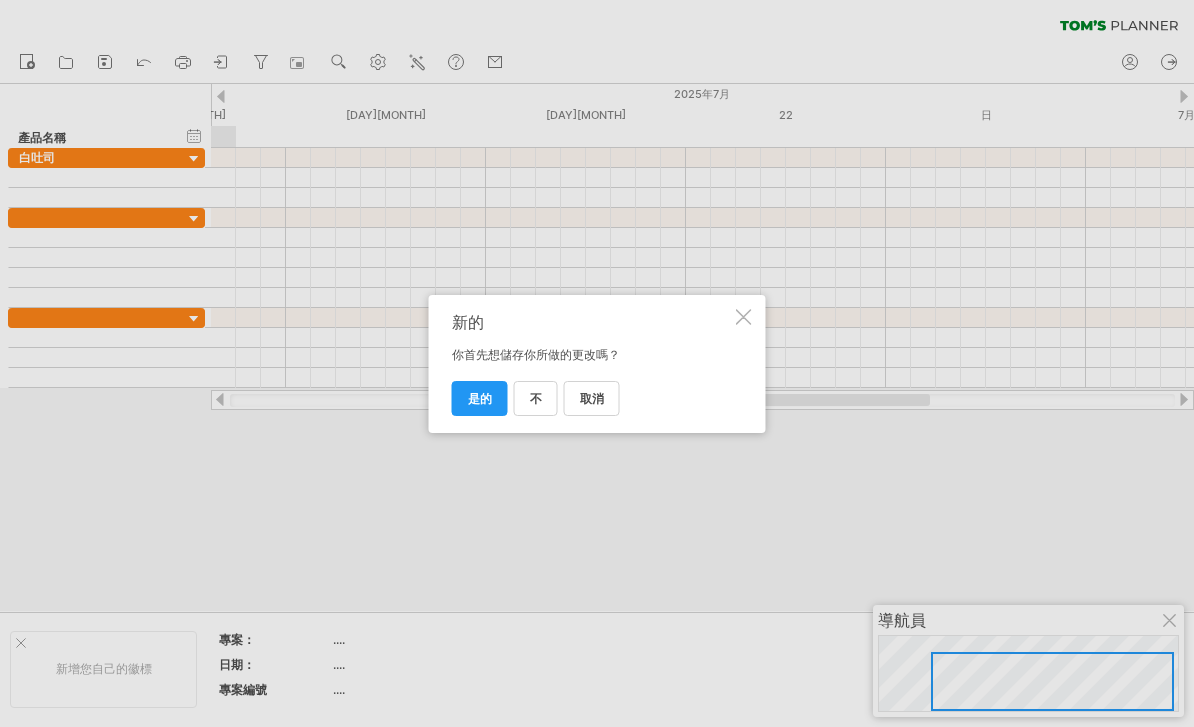 click at bounding box center (597, 363) 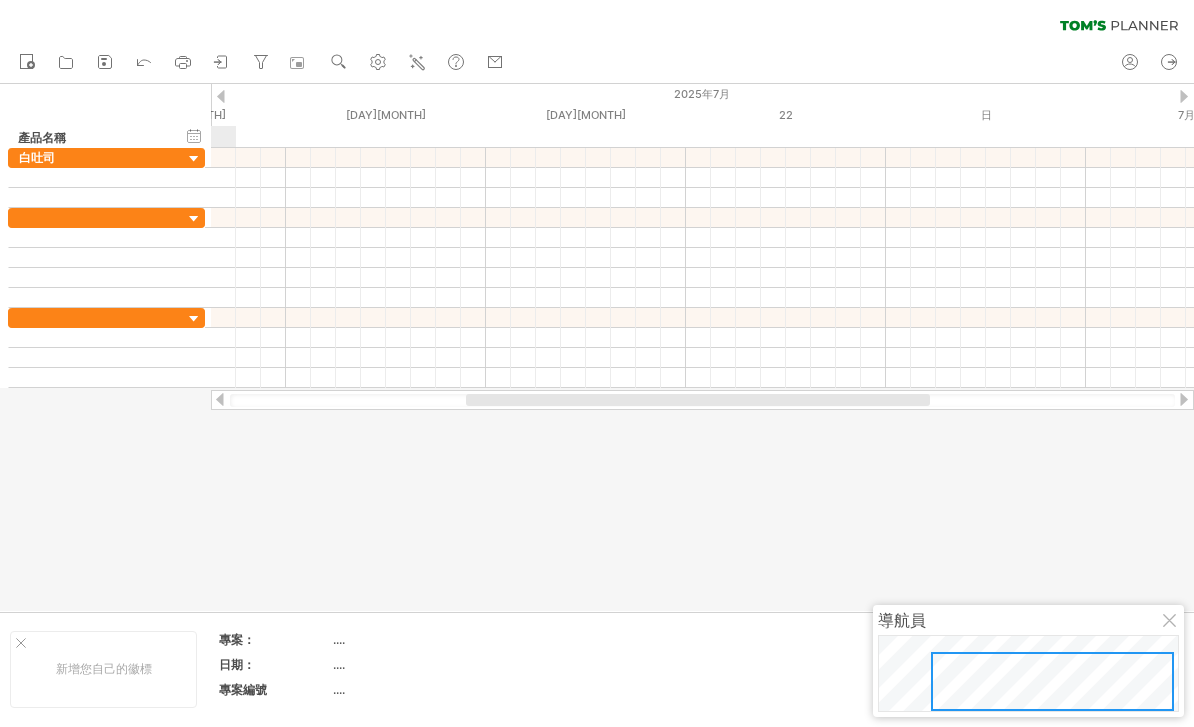 click on "contact" at bounding box center [496, 63] 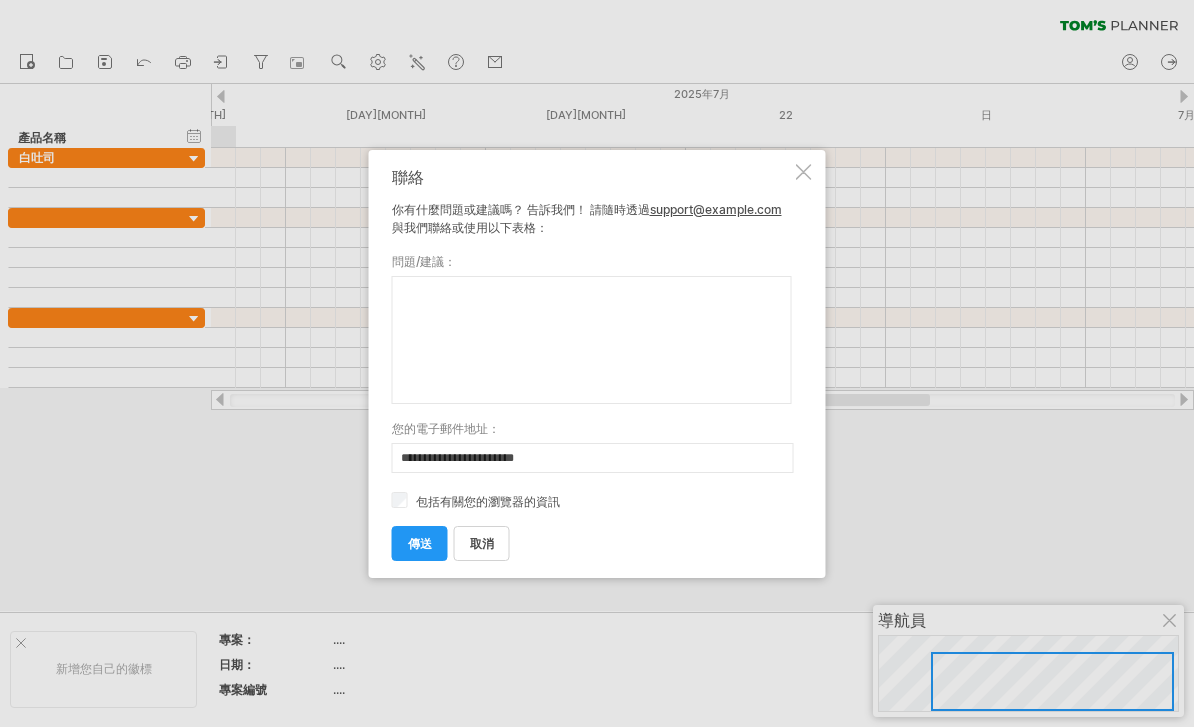 click at bounding box center (804, 172) 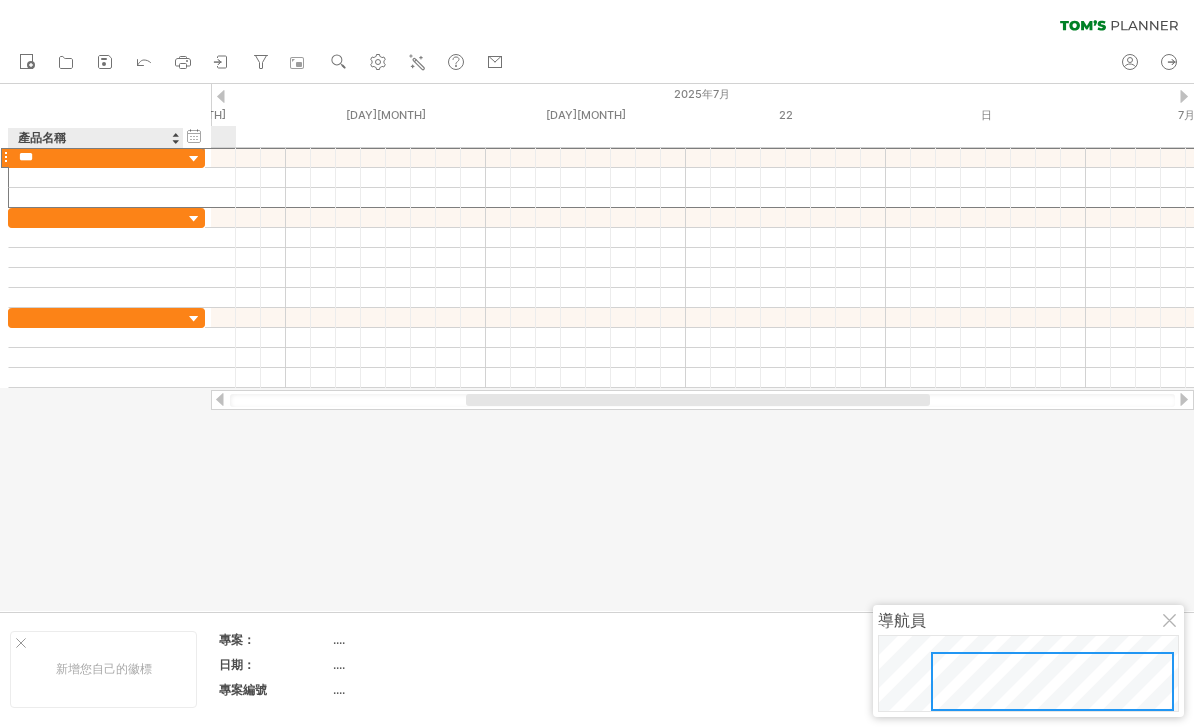 click on "***" at bounding box center (96, 157) 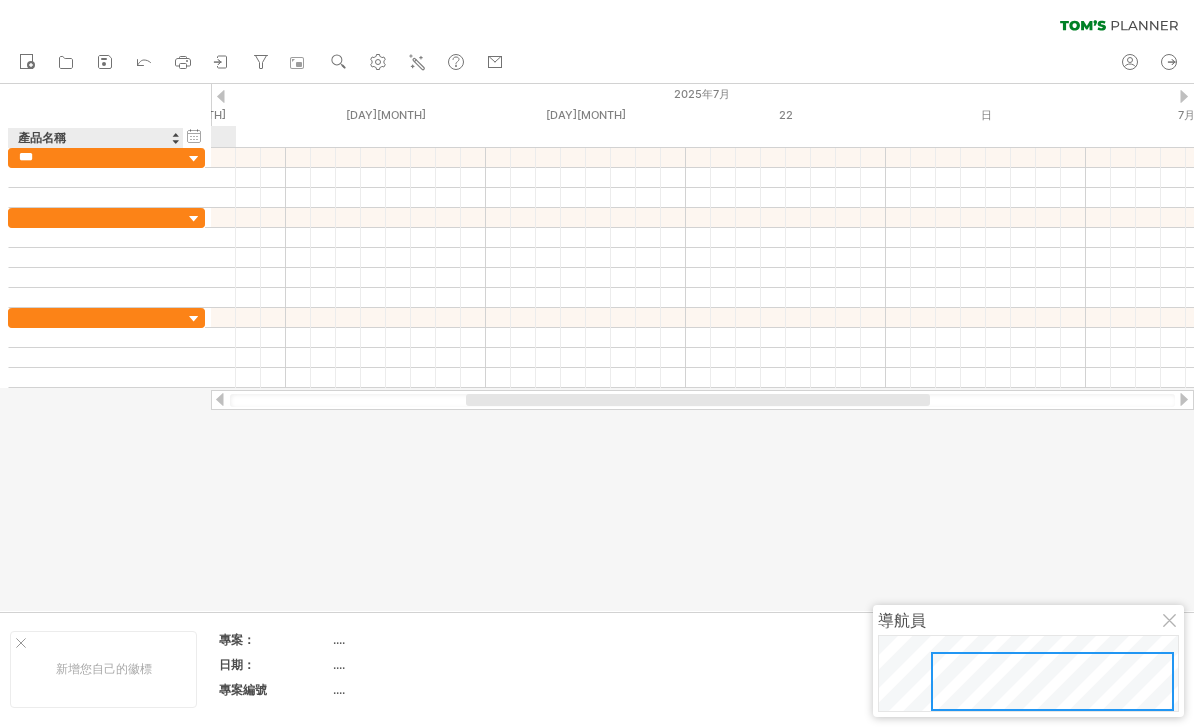 type on "**" 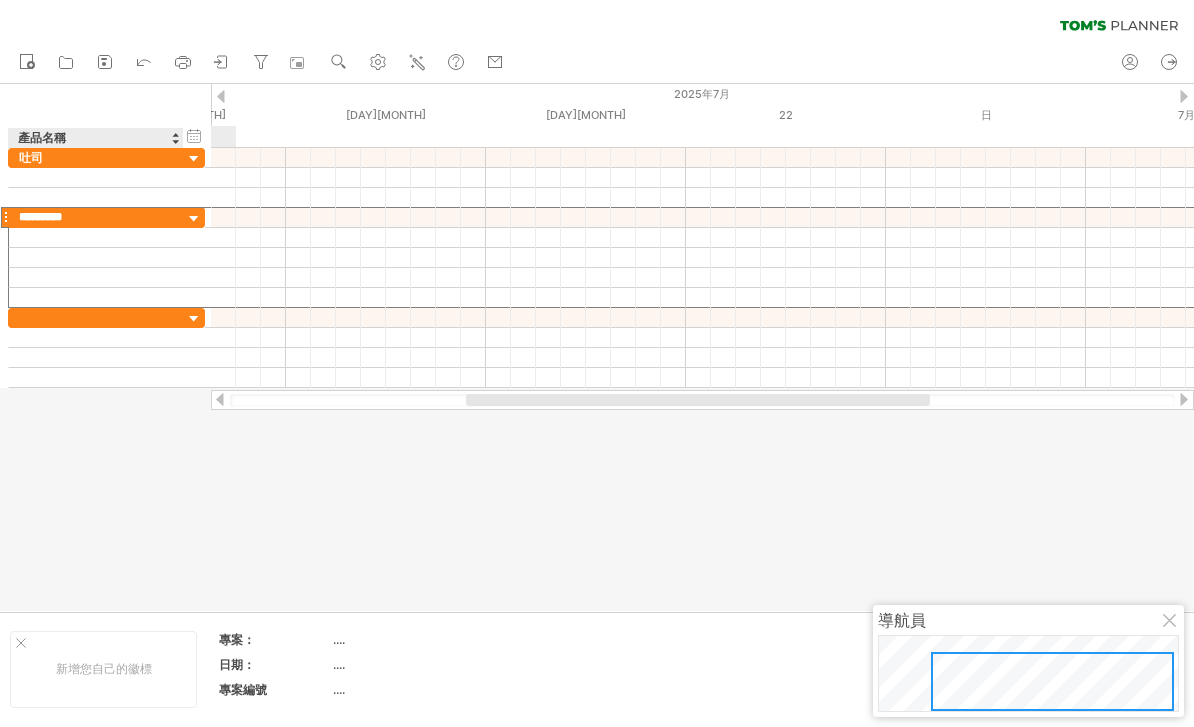 type on "***" 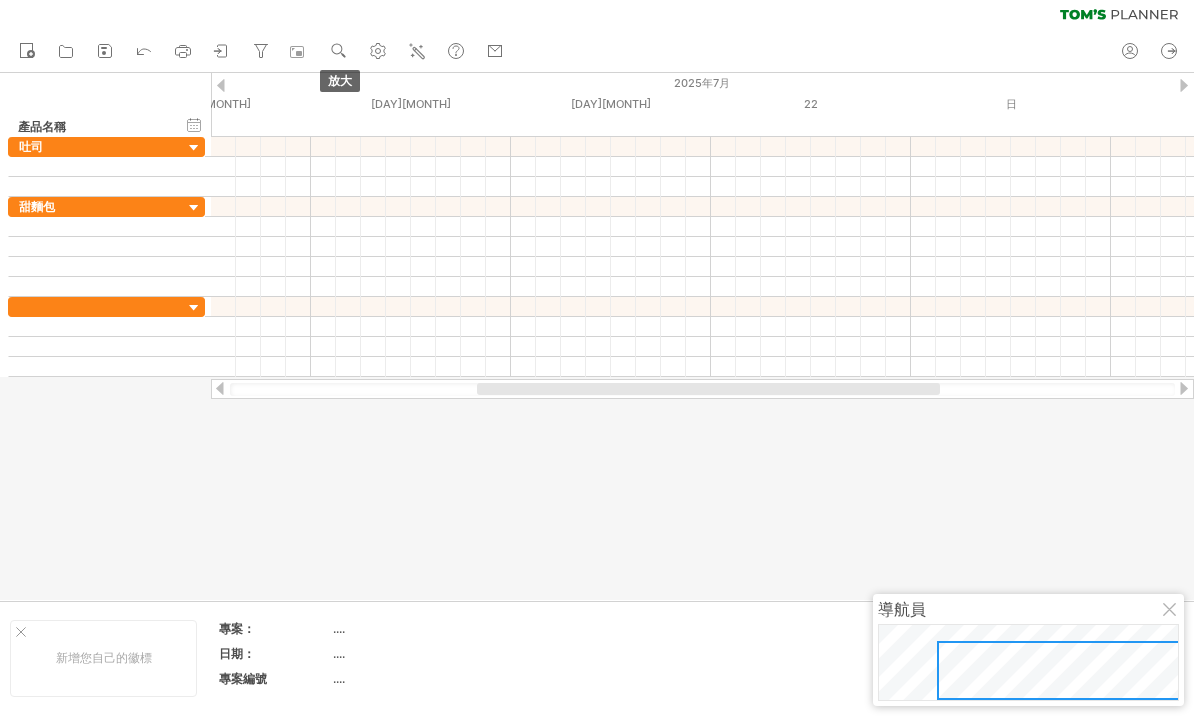 click on "放大" at bounding box center [340, 63] 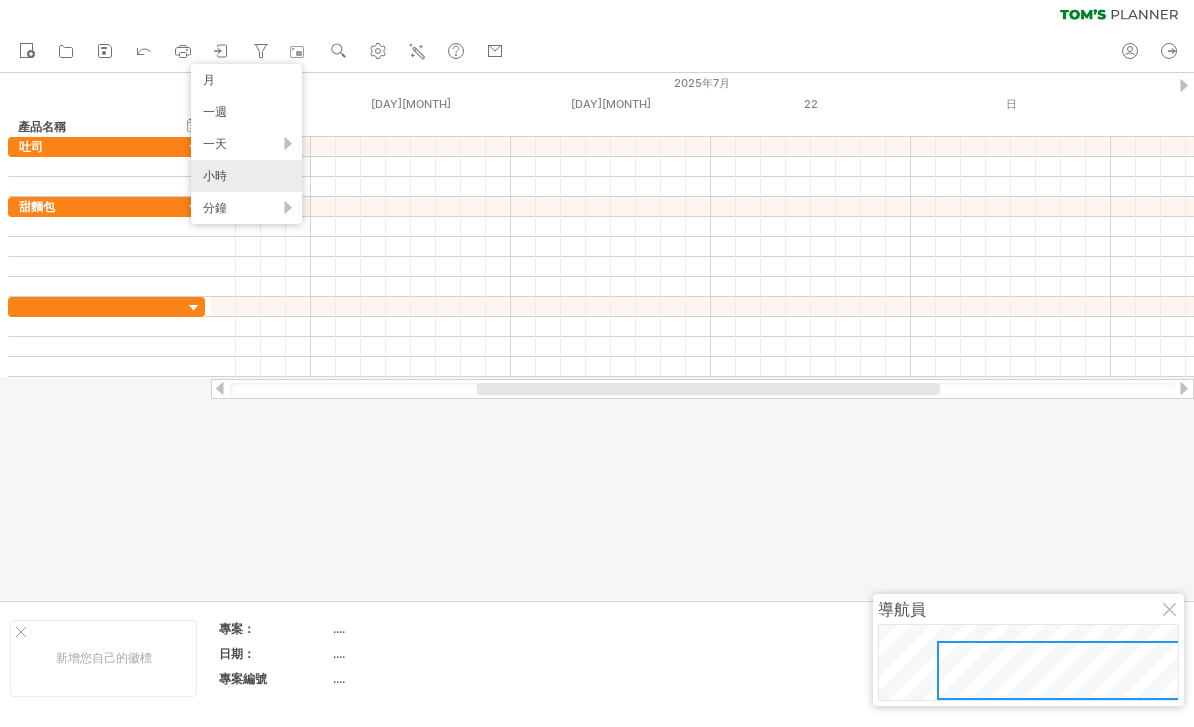 click on "小時" at bounding box center [246, 176] 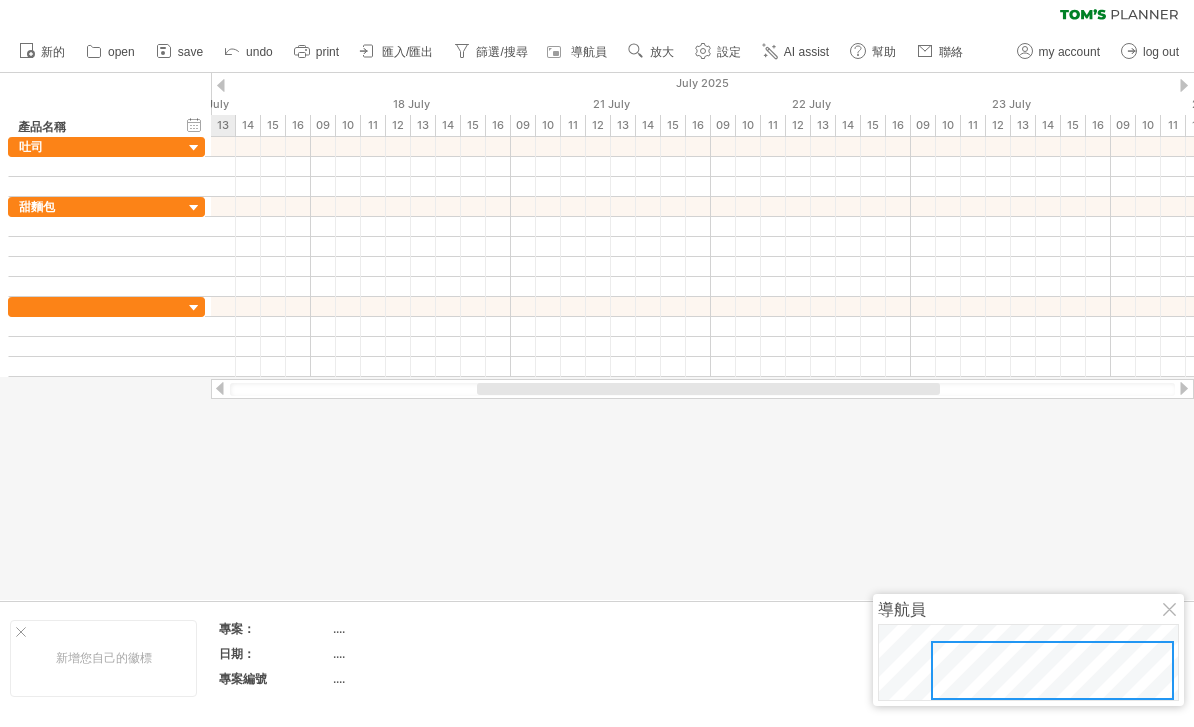 scroll, scrollTop: 0, scrollLeft: 0, axis: both 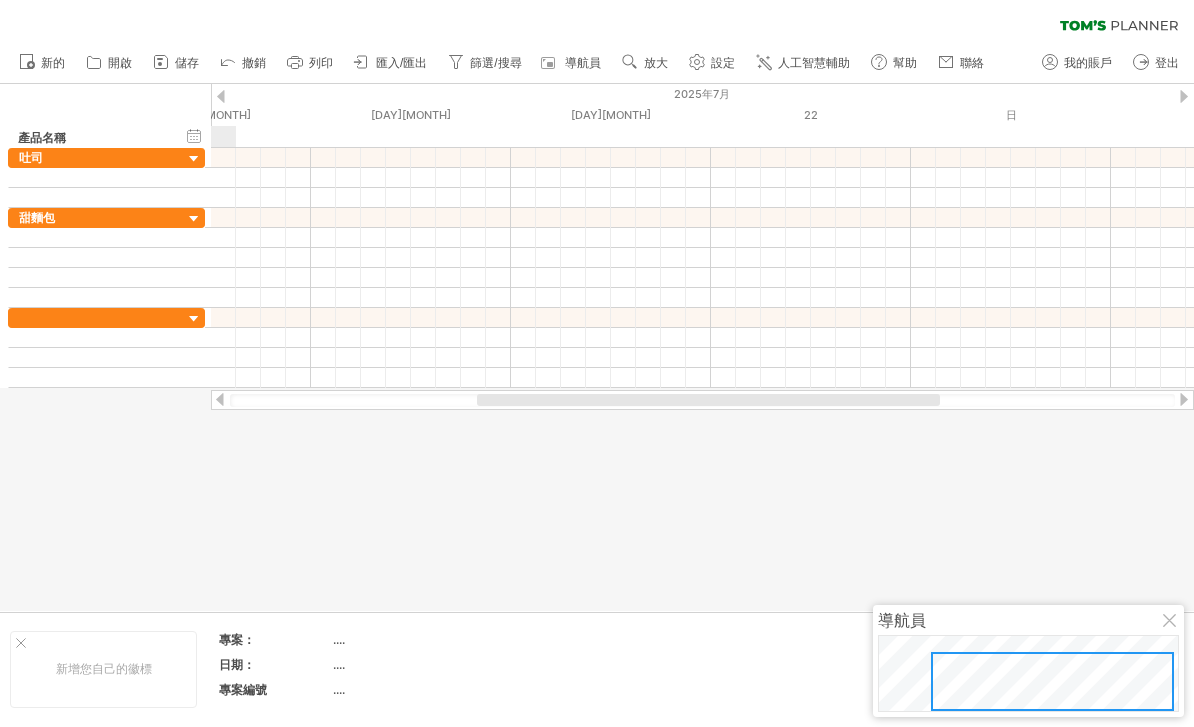 click on "設定" at bounding box center (723, 63) 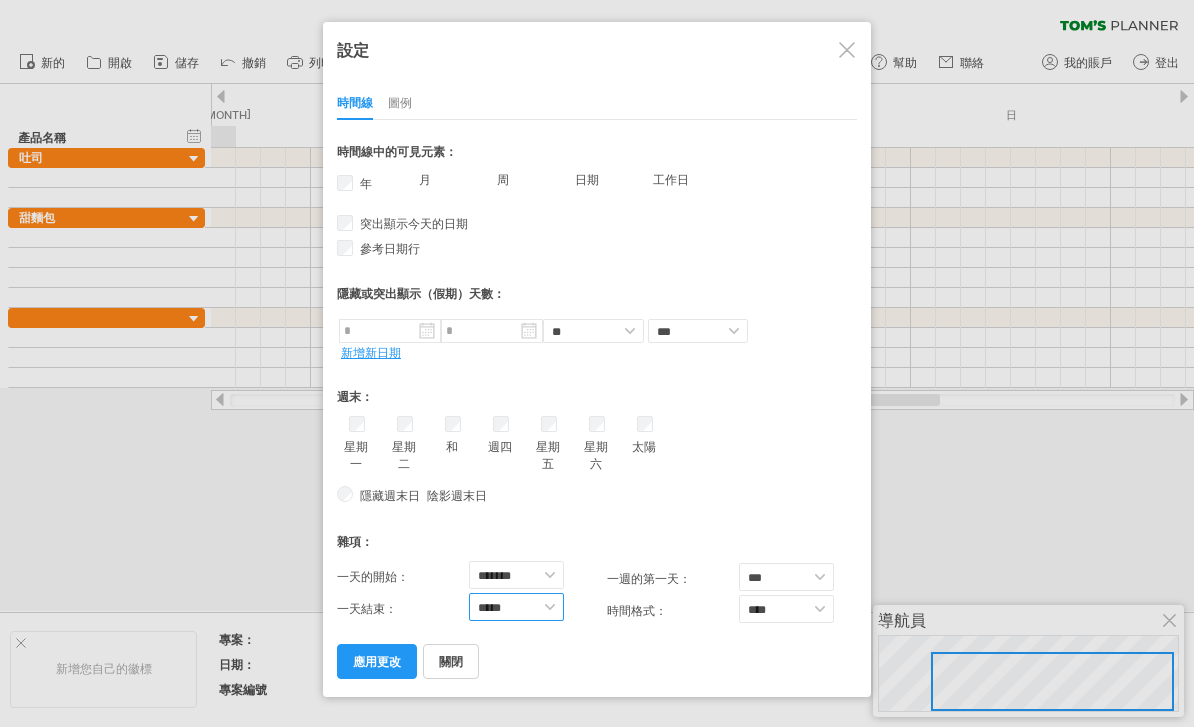 click on "*******
*******
*******
*******
*******
*******
*******
*******
*******
*****
*****
*******
*******
*******
*******
*******
*******
*******
*******
******* *******" at bounding box center [516, 607] 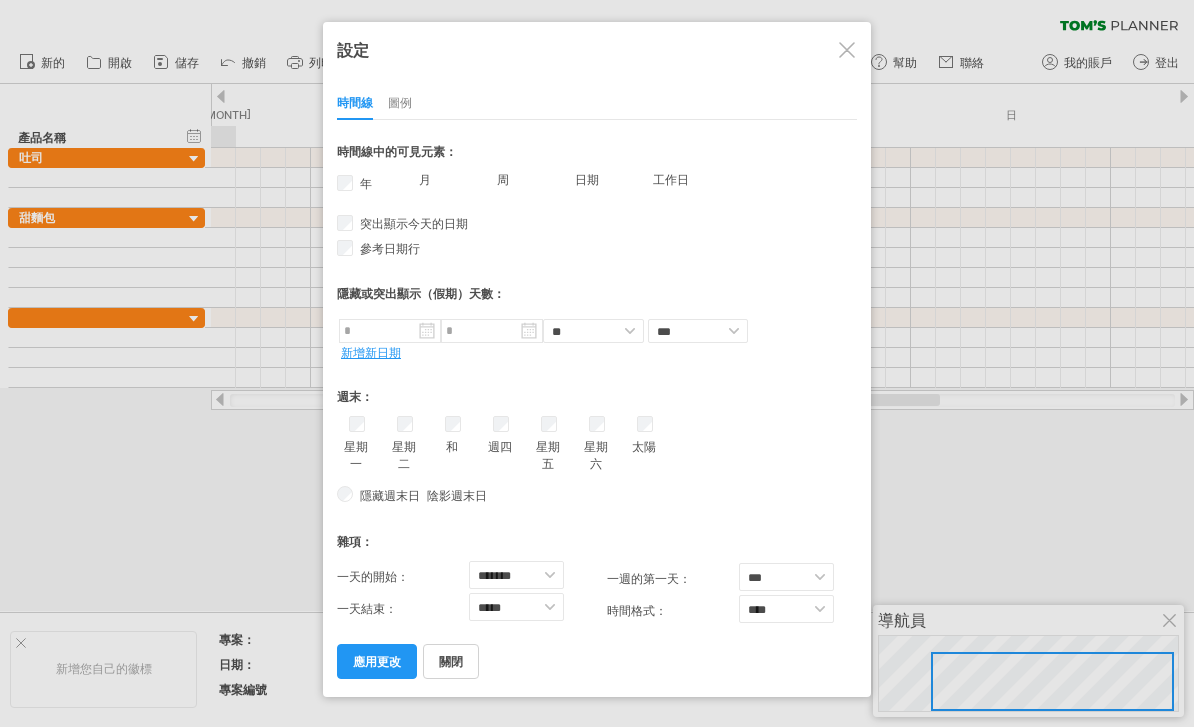 click on "應用更改" at bounding box center [377, 661] 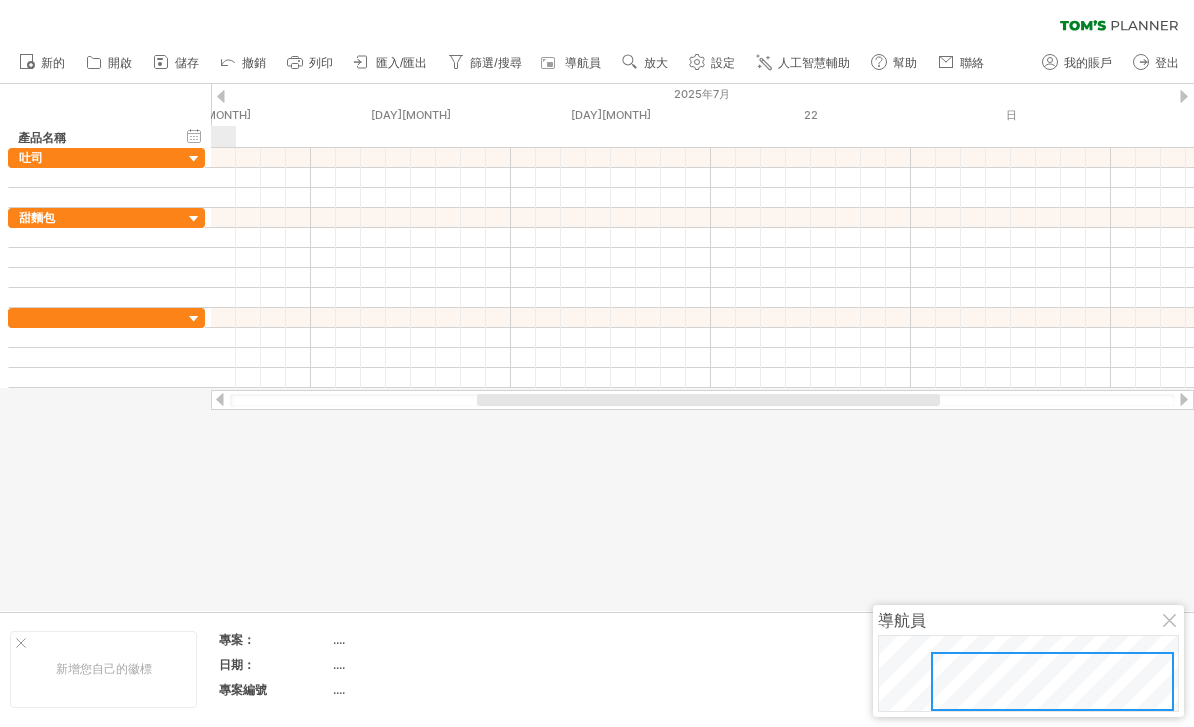 scroll, scrollTop: 11, scrollLeft: 0, axis: vertical 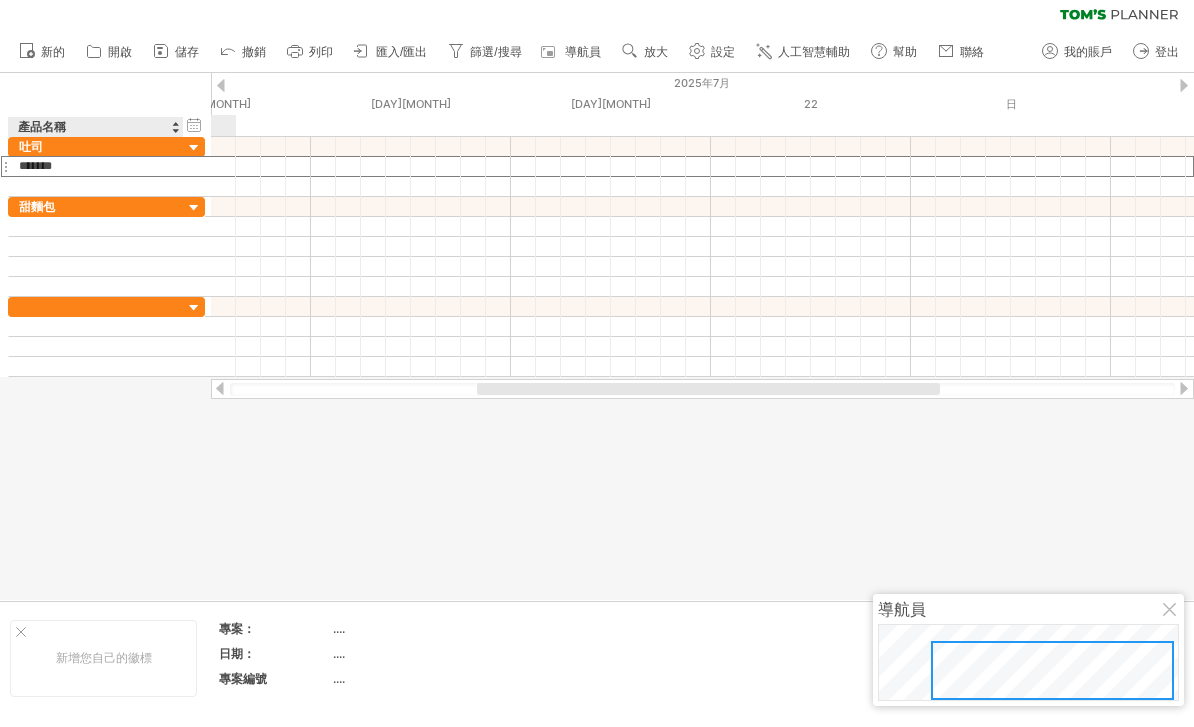 type on "***" 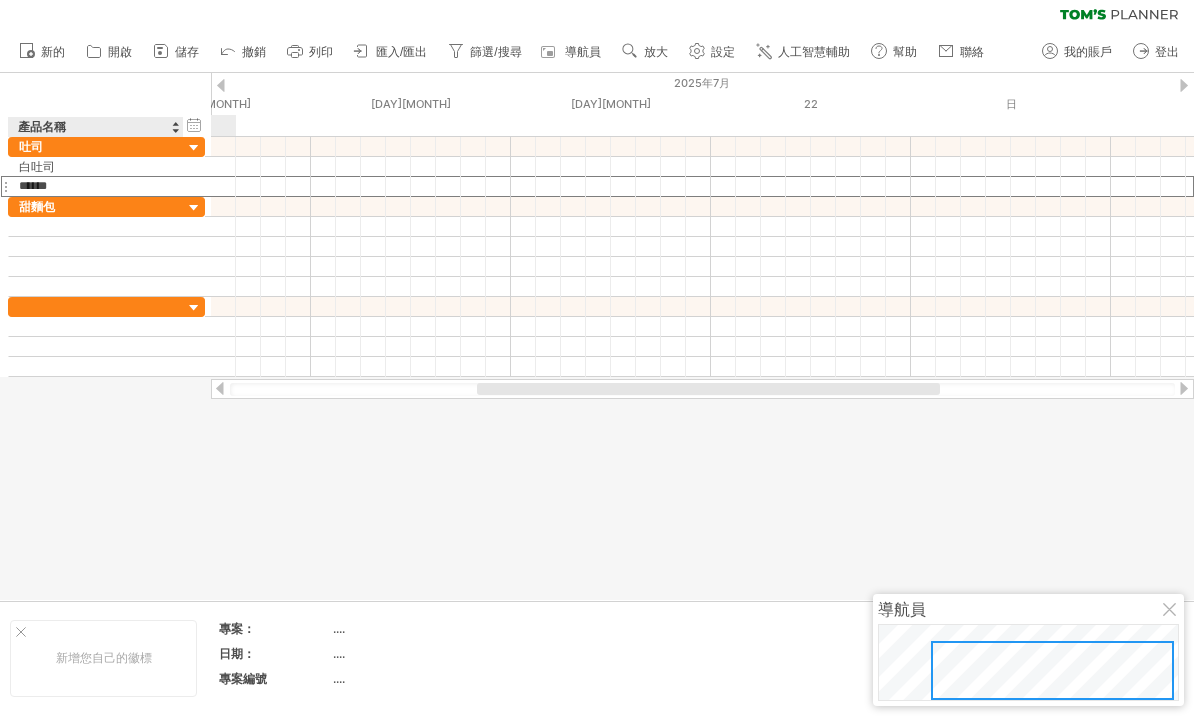 type on "****" 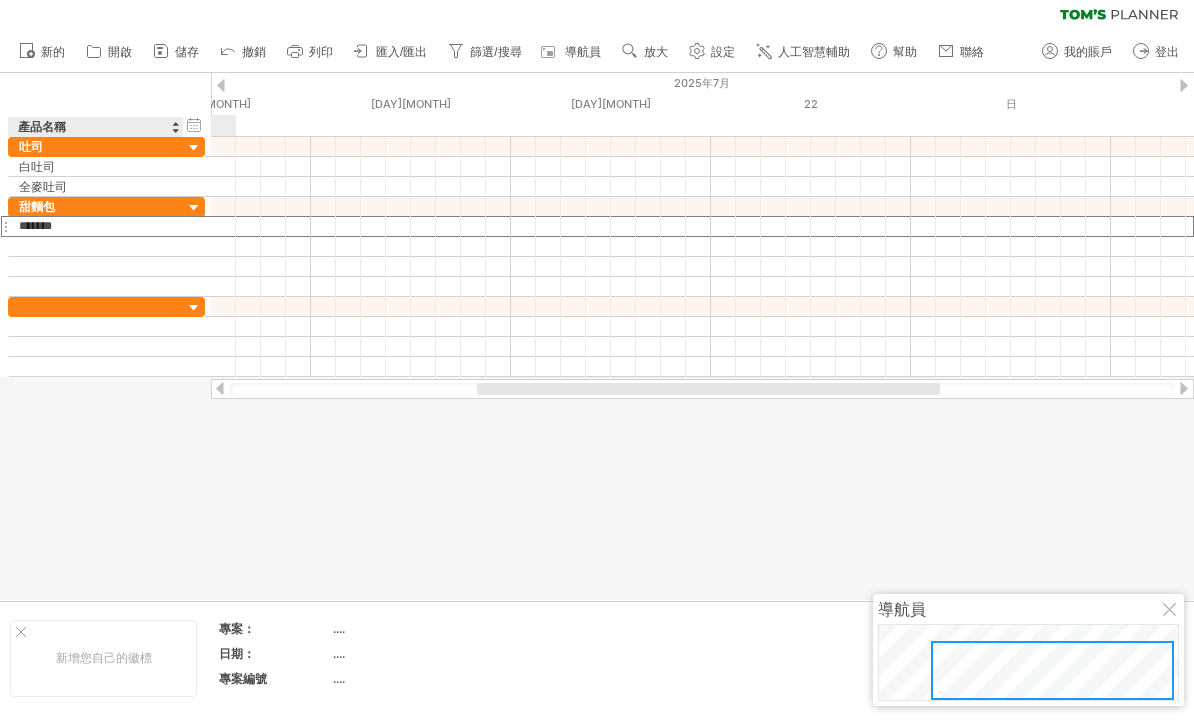 type on "****" 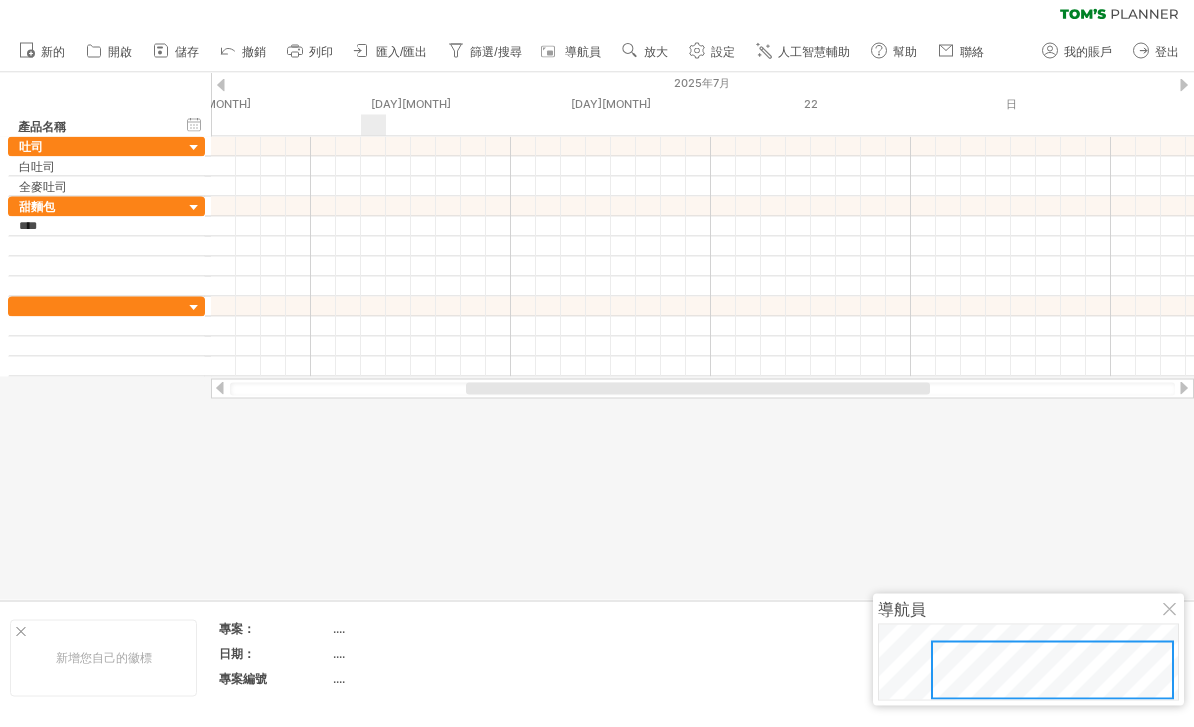 scroll, scrollTop: 3, scrollLeft: 0, axis: vertical 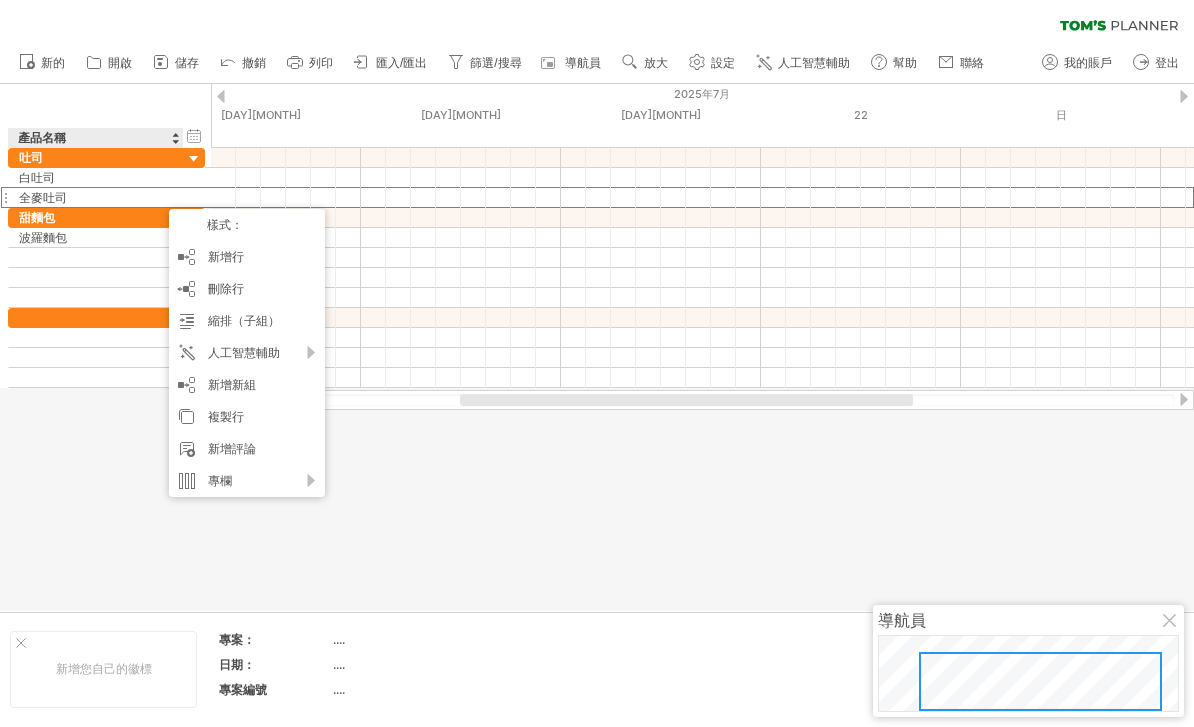 click on "新增行 Ctrl+Enter Cmd+Enter" at bounding box center [247, 257] 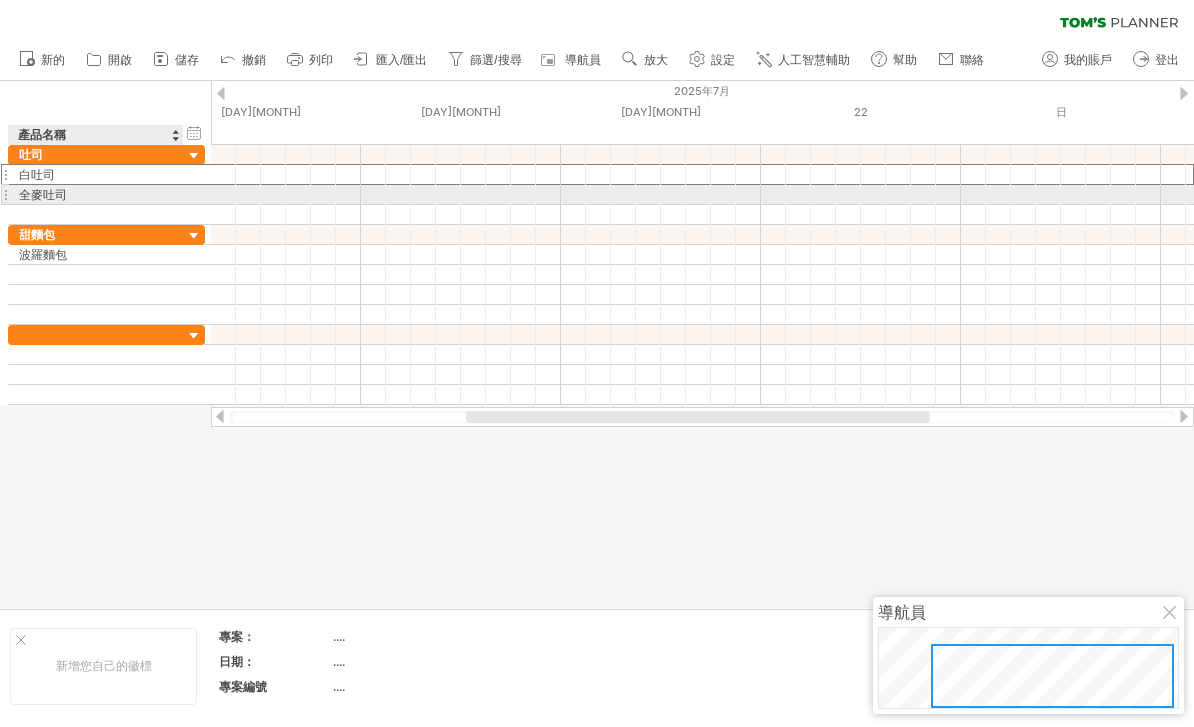 scroll, scrollTop: 2, scrollLeft: 0, axis: vertical 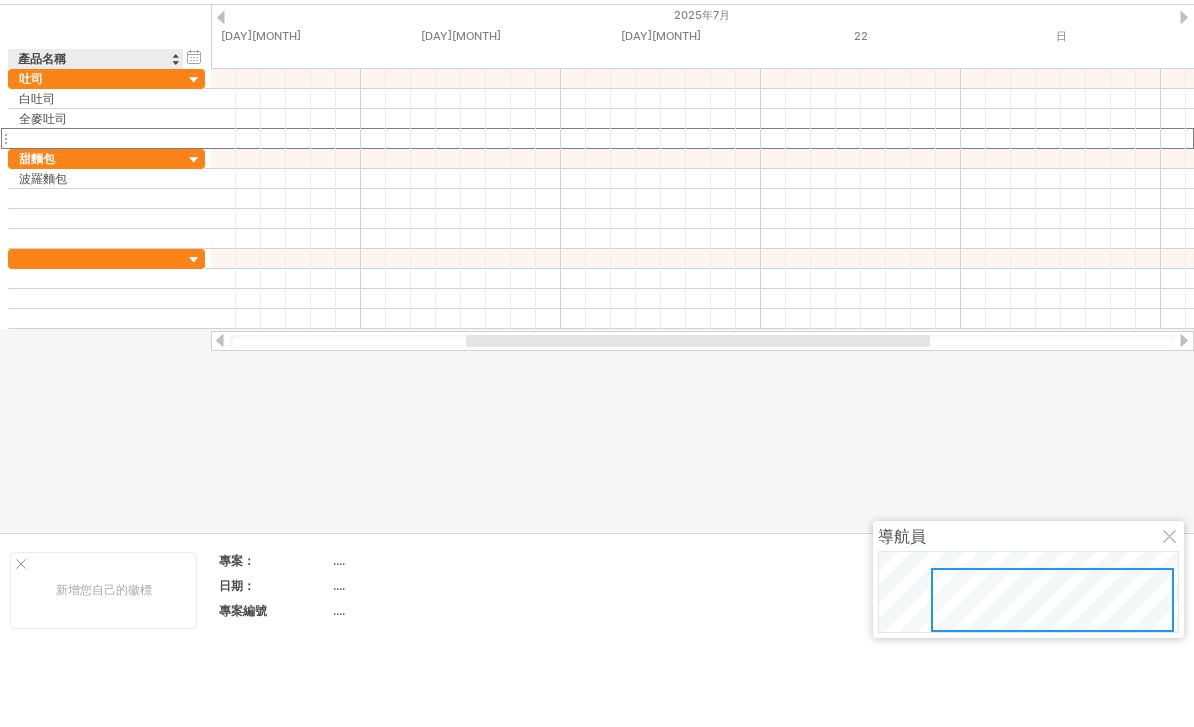 click at bounding box center (96, 215) 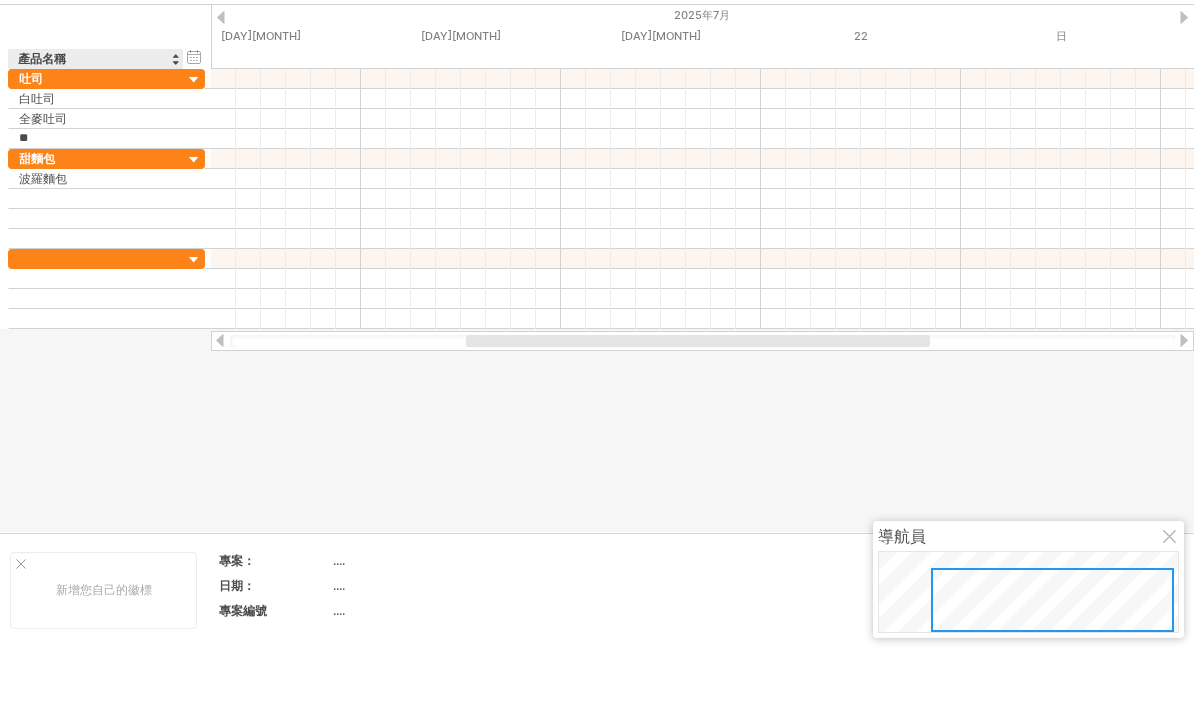 type on "****" 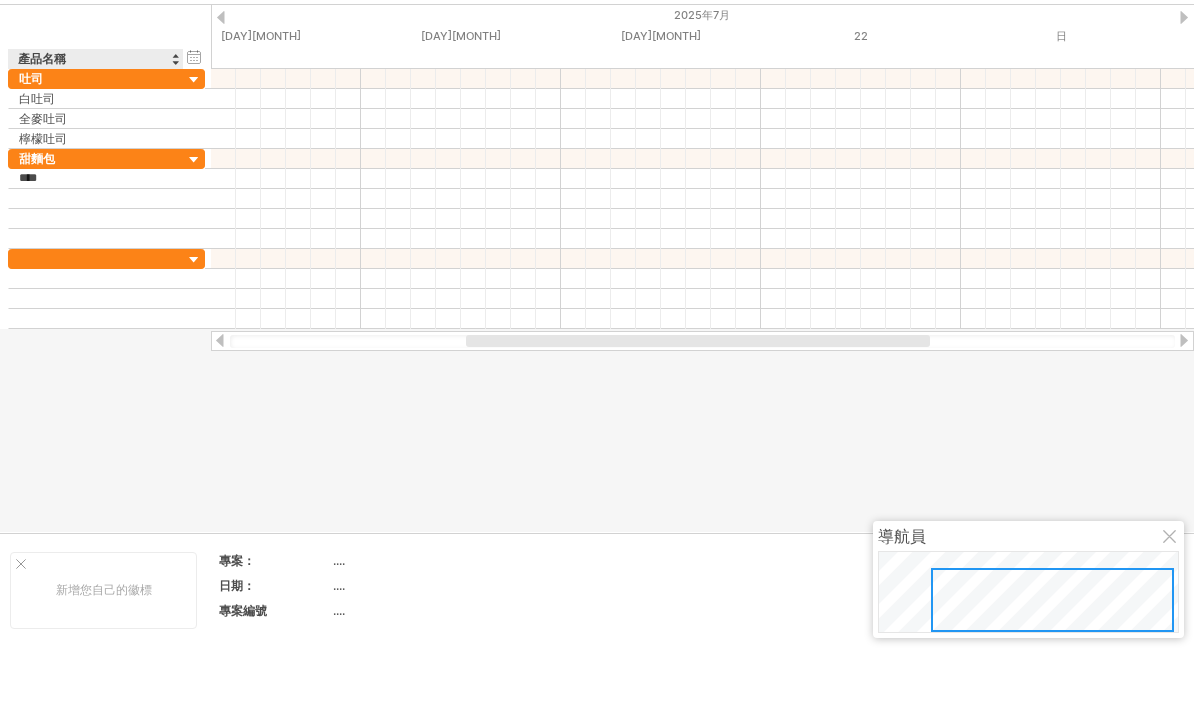 click on "****" at bounding box center [96, 255] 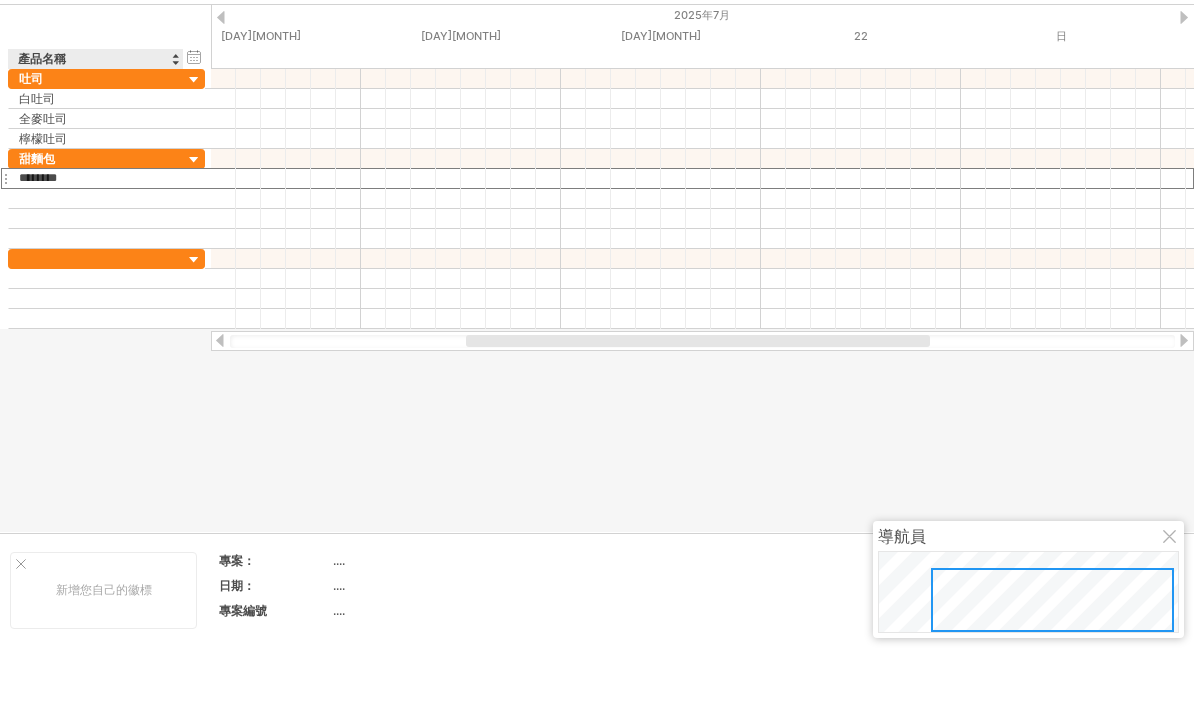 type on "****" 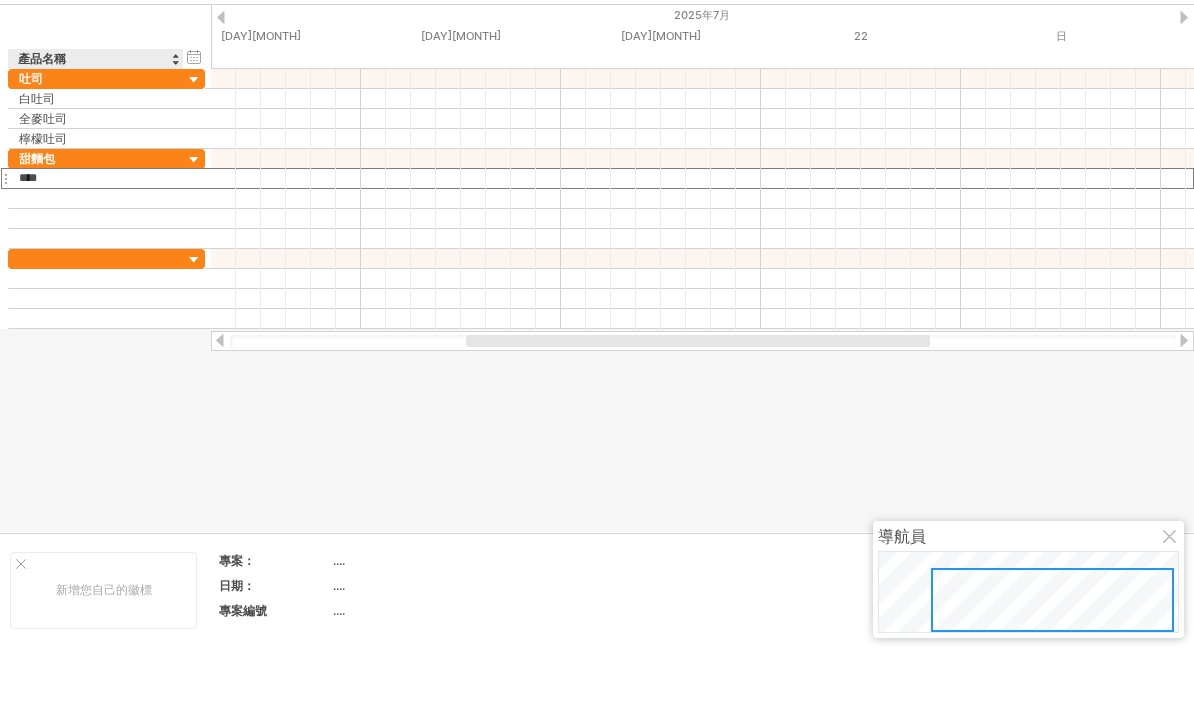 click on "****" at bounding box center (96, 255) 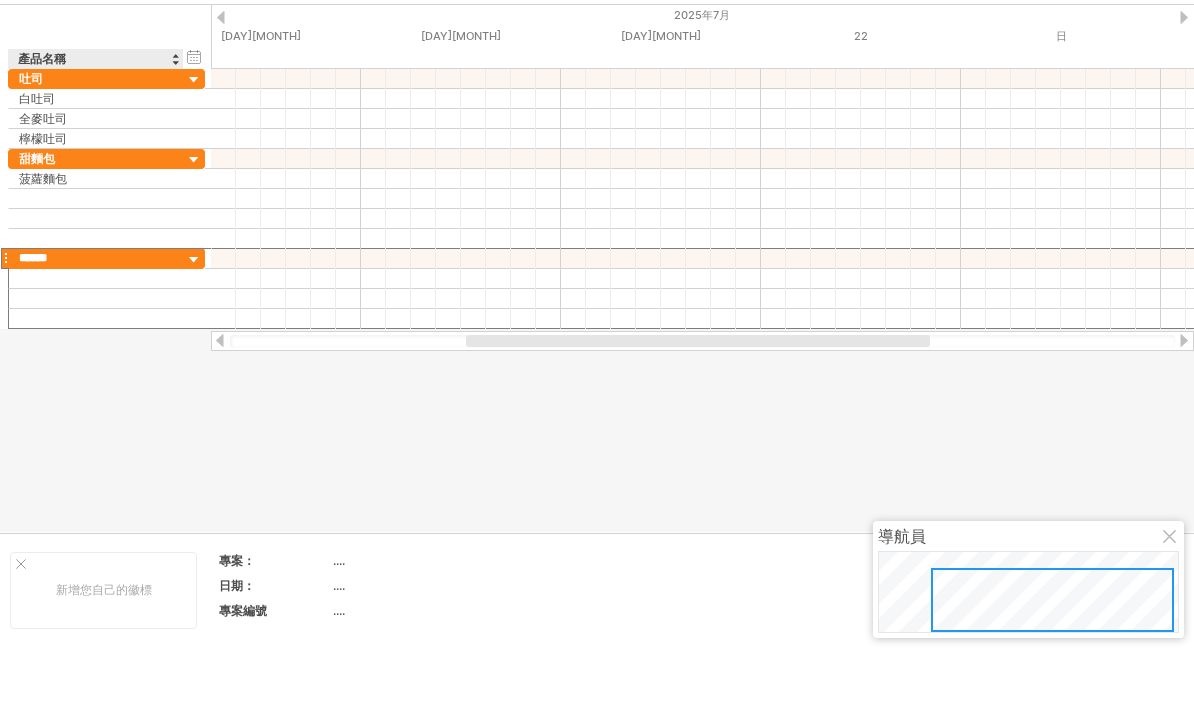 type on "**" 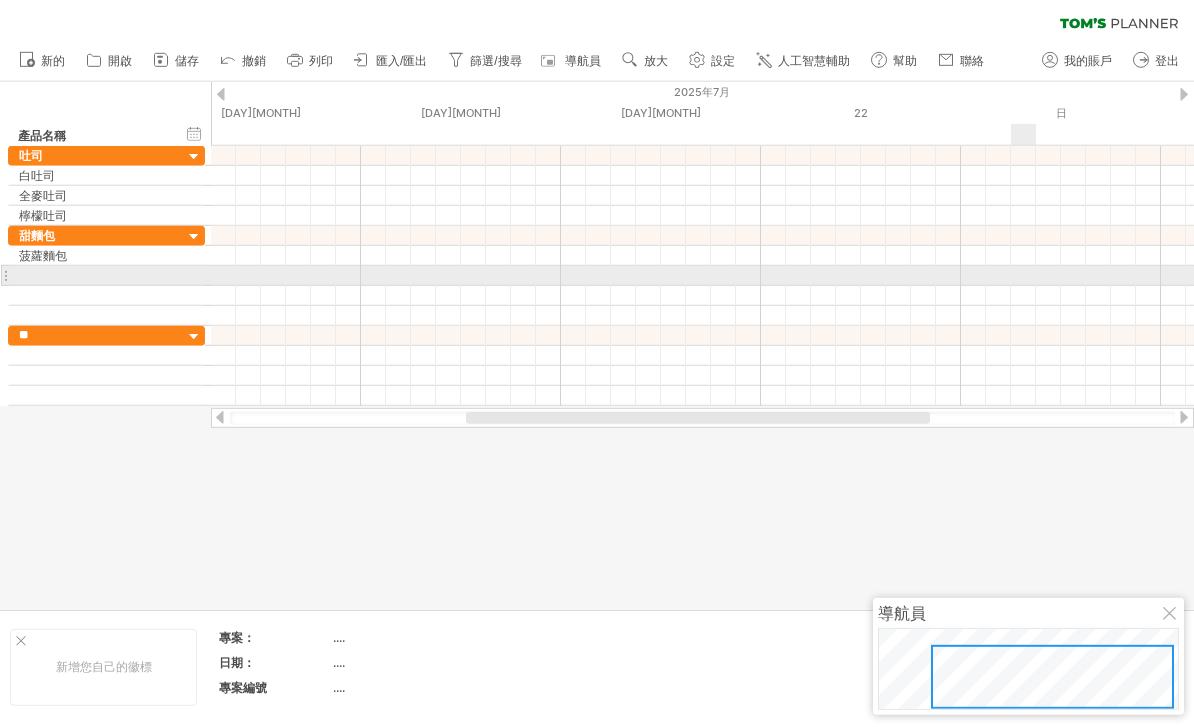 scroll, scrollTop: 0, scrollLeft: 0, axis: both 